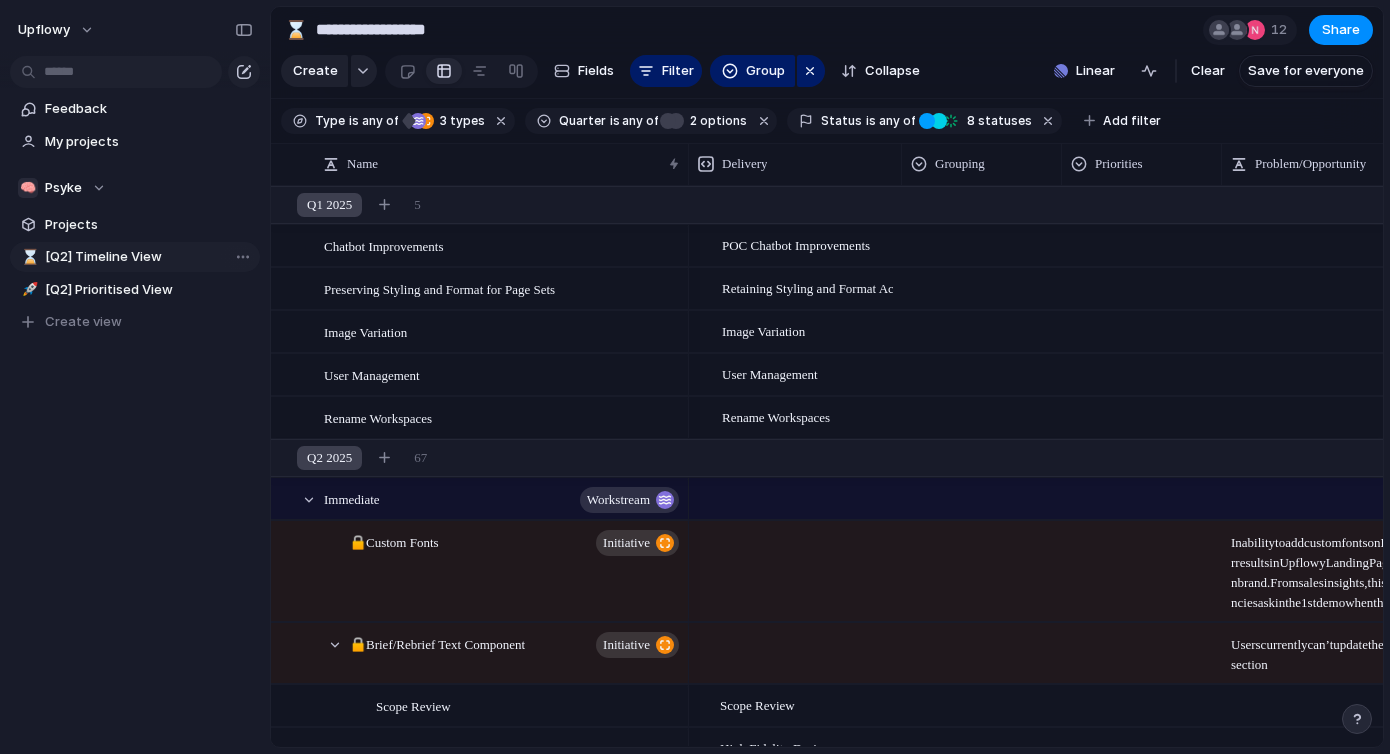 scroll, scrollTop: 0, scrollLeft: 0, axis: both 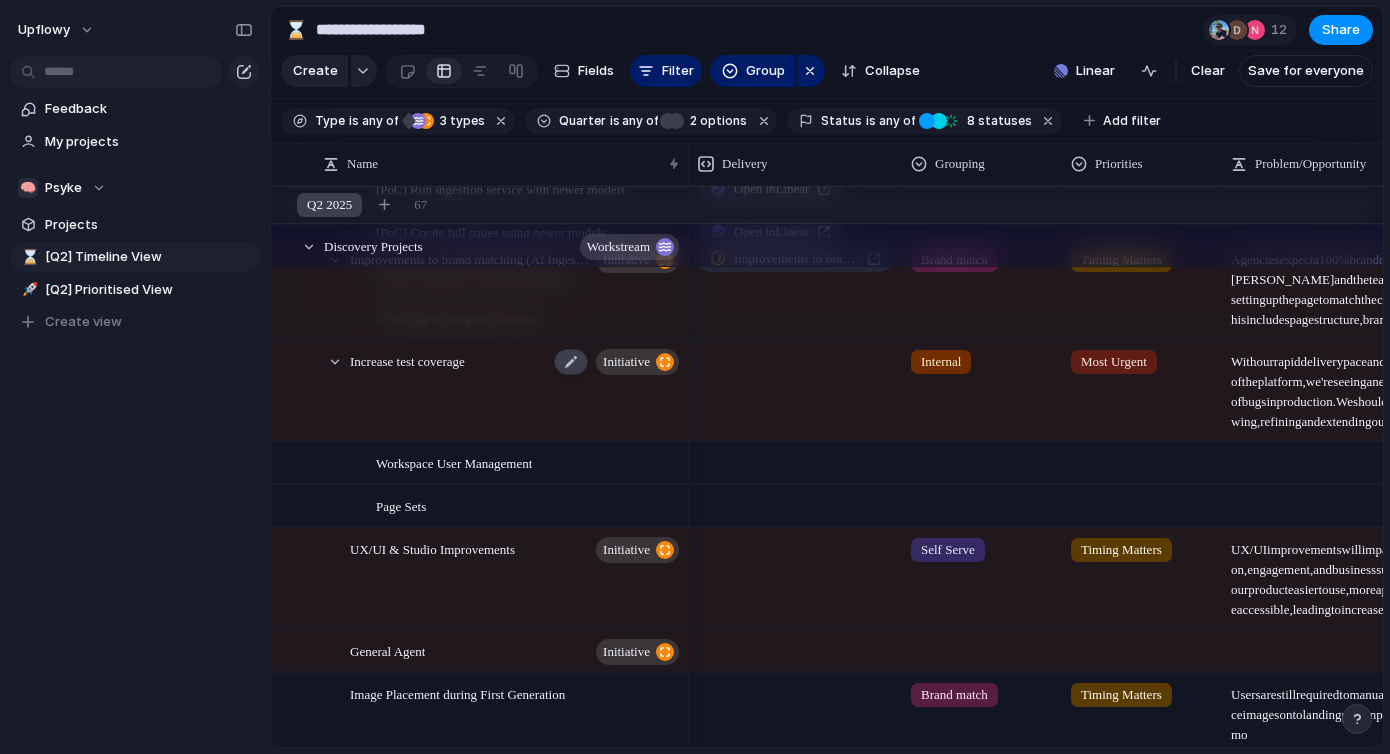 click at bounding box center [571, 362] 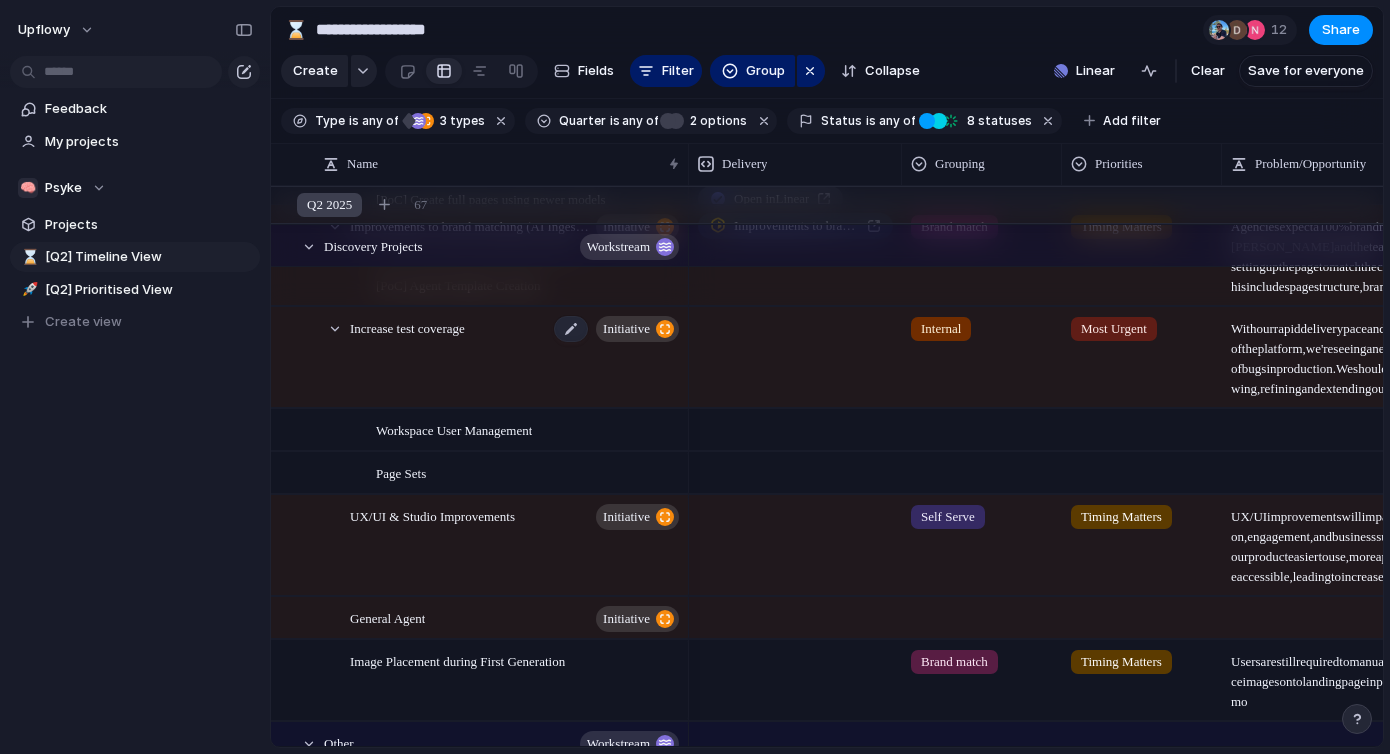 click on "Increase test coverage initiative" at bounding box center [516, 358] 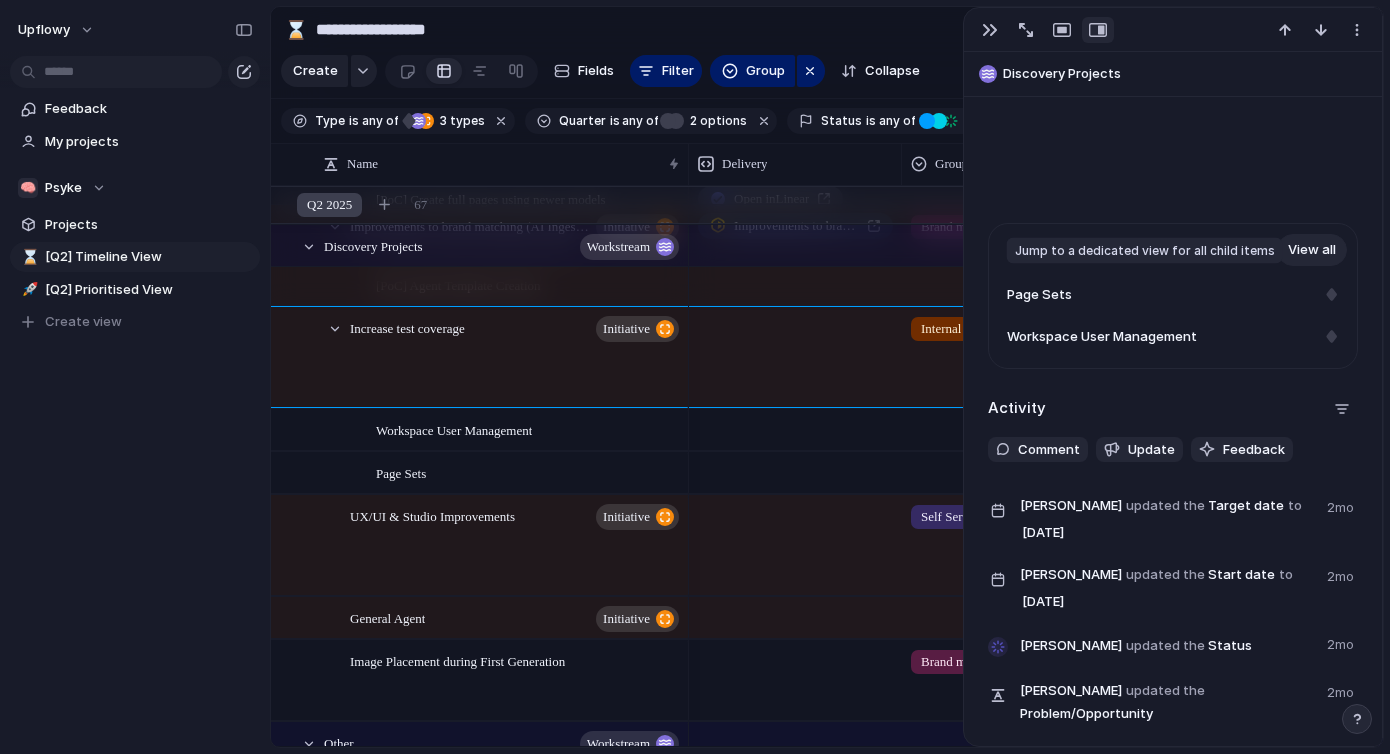 click on "View all" at bounding box center [1312, 250] 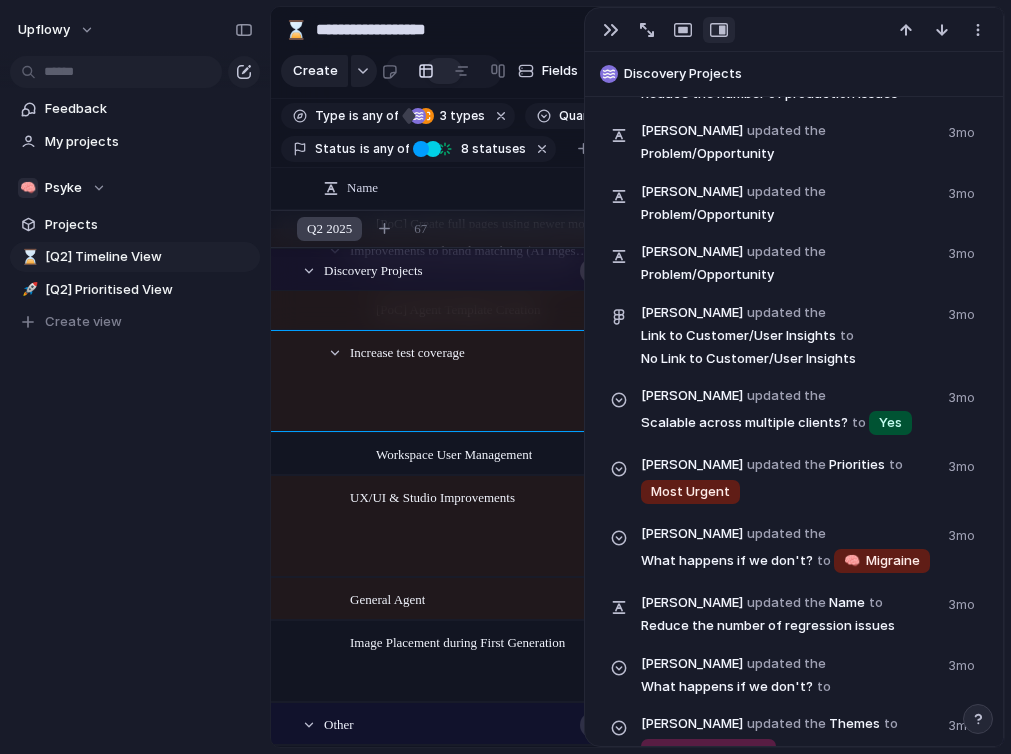 scroll, scrollTop: 3076, scrollLeft: 0, axis: vertical 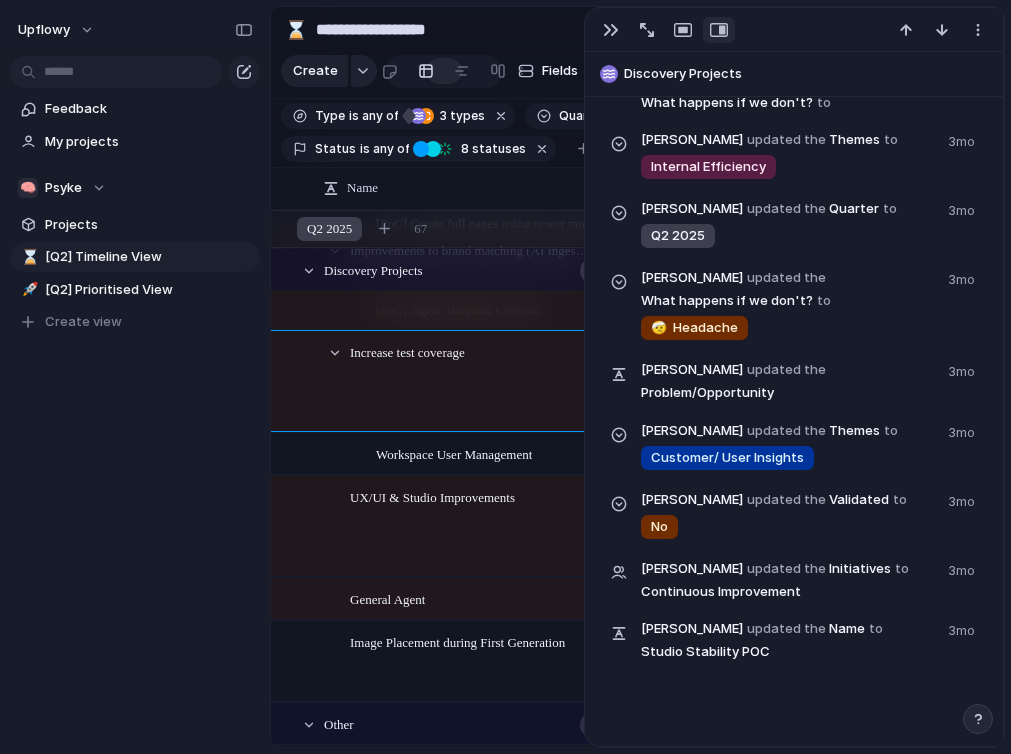 click on "upflowy Feedback My projects 🧠 Psyke Projects ⌛ [Q2] Timeline View 🚀 [Q2] Prioritised View
To pick up a draggable item, press the space bar.
While dragging, use the arrow keys to move the item.
Press space again to drop the item in its new position, or press escape to cancel.
Create view" at bounding box center (135, 377) 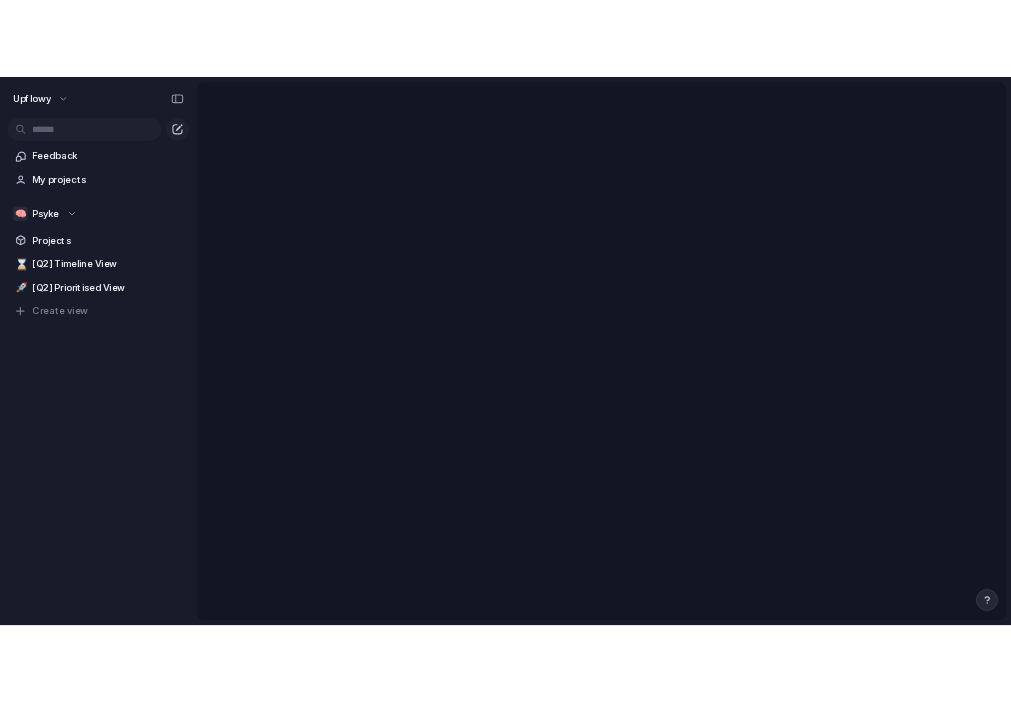 scroll, scrollTop: 0, scrollLeft: 0, axis: both 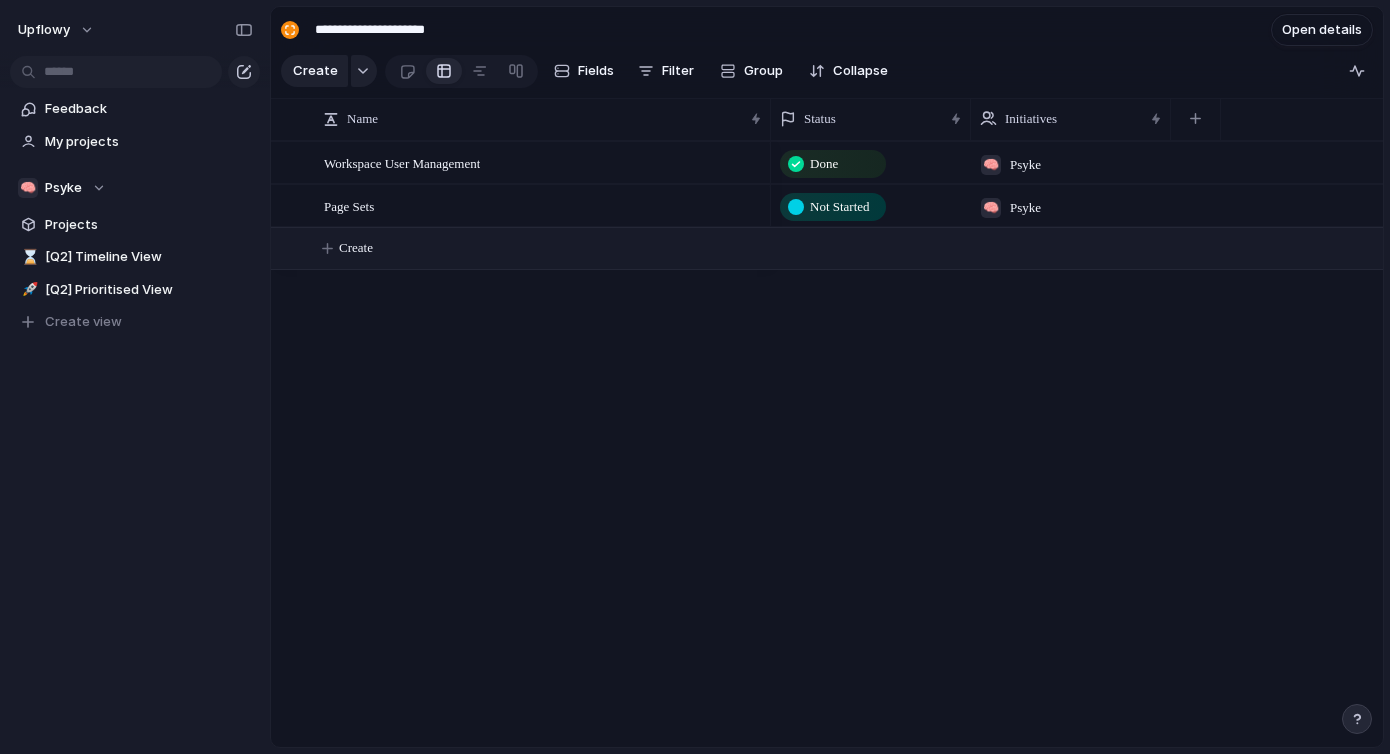 click on "Create" at bounding box center [356, 248] 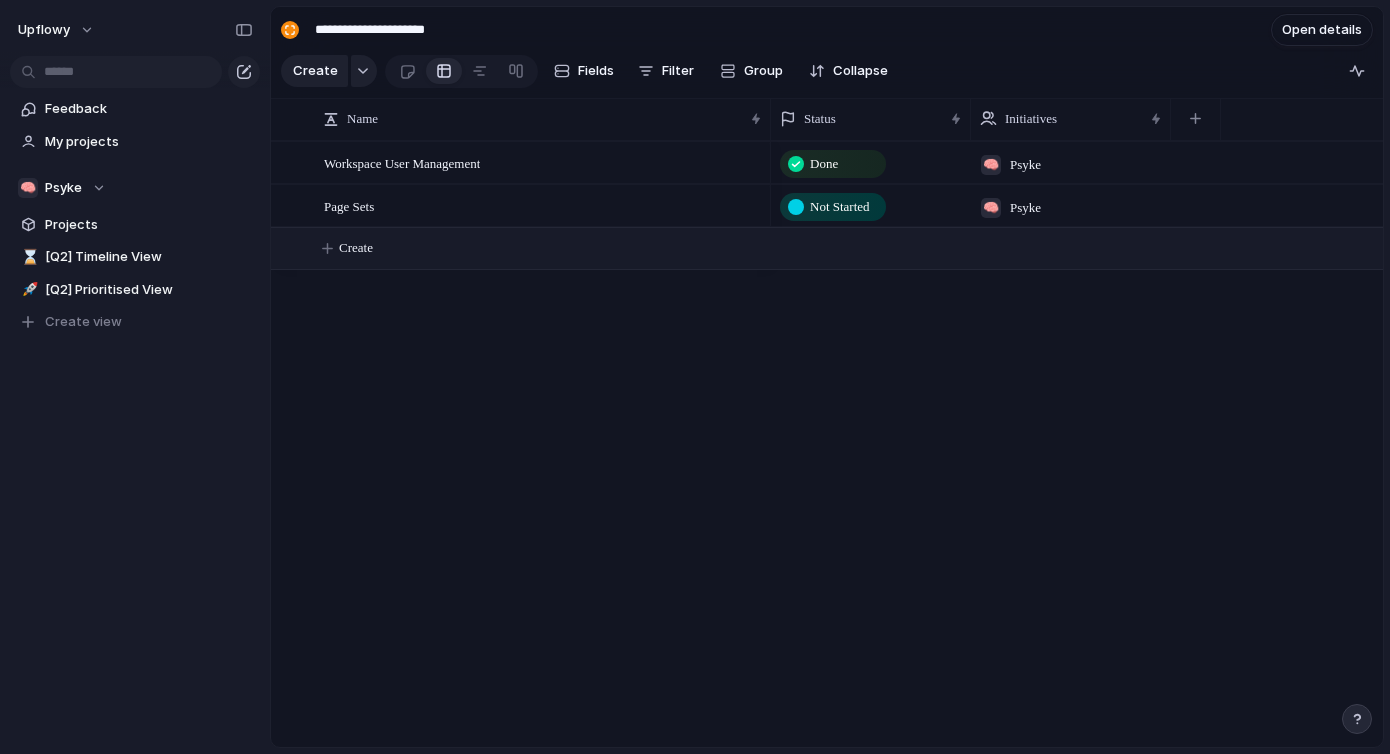 click on "Create" at bounding box center (356, 248) 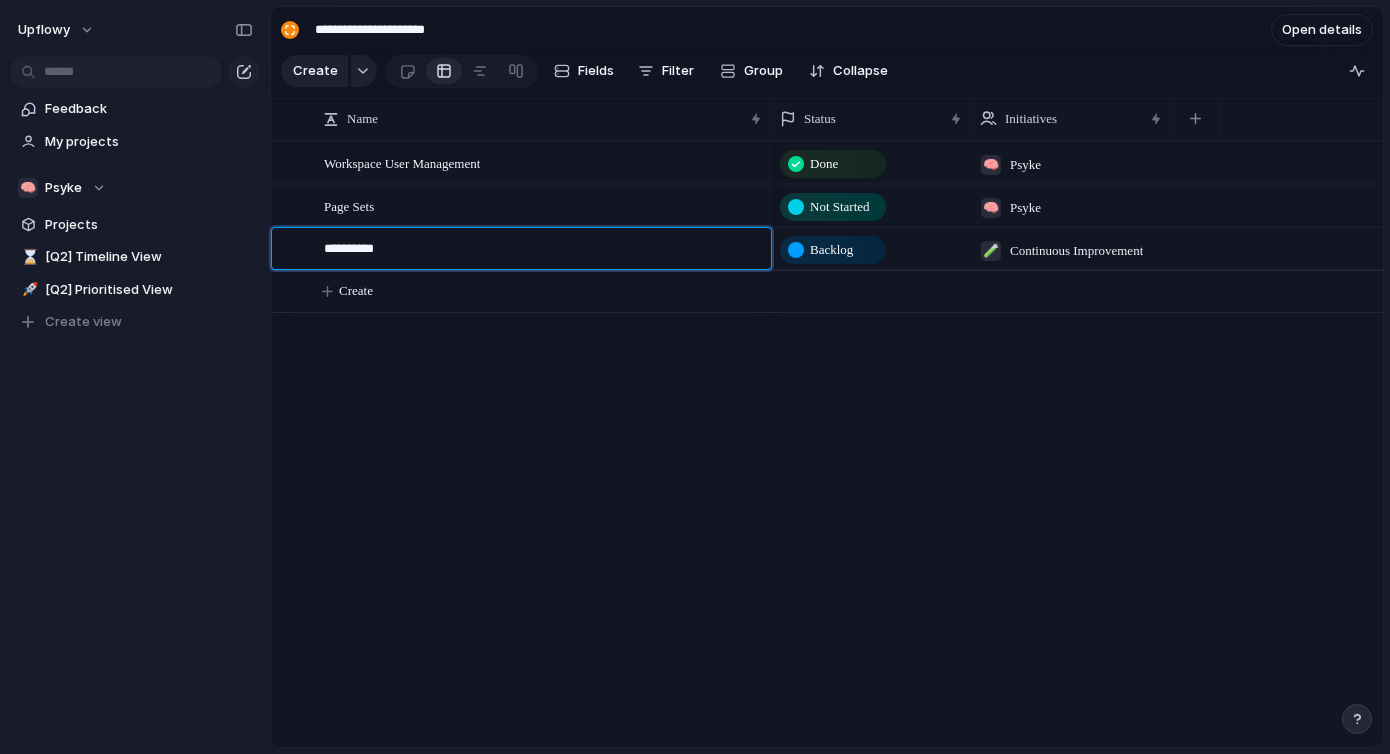 type on "*********" 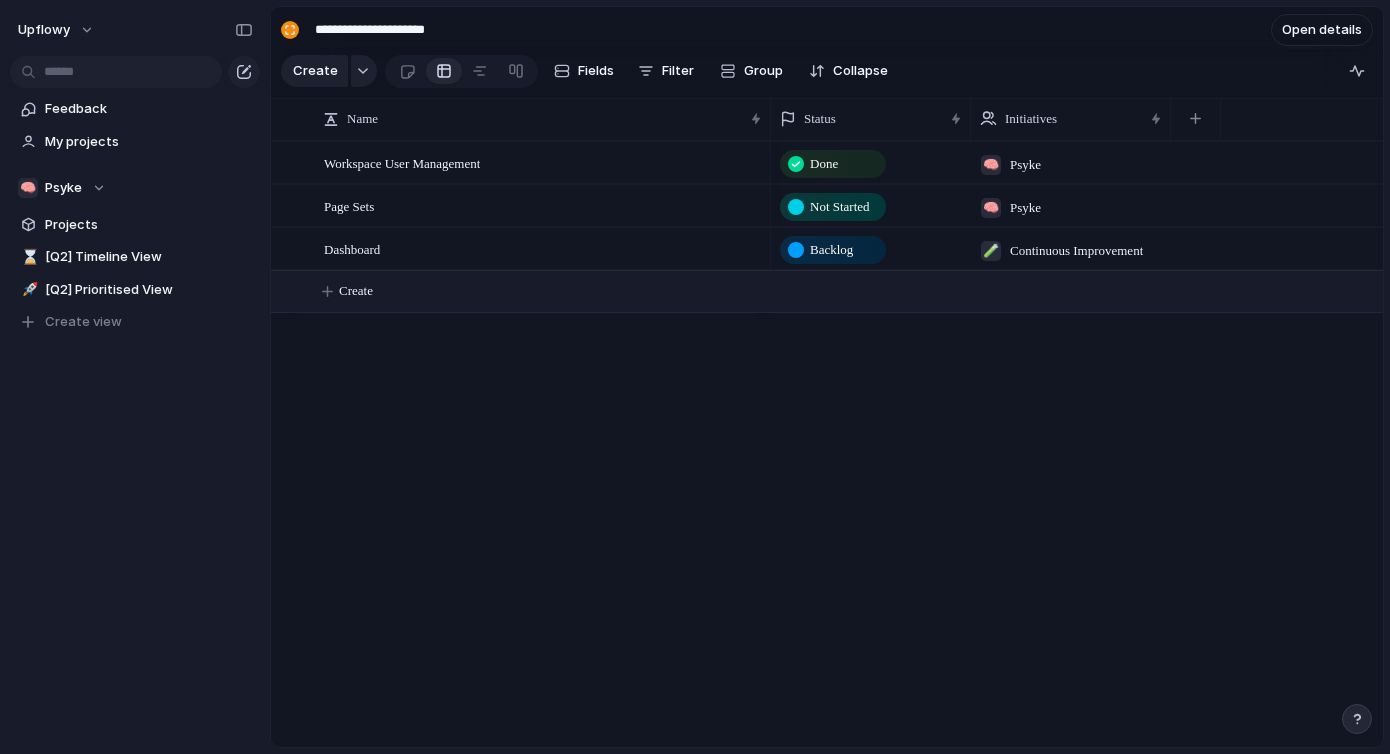 click on "Create" at bounding box center (852, 291) 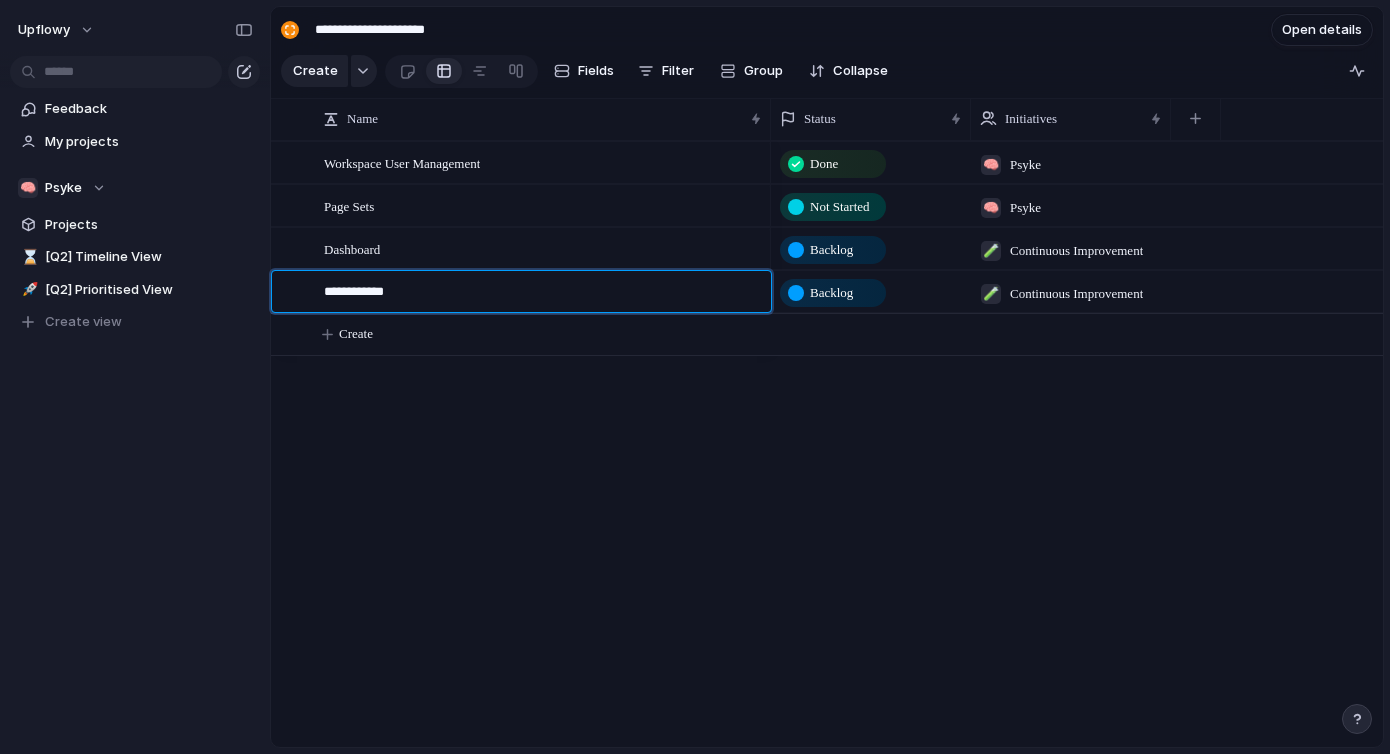 type on "**********" 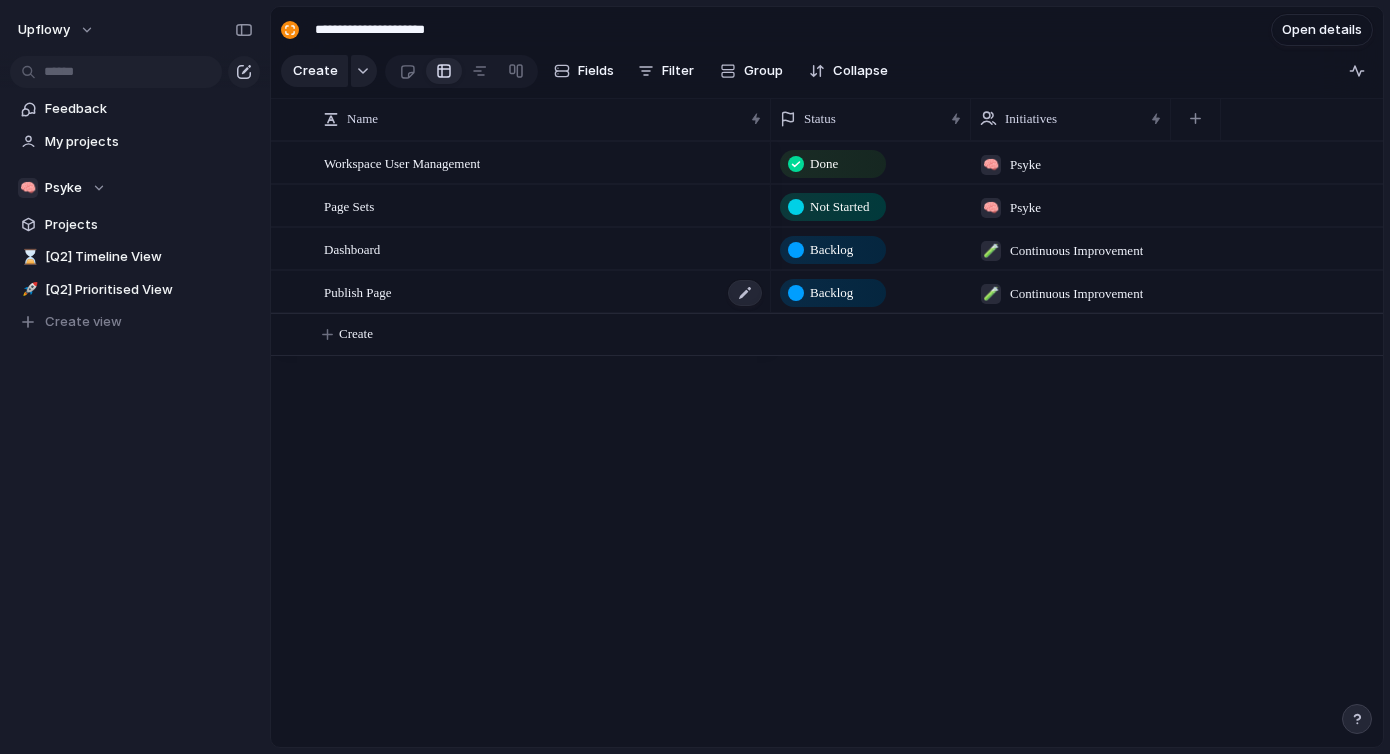 click on "Publish Page" at bounding box center (358, 291) 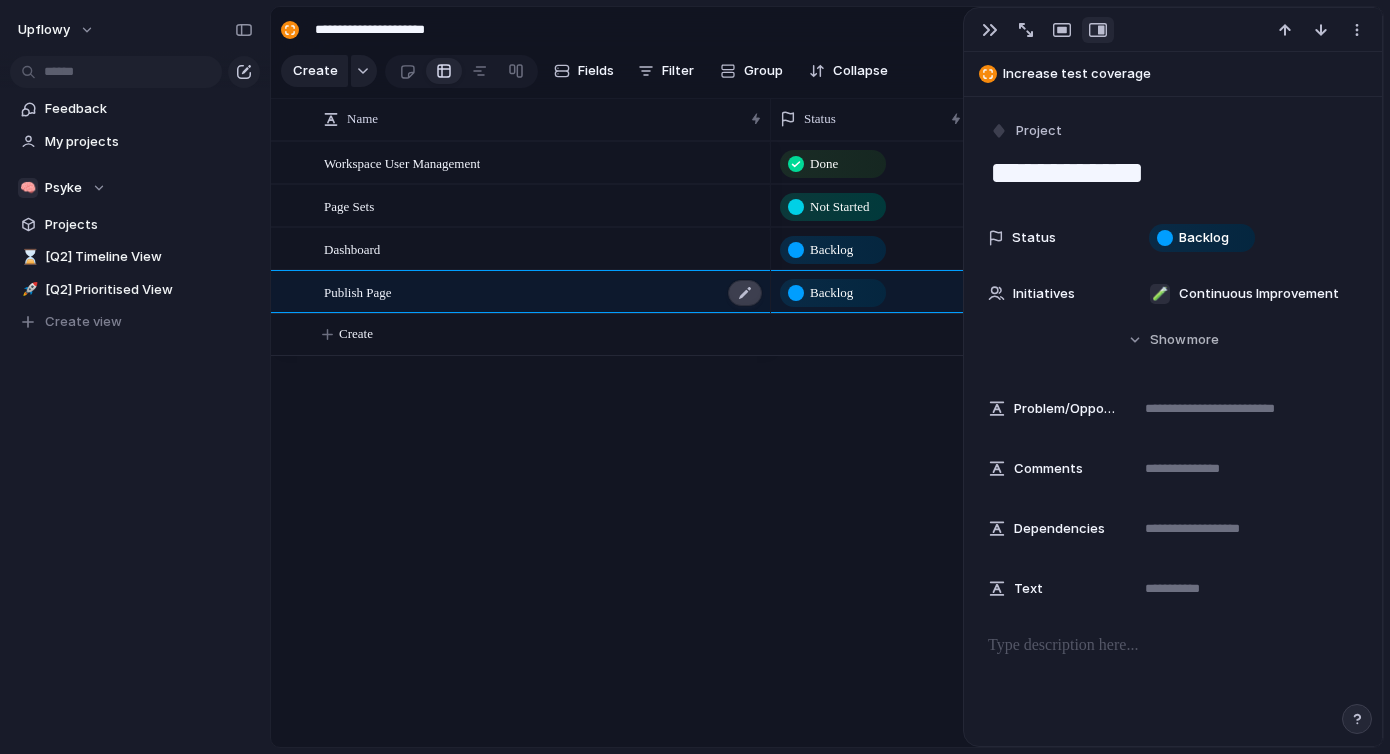 click at bounding box center [745, 293] 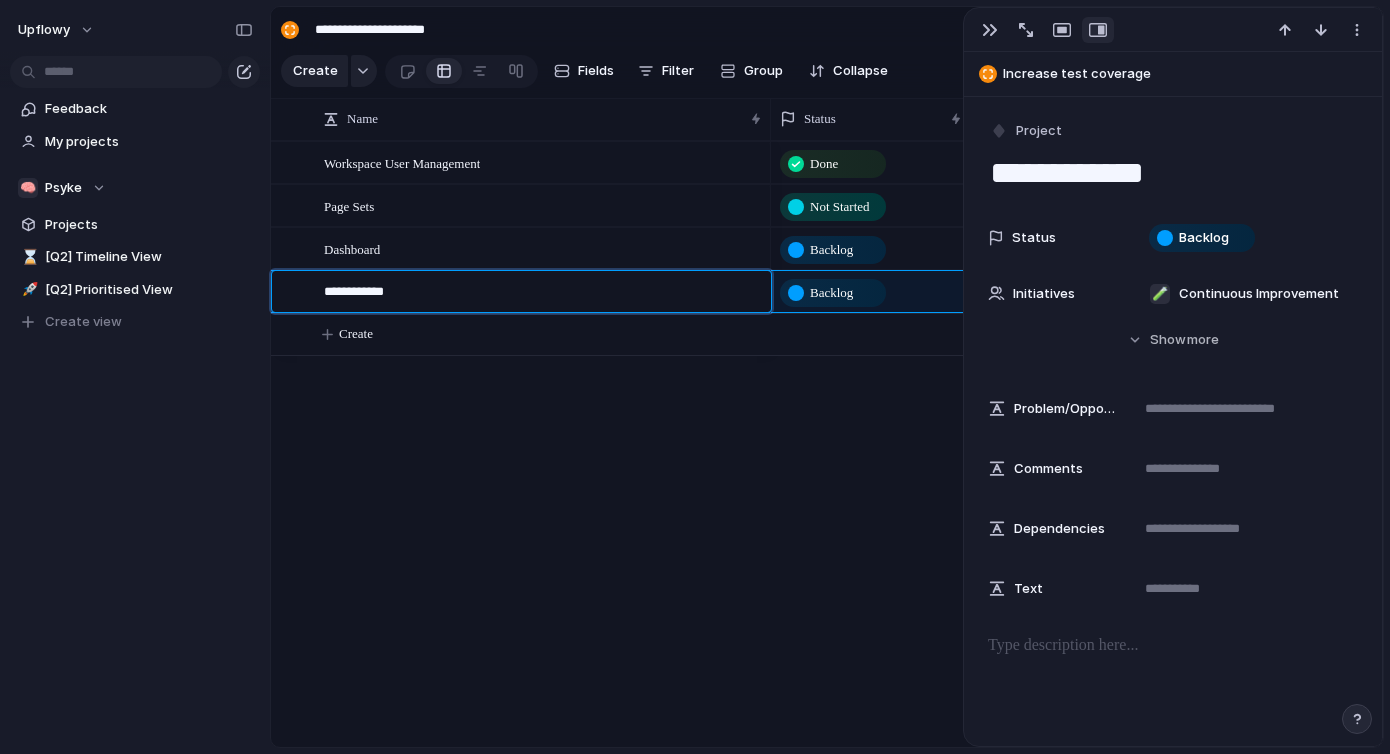 type on "**********" 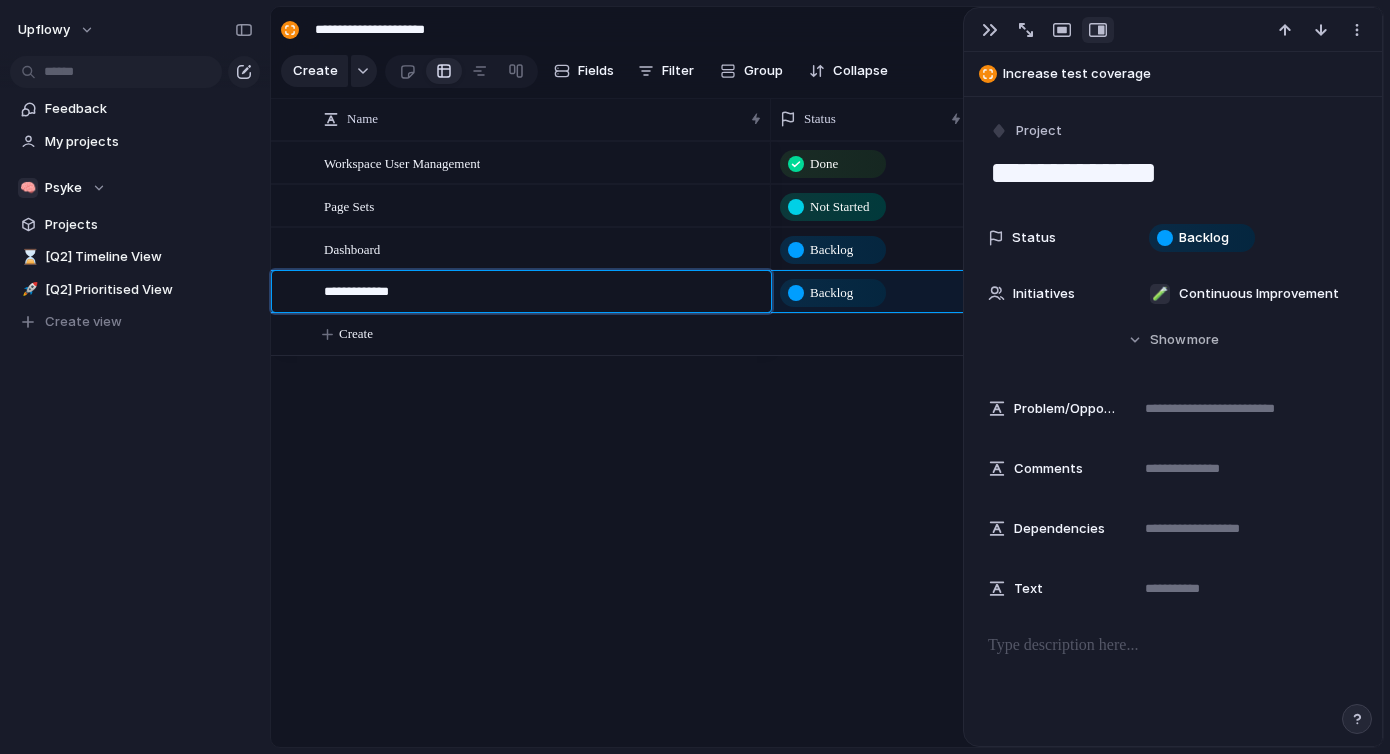 type on "**********" 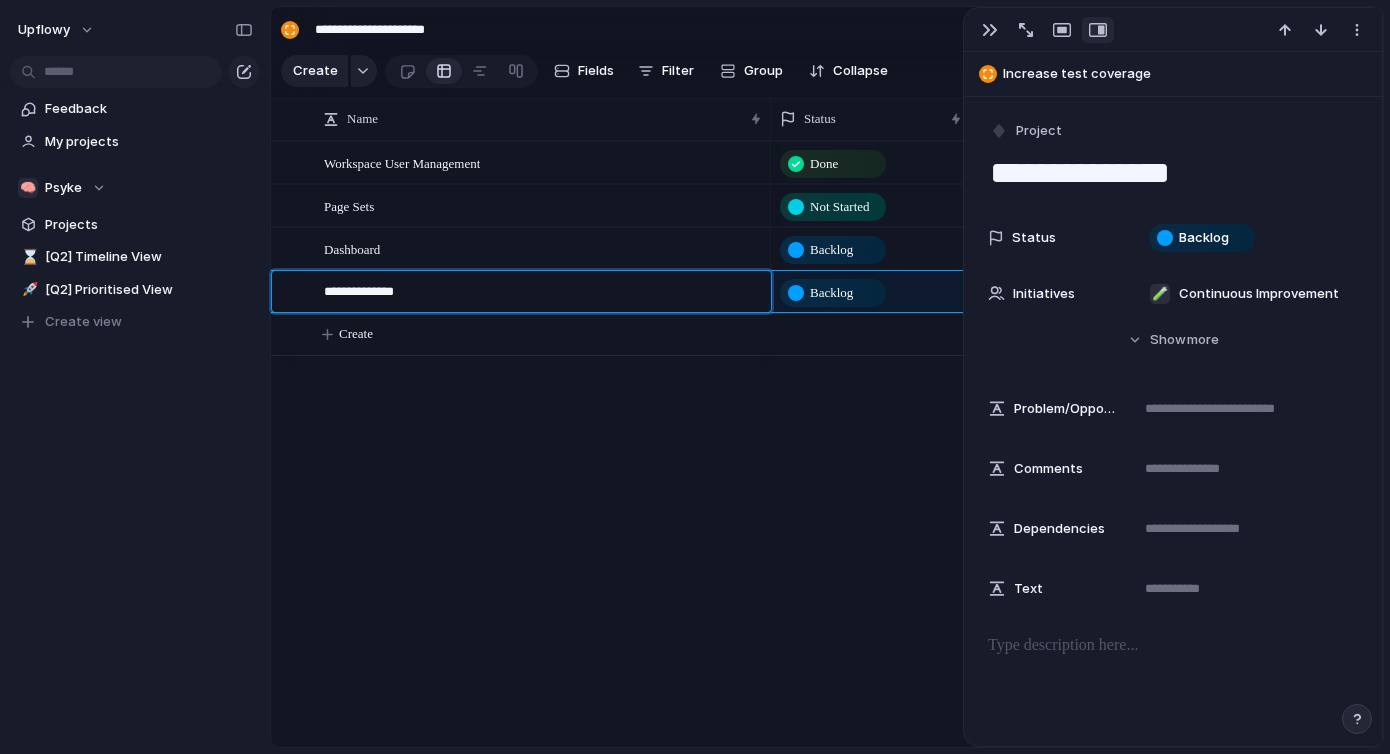 type on "**********" 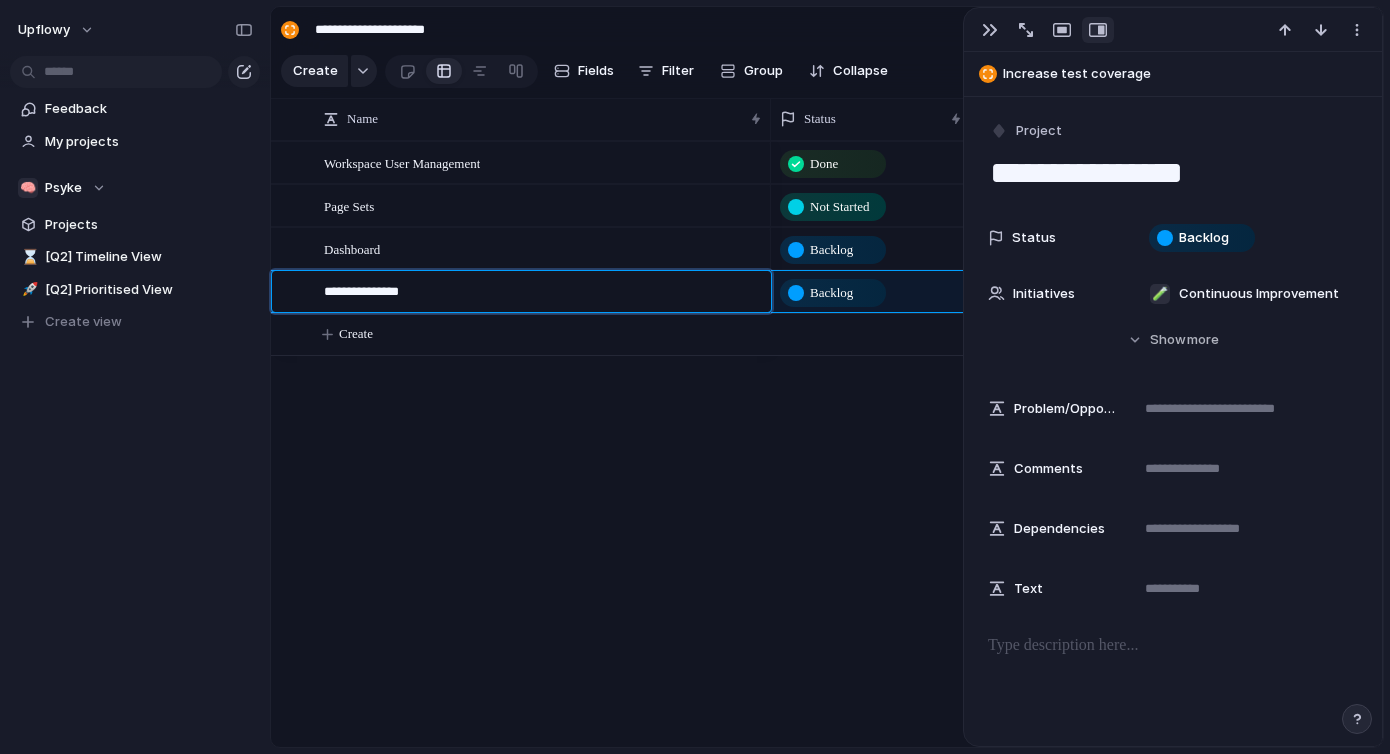 type on "**********" 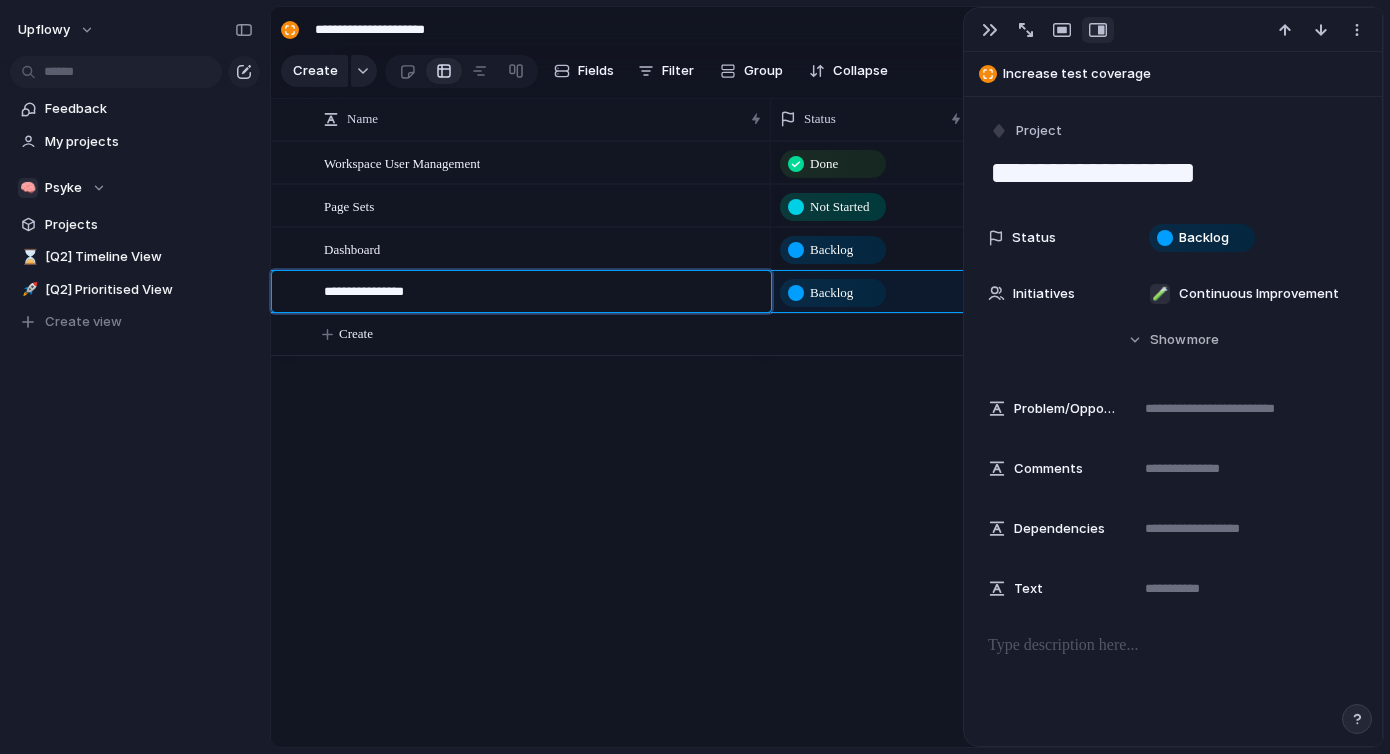 type on "**********" 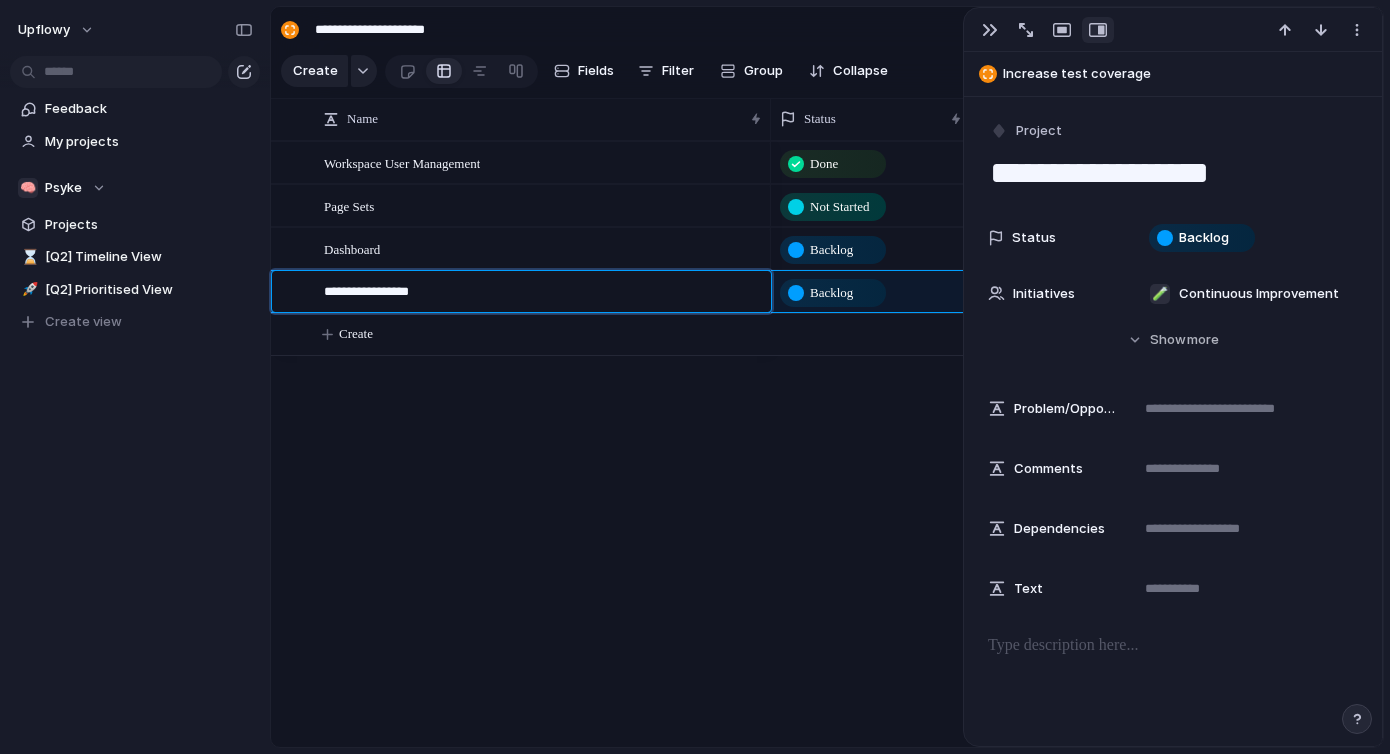 type on "**********" 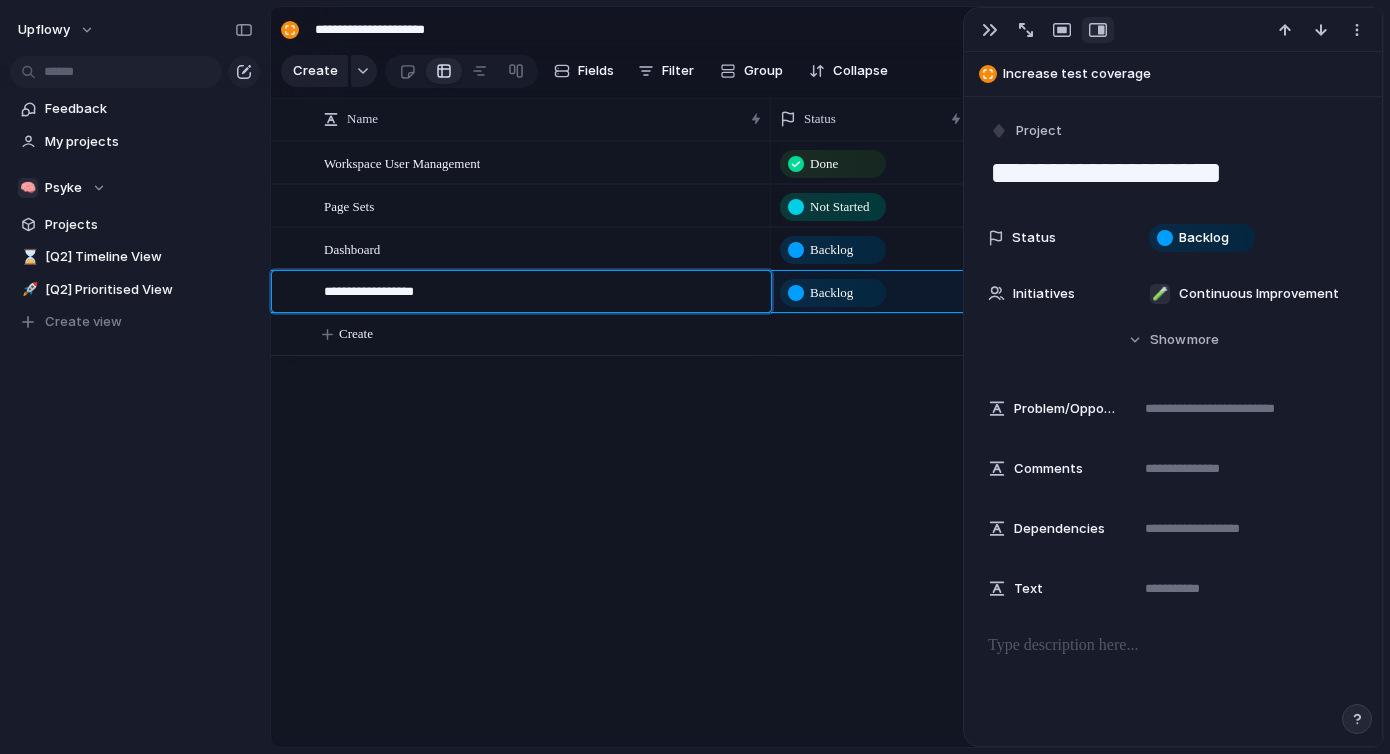 type on "**********" 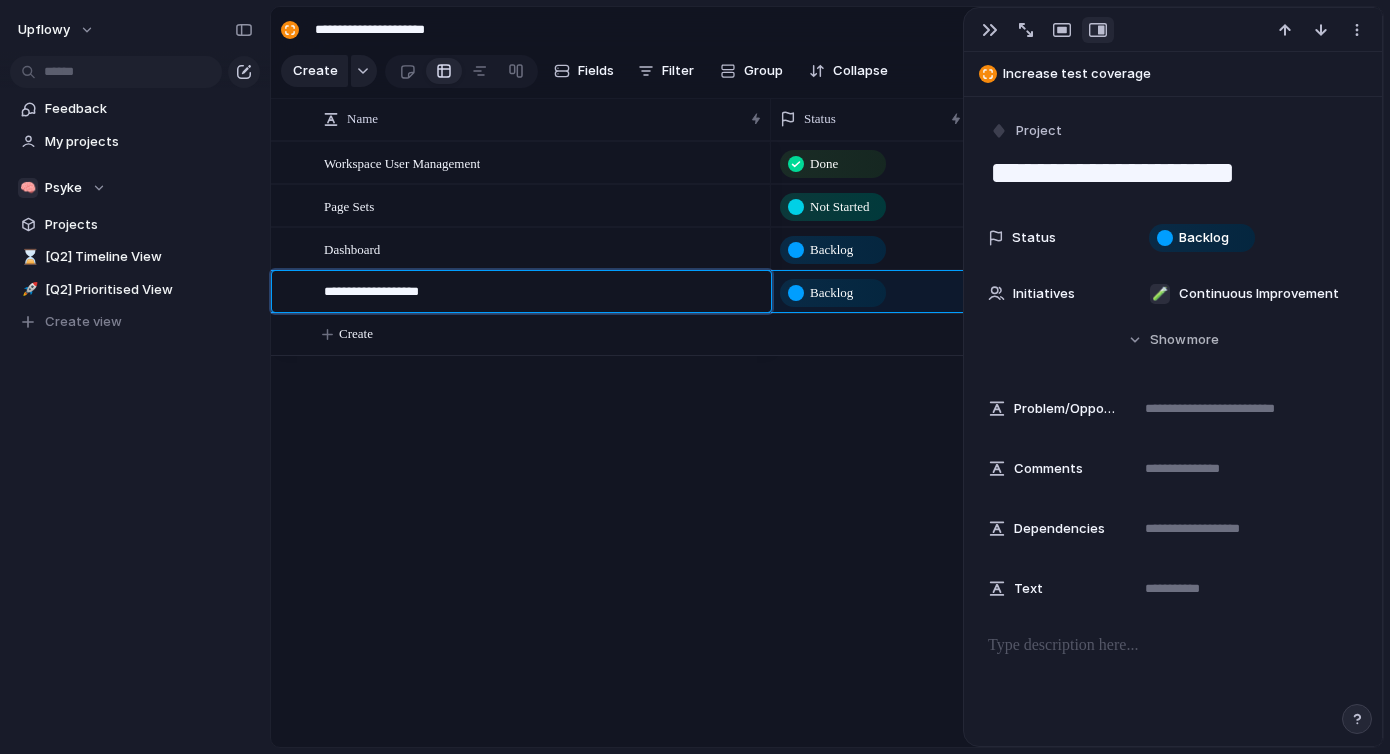 type on "**********" 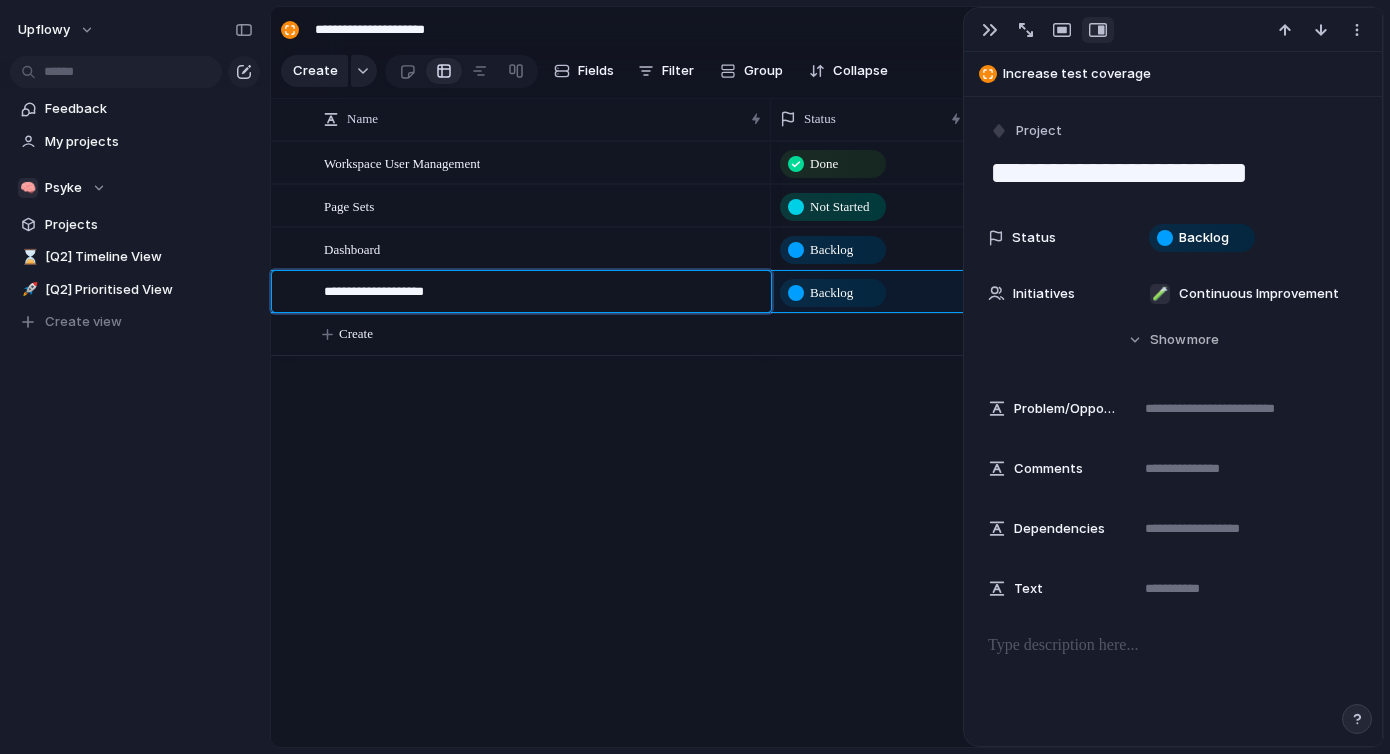 type on "**********" 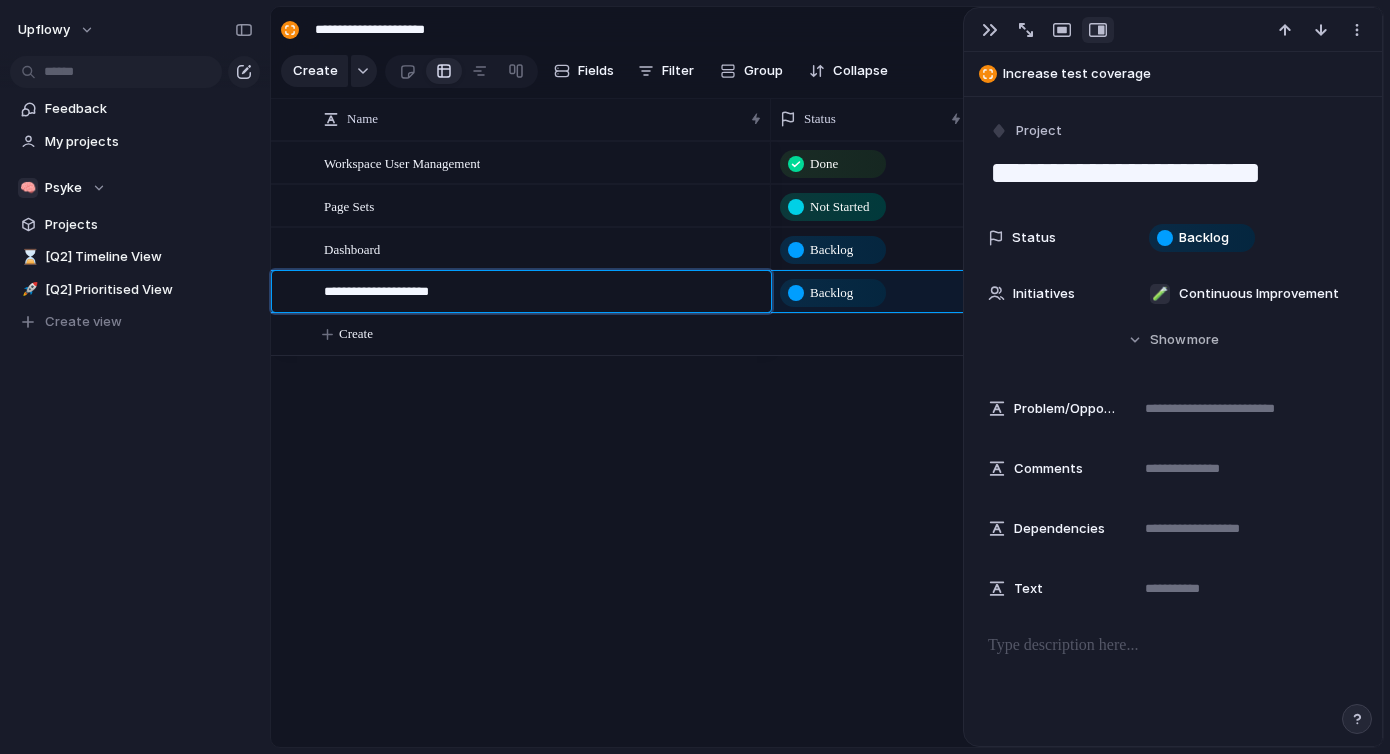 type on "**********" 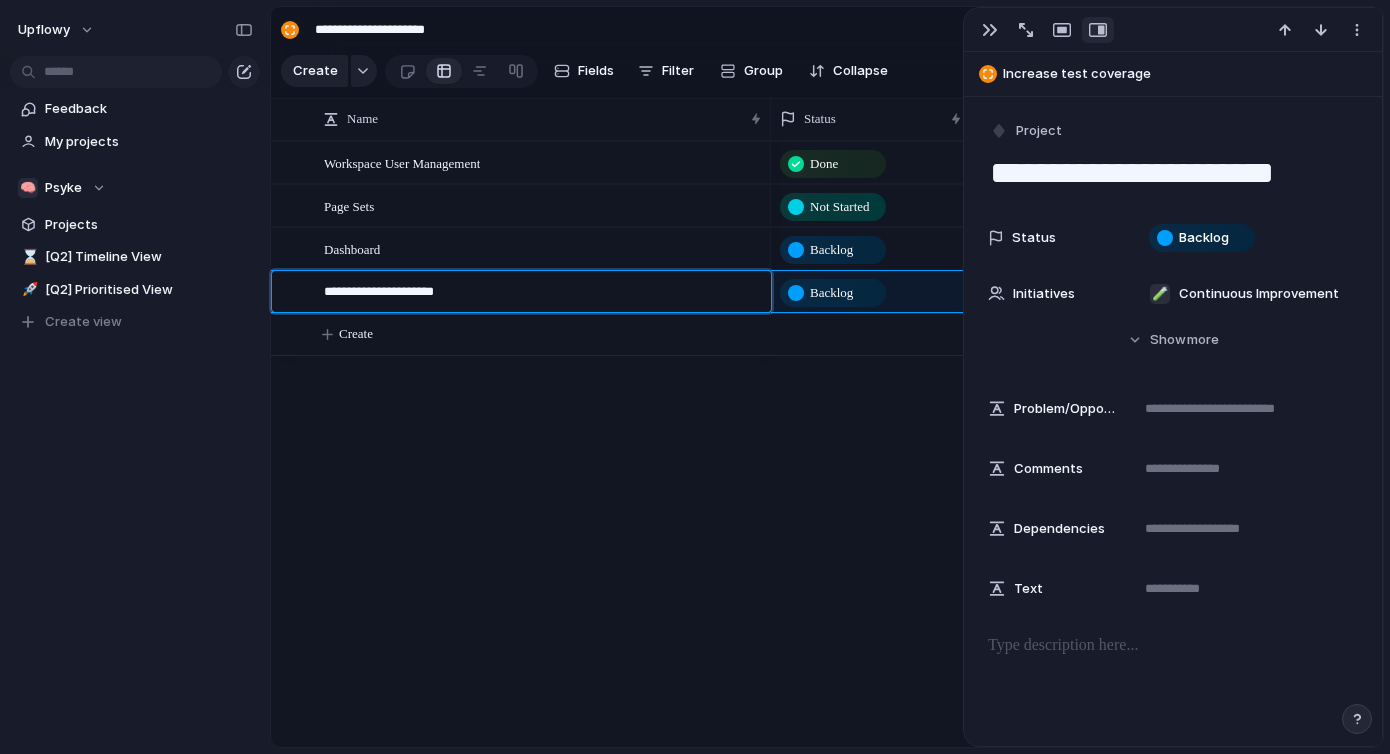 type on "**********" 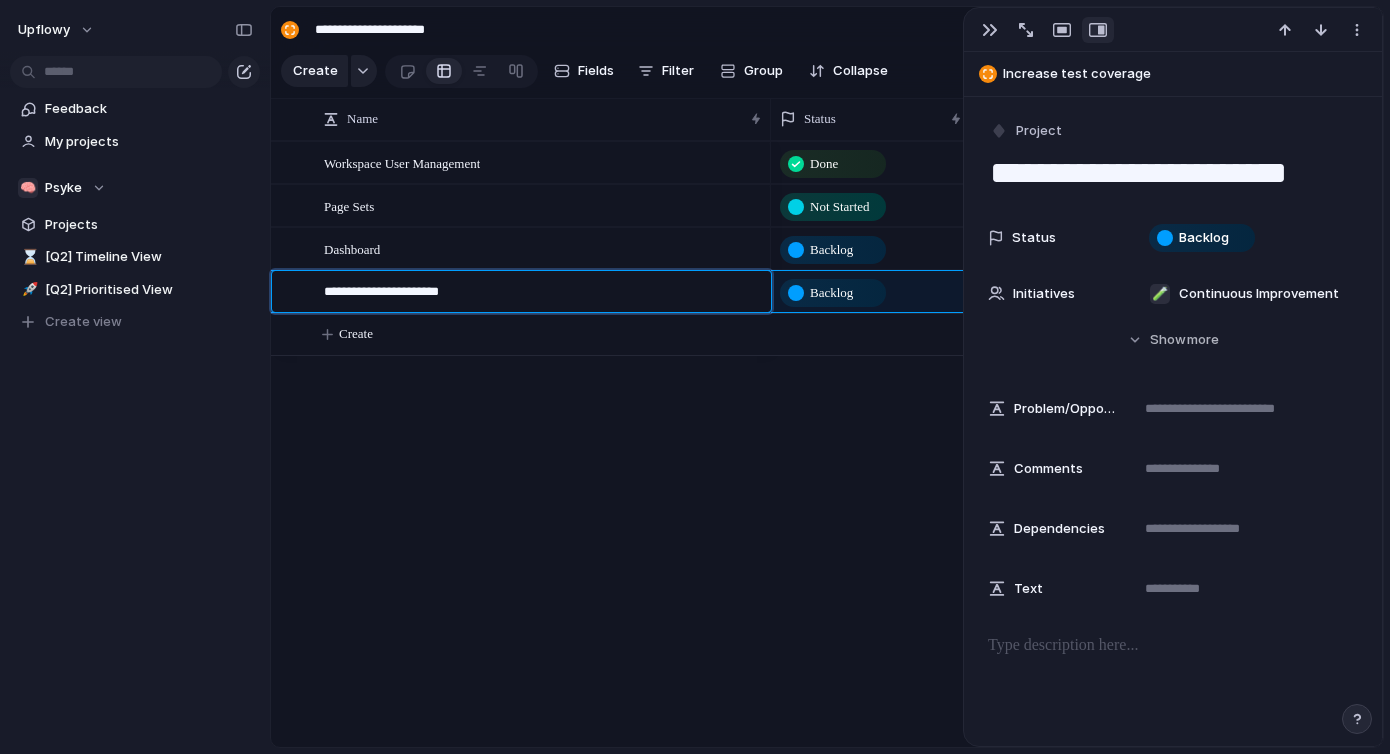 type on "**********" 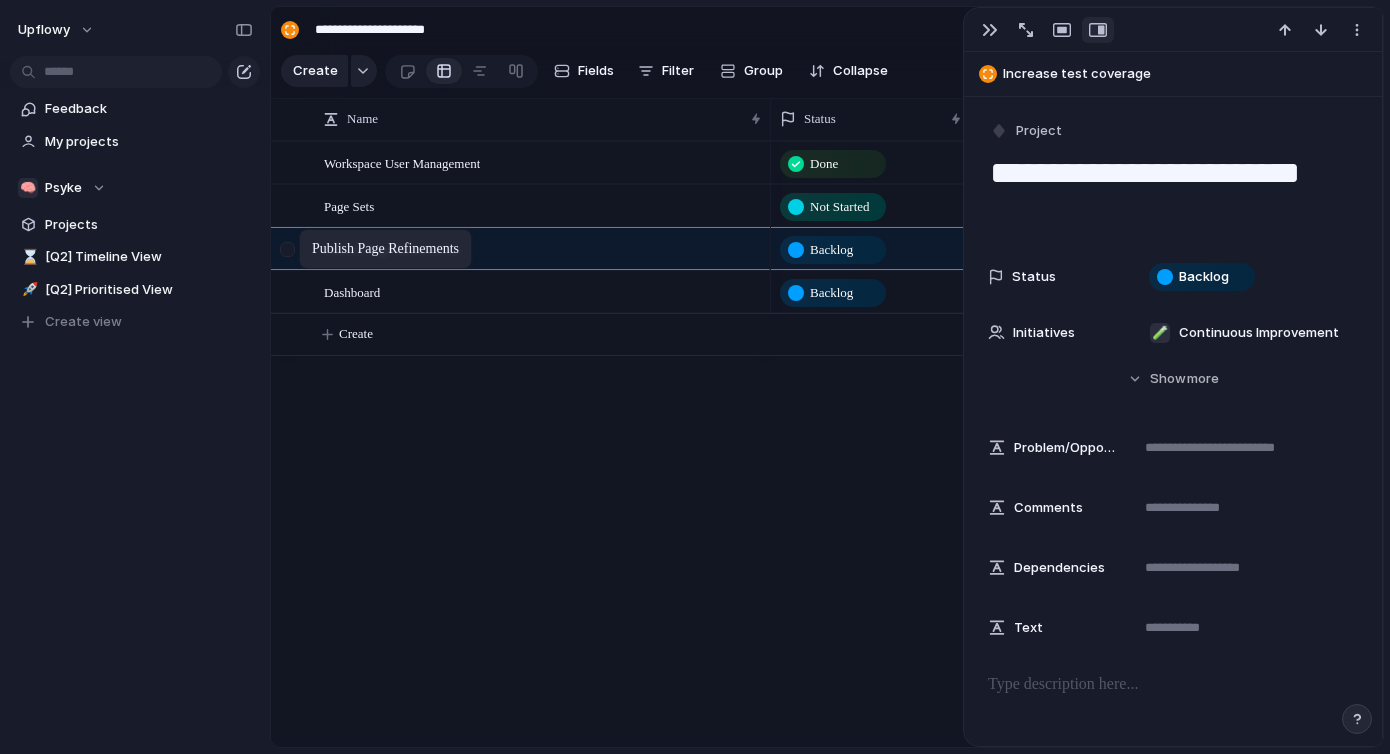 drag, startPoint x: 308, startPoint y: 291, endPoint x: 309, endPoint y: 234, distance: 57.00877 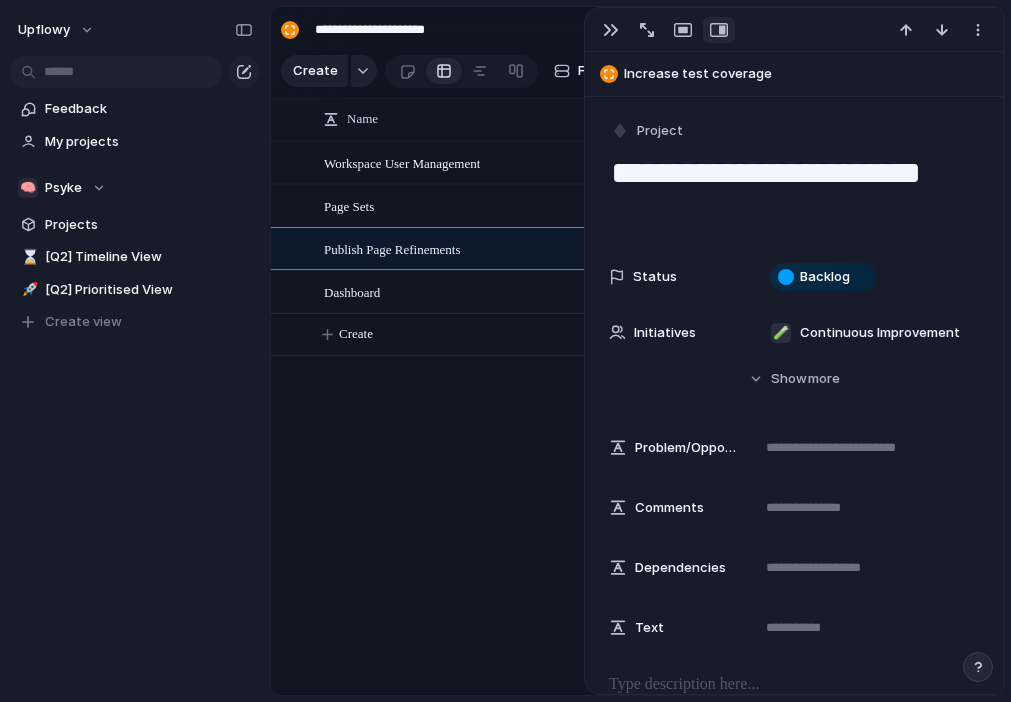 click on "Publish Page Refinements" at bounding box center (544, 249) 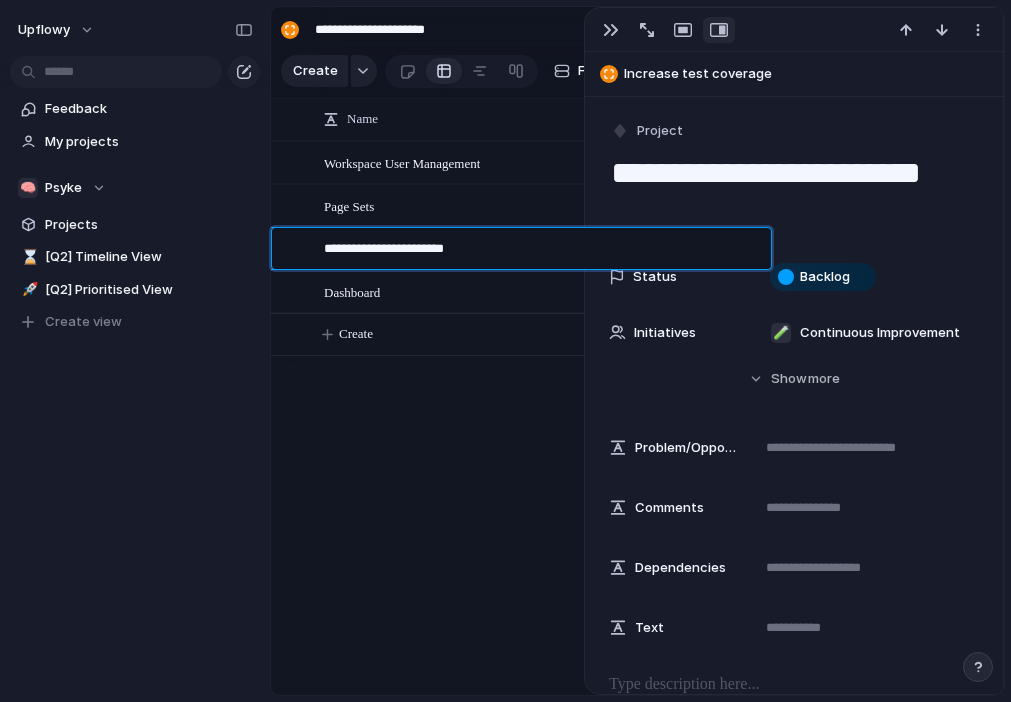 drag, startPoint x: 495, startPoint y: 251, endPoint x: 412, endPoint y: 250, distance: 83.00603 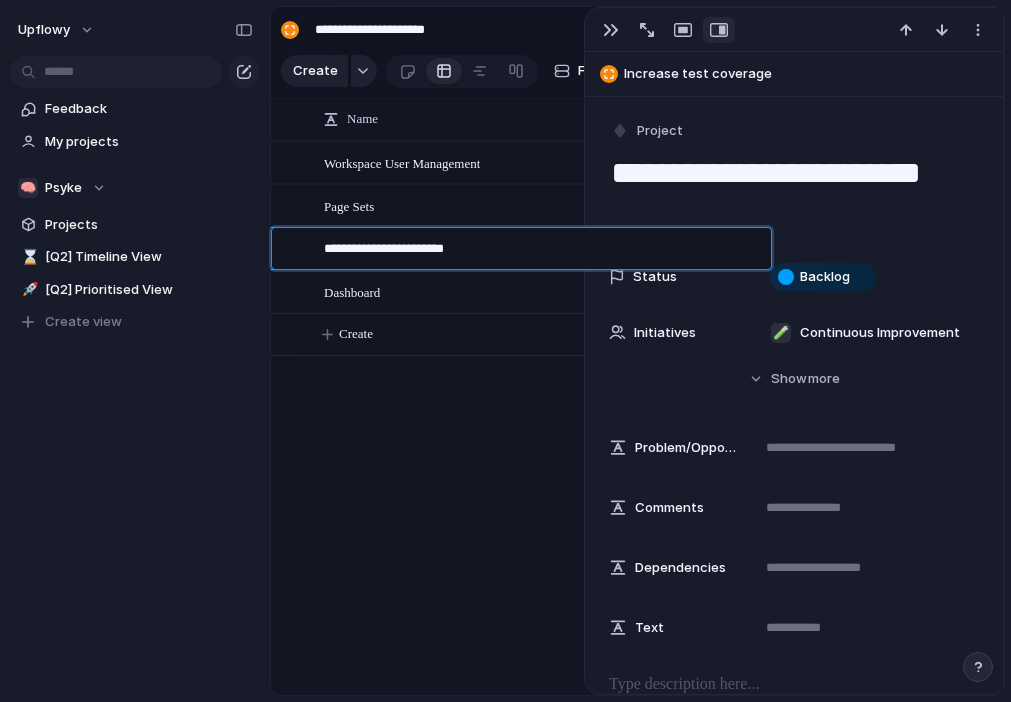 type on "**********" 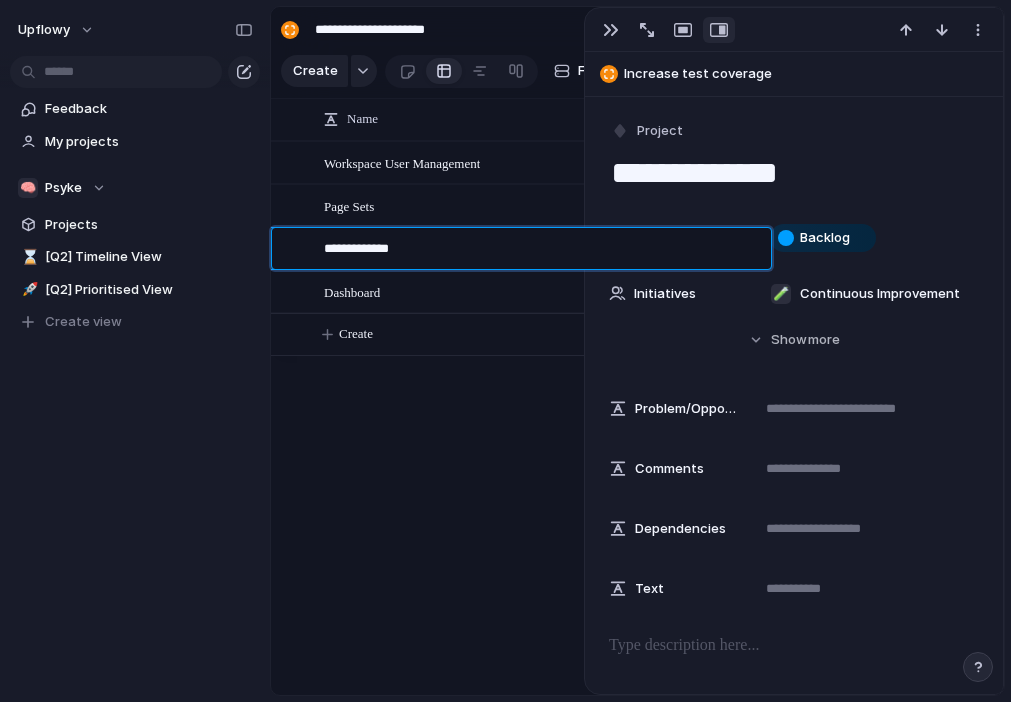 type on "**********" 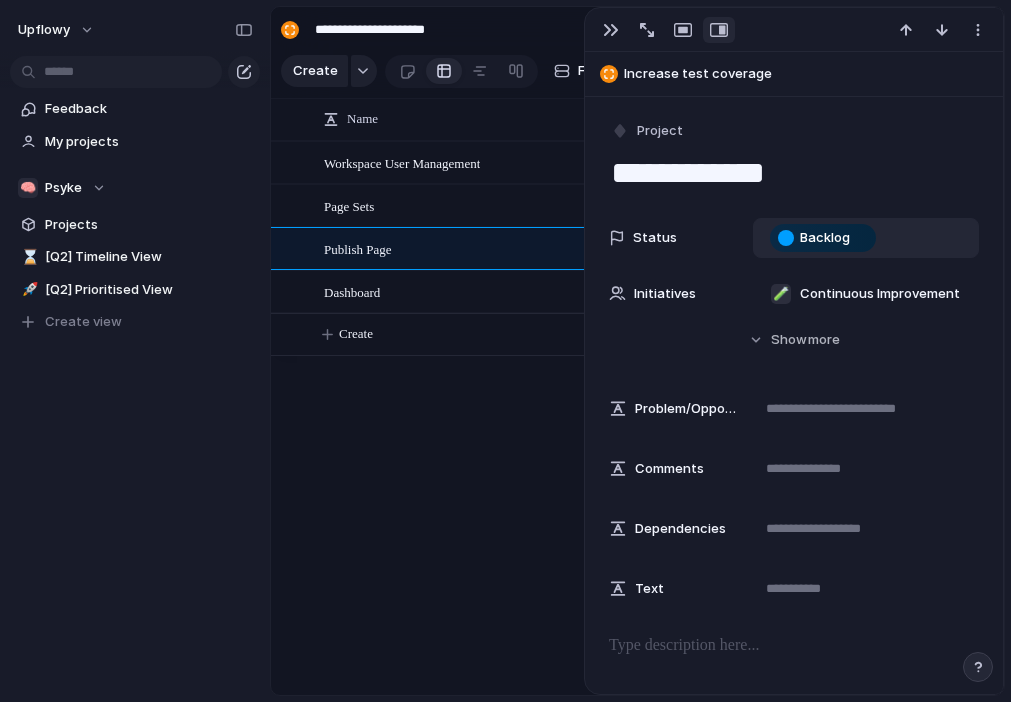 click on "Backlog" at bounding box center [825, 238] 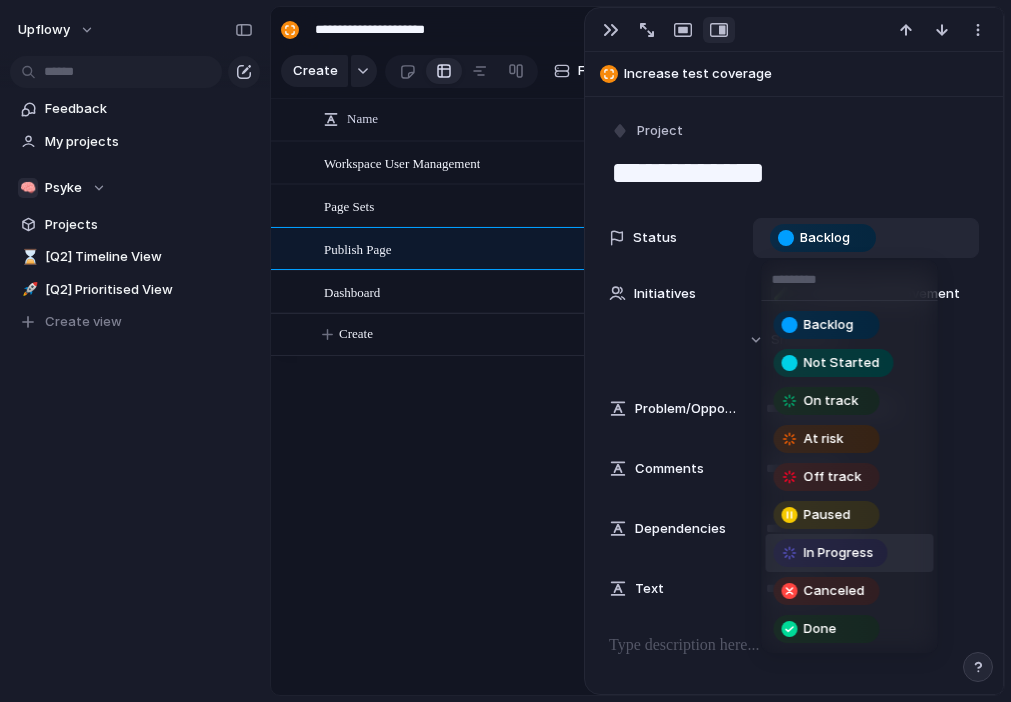 click on "In Progress" at bounding box center (839, 553) 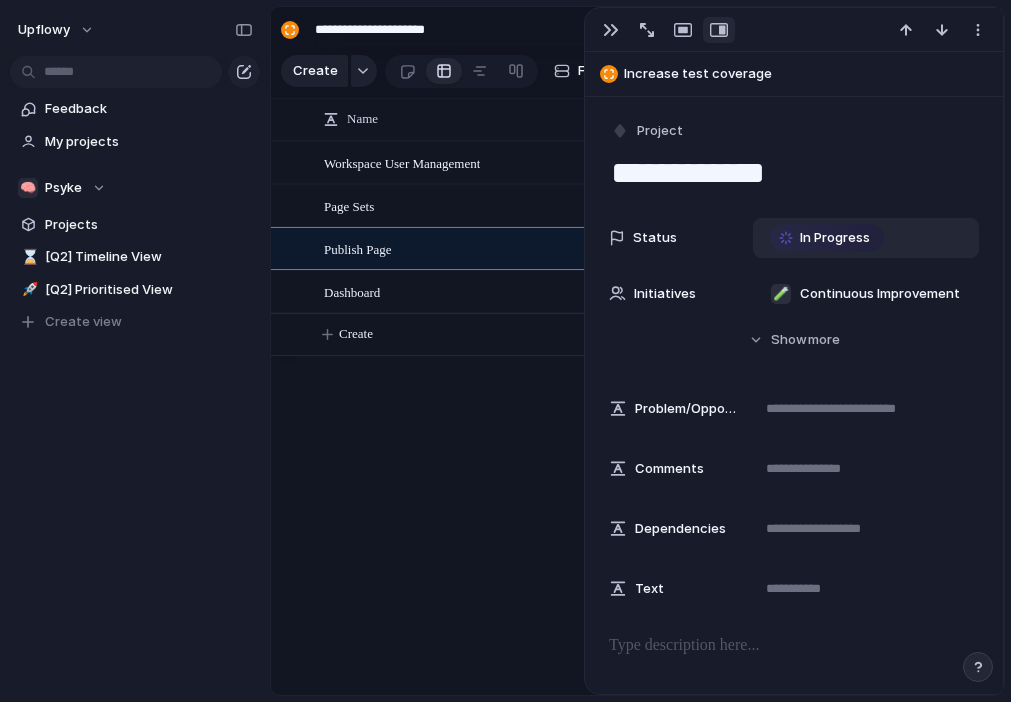 click on "Workspace User Management Page Sets Dashboard Publish Page Done 🧠 Psyke Not Started 🧠 Psyke Backlog 🧪 Continuous Improvement In Progress 🧪 Continuous Improvement Create" at bounding box center (637, 418) 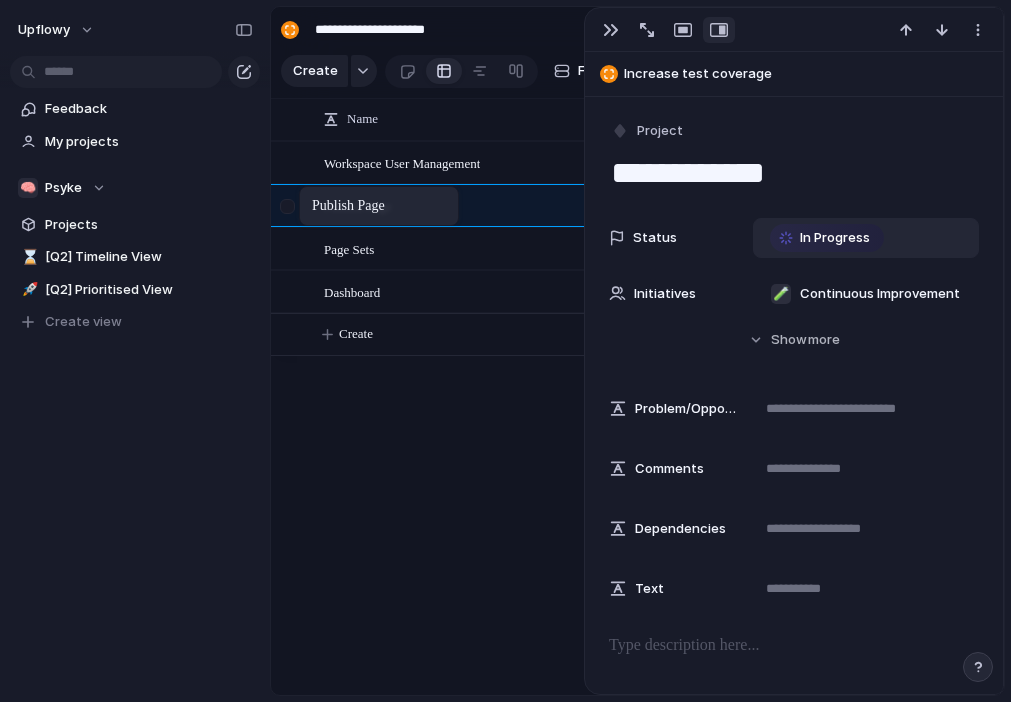 drag, startPoint x: 307, startPoint y: 255, endPoint x: 309, endPoint y: 194, distance: 61.03278 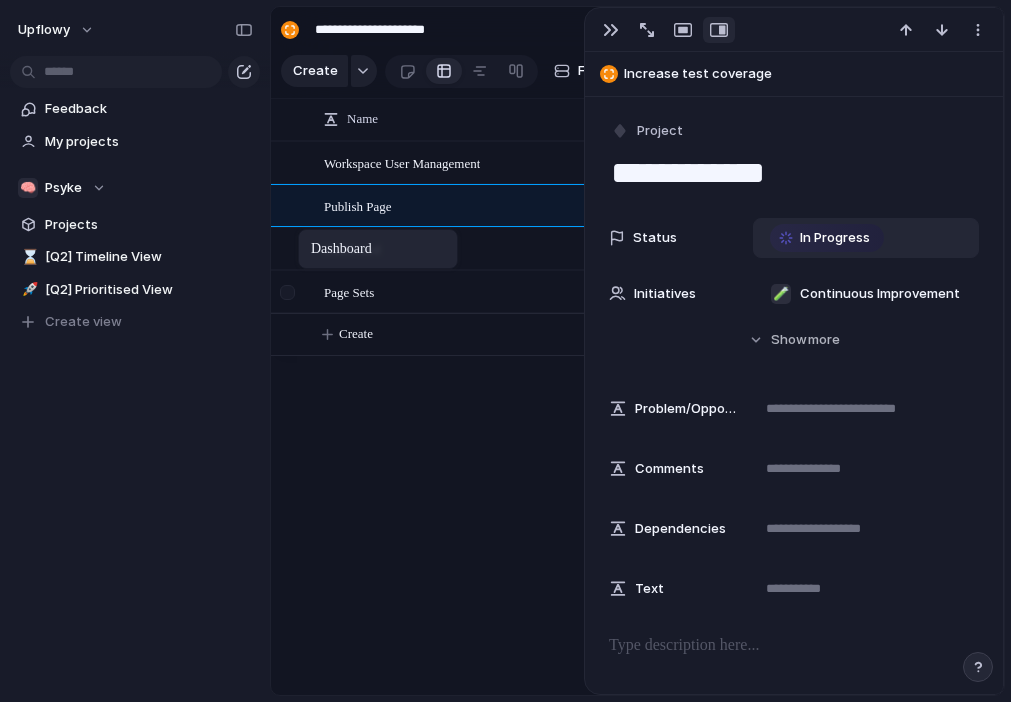 drag, startPoint x: 308, startPoint y: 296, endPoint x: 308, endPoint y: 241, distance: 55 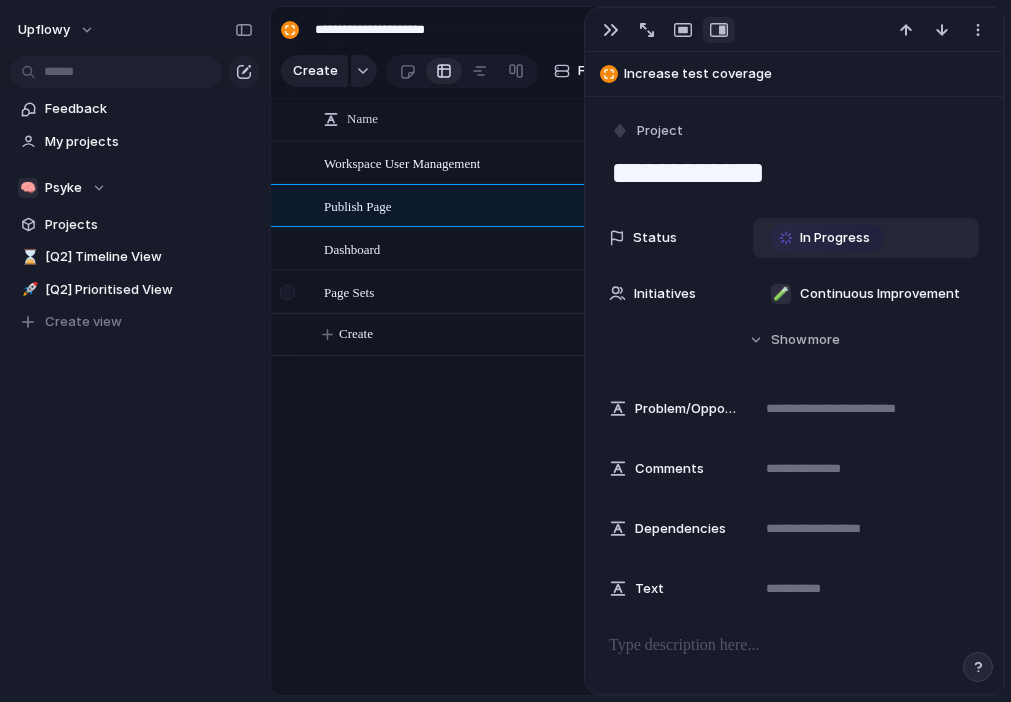 click at bounding box center (287, 292) 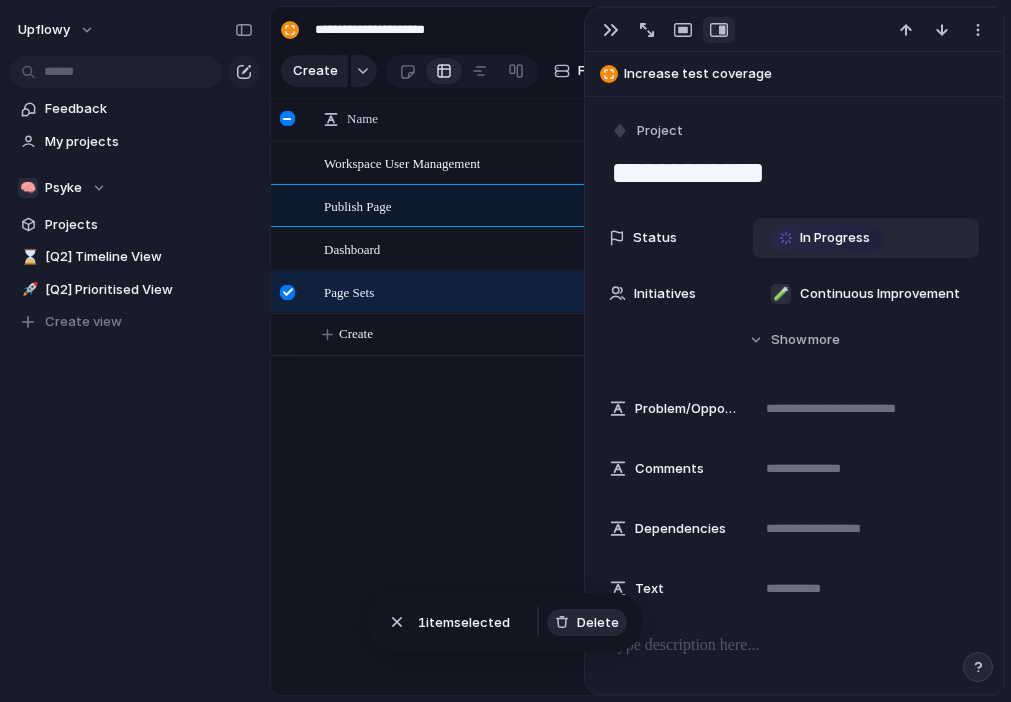 click on "Delete" at bounding box center (598, 623) 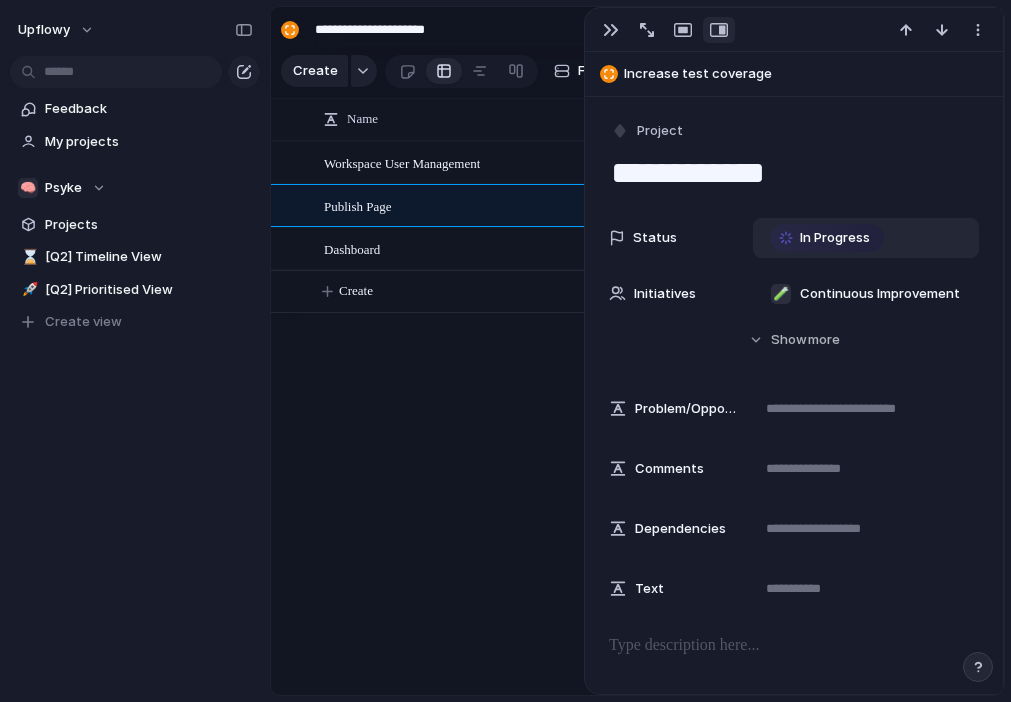 click on "Workspace User Management Dashboard Publish Page Done 🧠 Psyke Backlog 🧪 Continuous Improvement In Progress 🧪 Continuous Improvement Create" at bounding box center (637, 418) 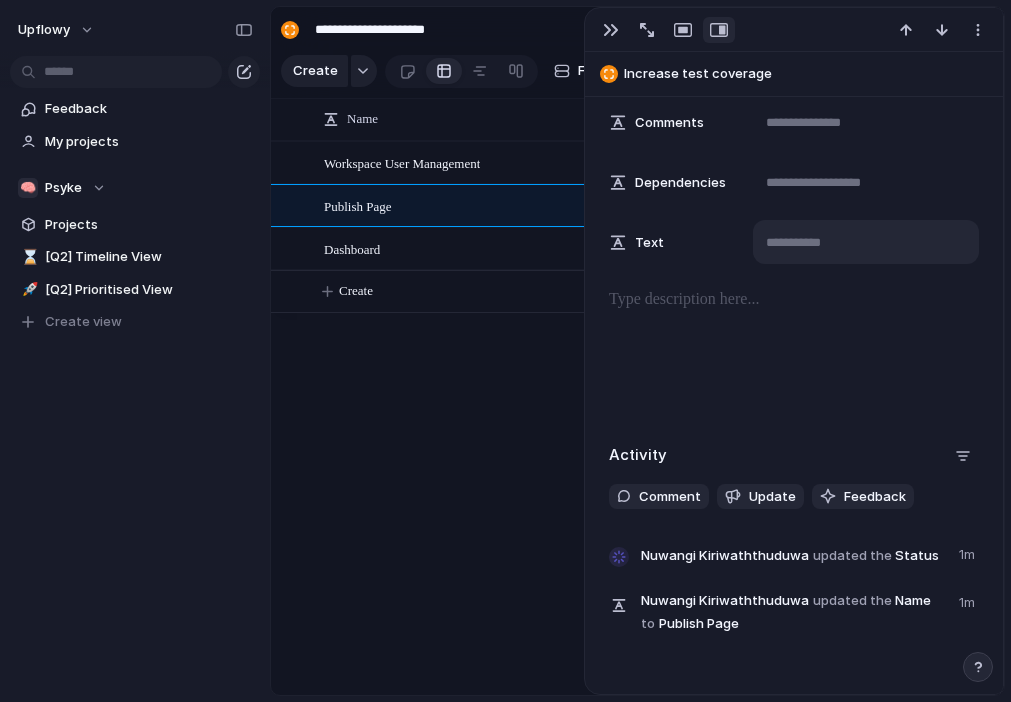 scroll, scrollTop: 340, scrollLeft: 0, axis: vertical 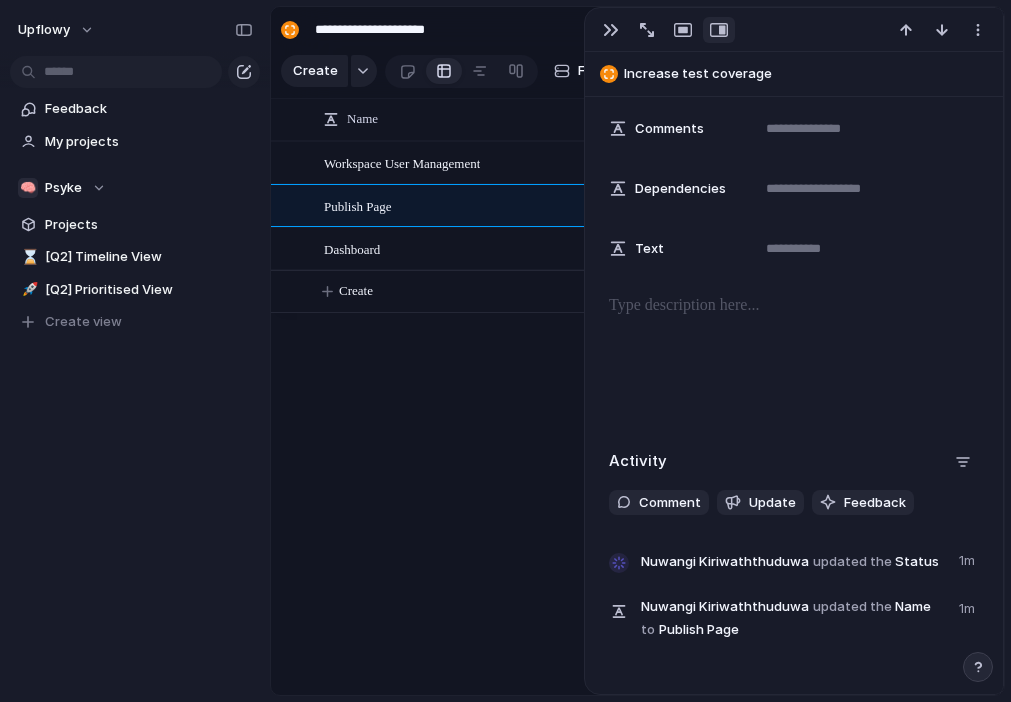 click at bounding box center (794, 306) 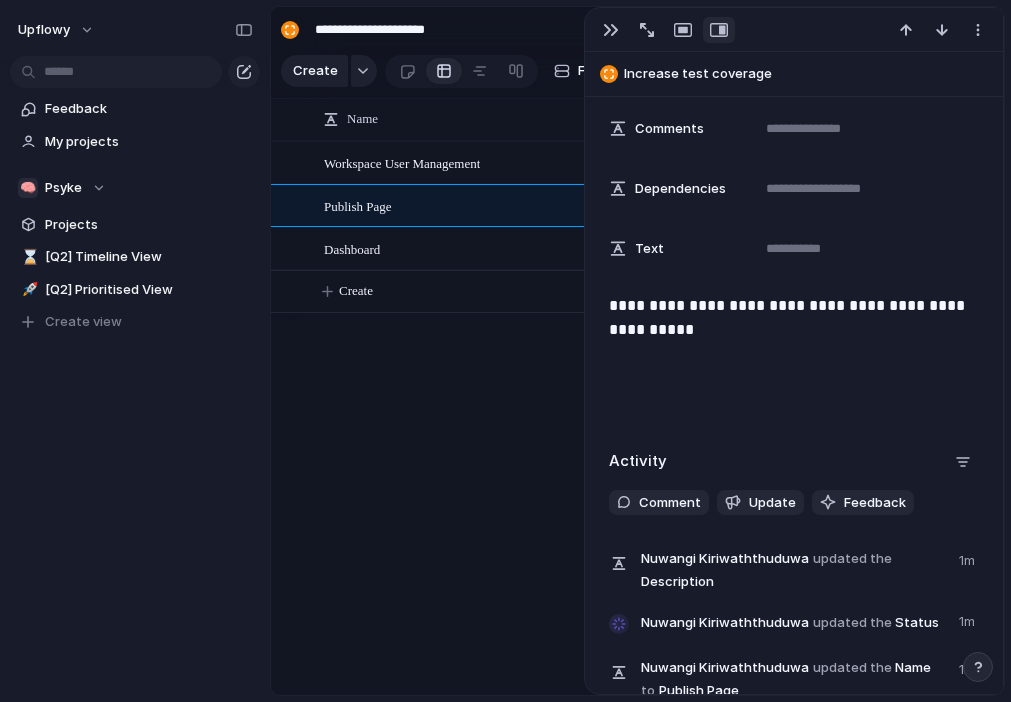 click on "**********" at bounding box center [794, 318] 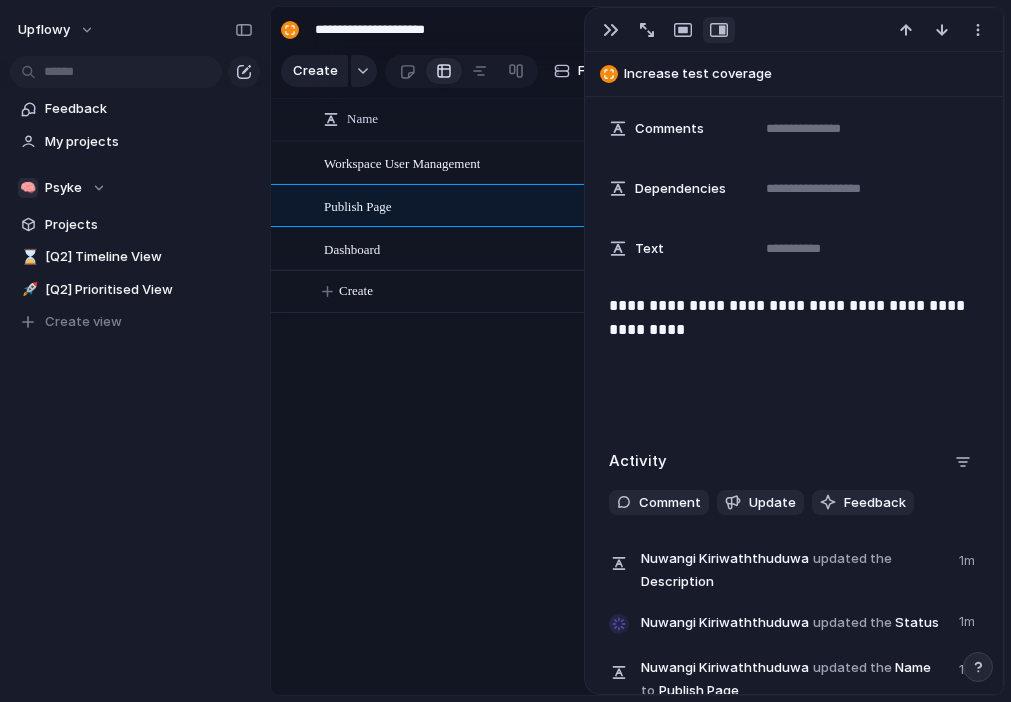 click on "**********" at bounding box center [794, 318] 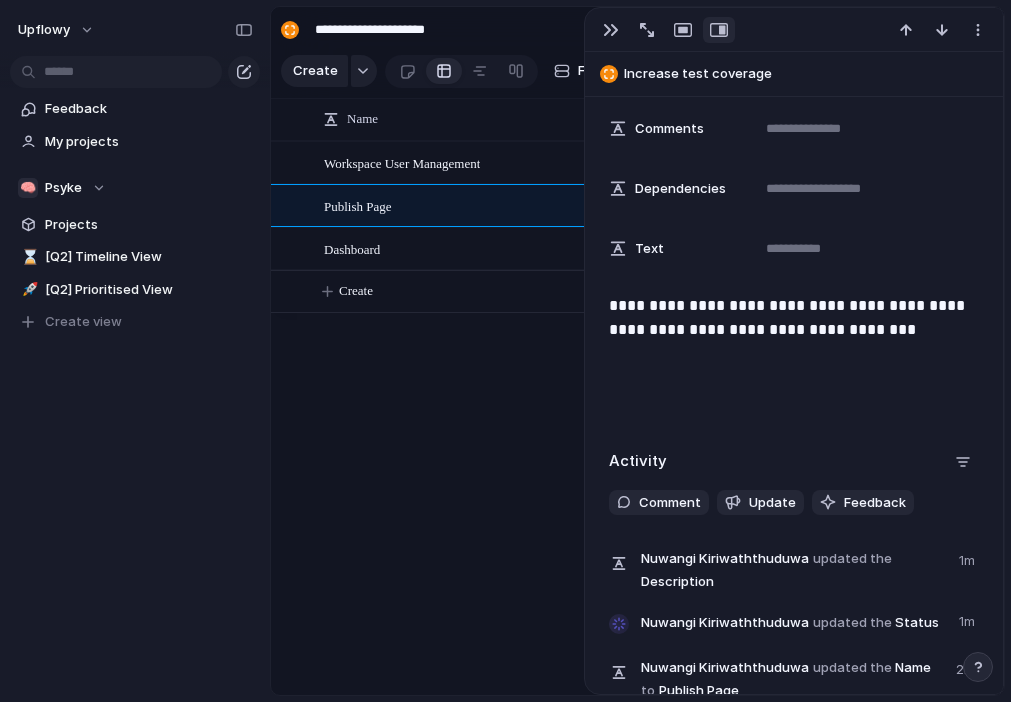 click on "**********" at bounding box center [794, 318] 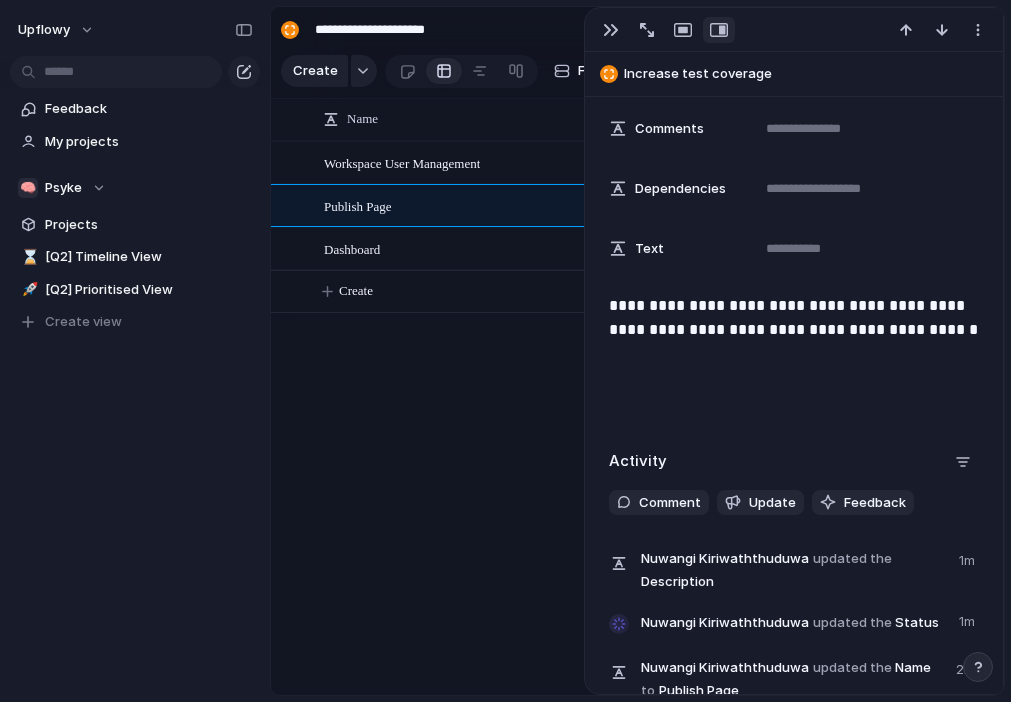 click on "**********" at bounding box center [794, 318] 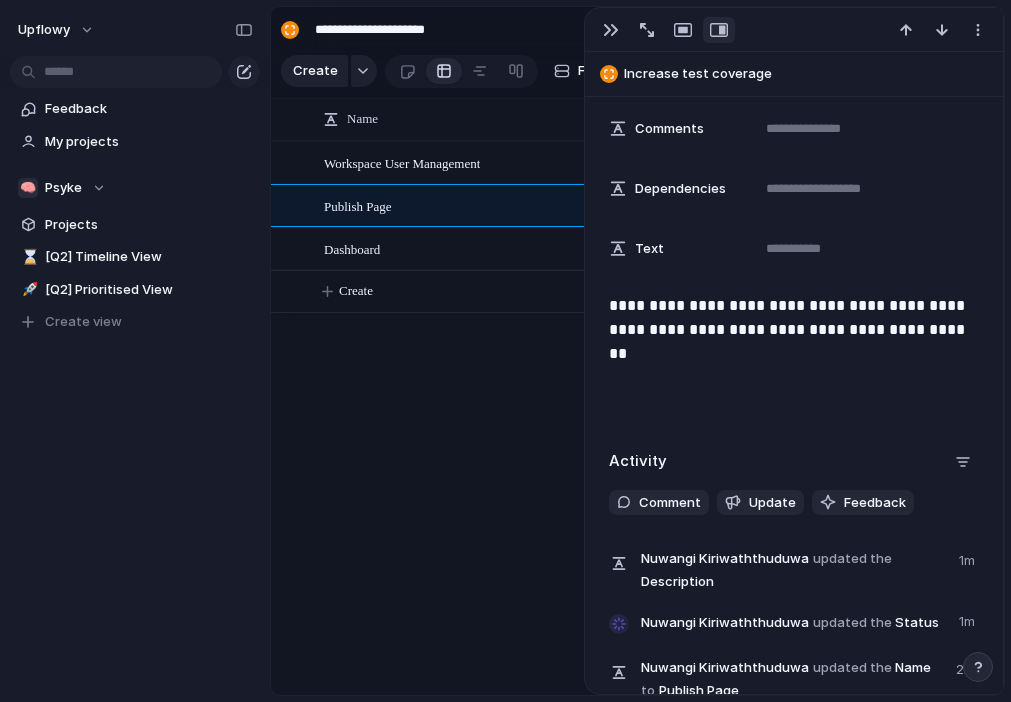 click on "**********" at bounding box center (794, 318) 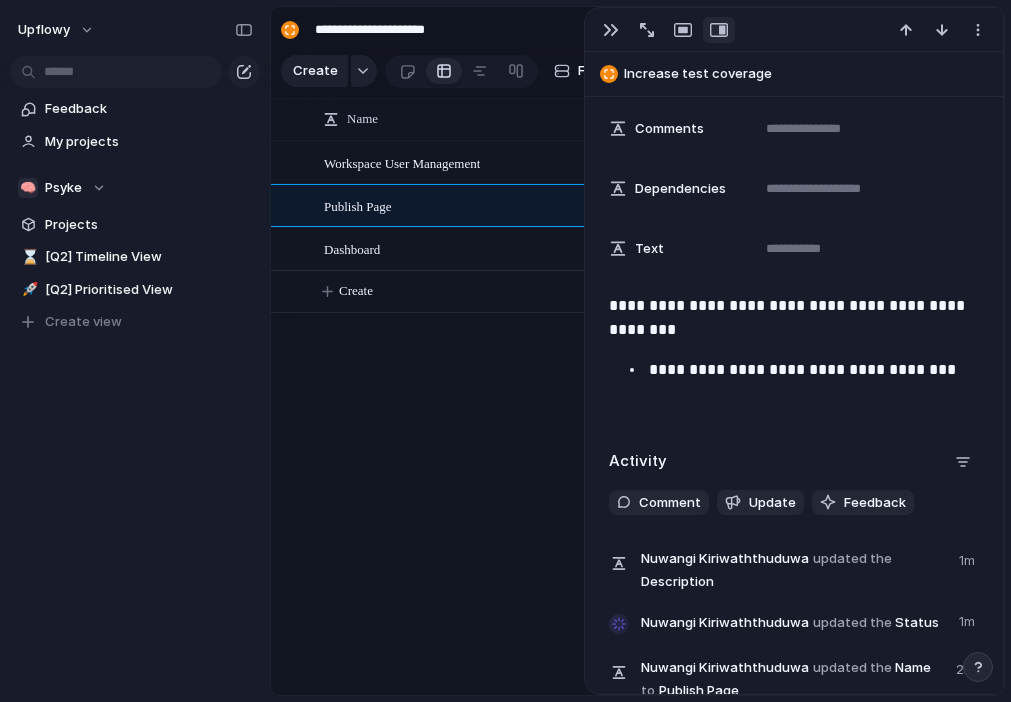 click on "**********" at bounding box center [812, 370] 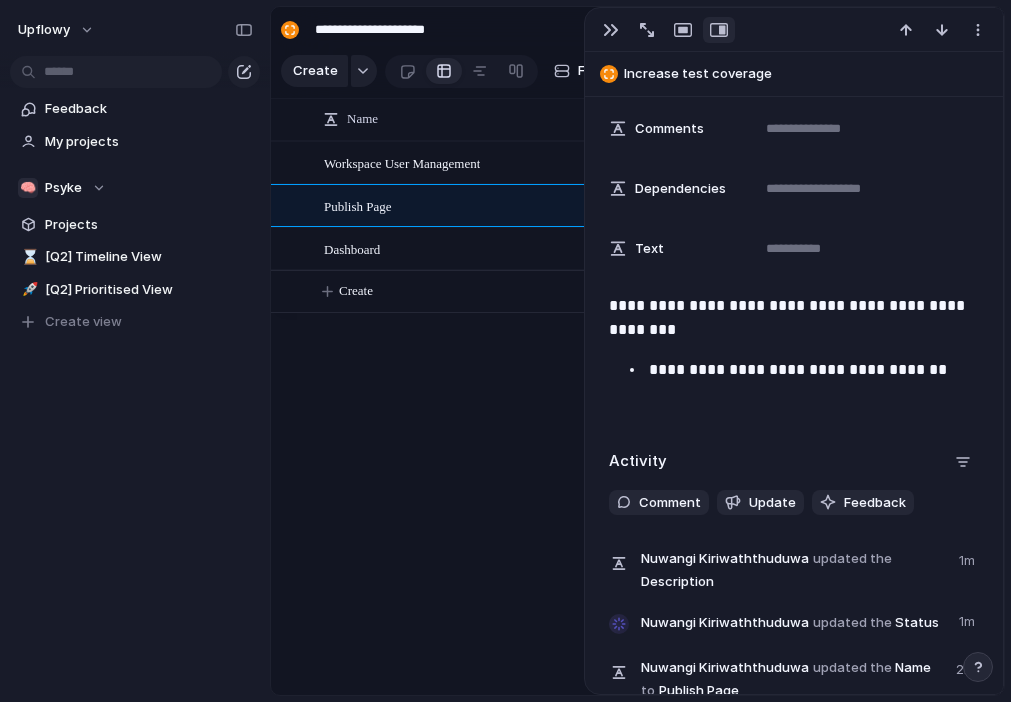 click on "**********" at bounding box center [812, 370] 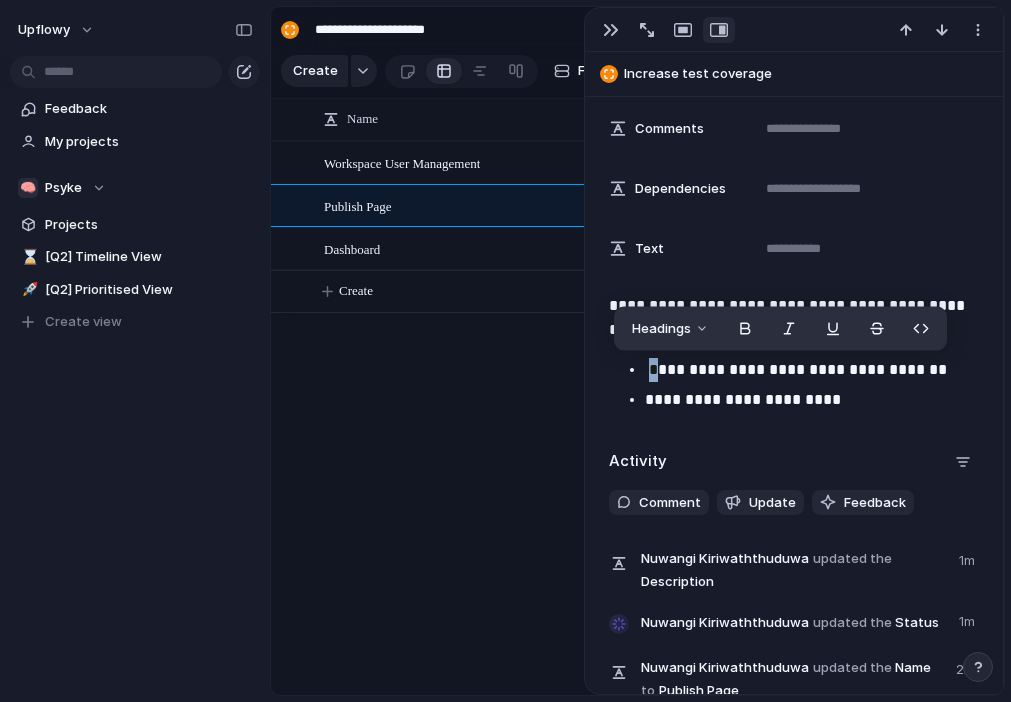 click on "**********" at bounding box center [812, 370] 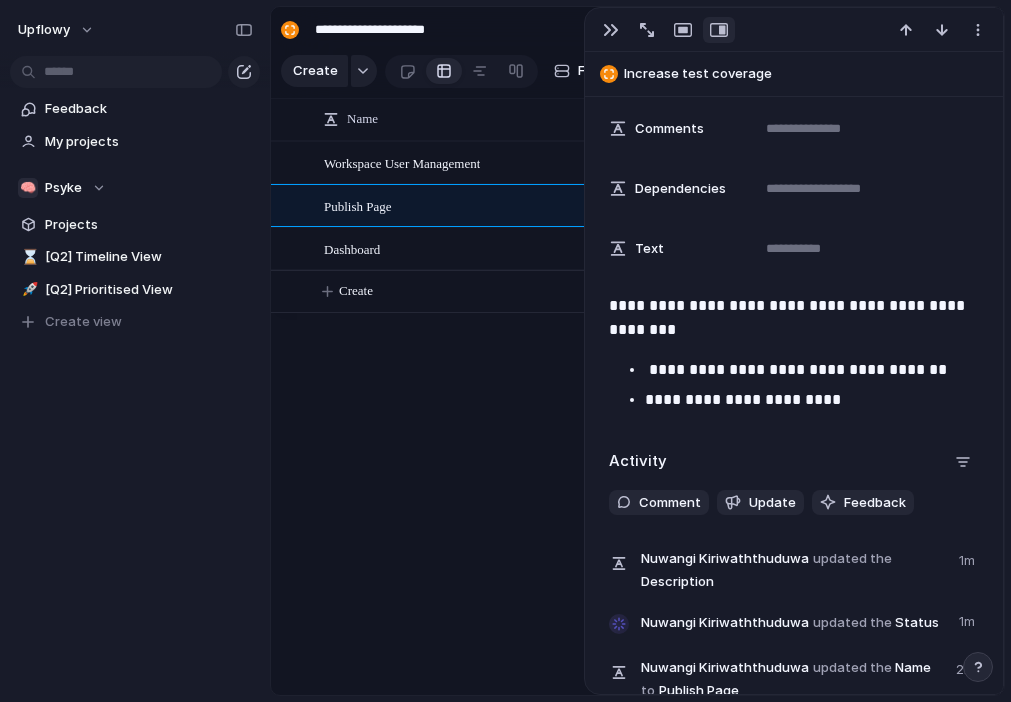 drag, startPoint x: 647, startPoint y: 370, endPoint x: 648, endPoint y: 383, distance: 13.038404 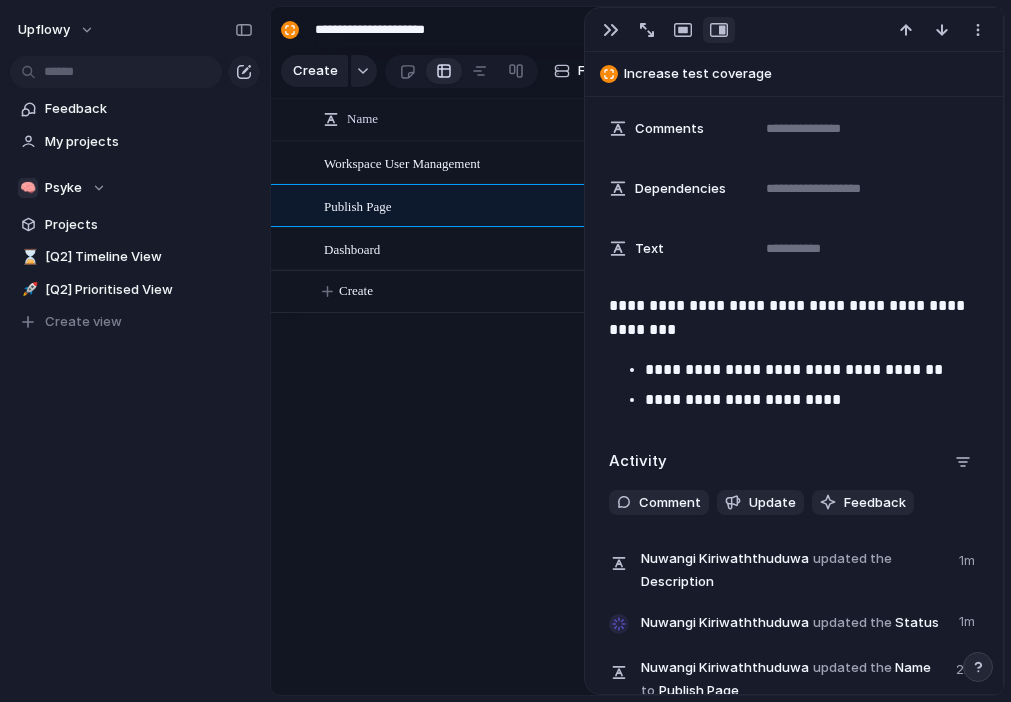 click on "**********" at bounding box center [812, 400] 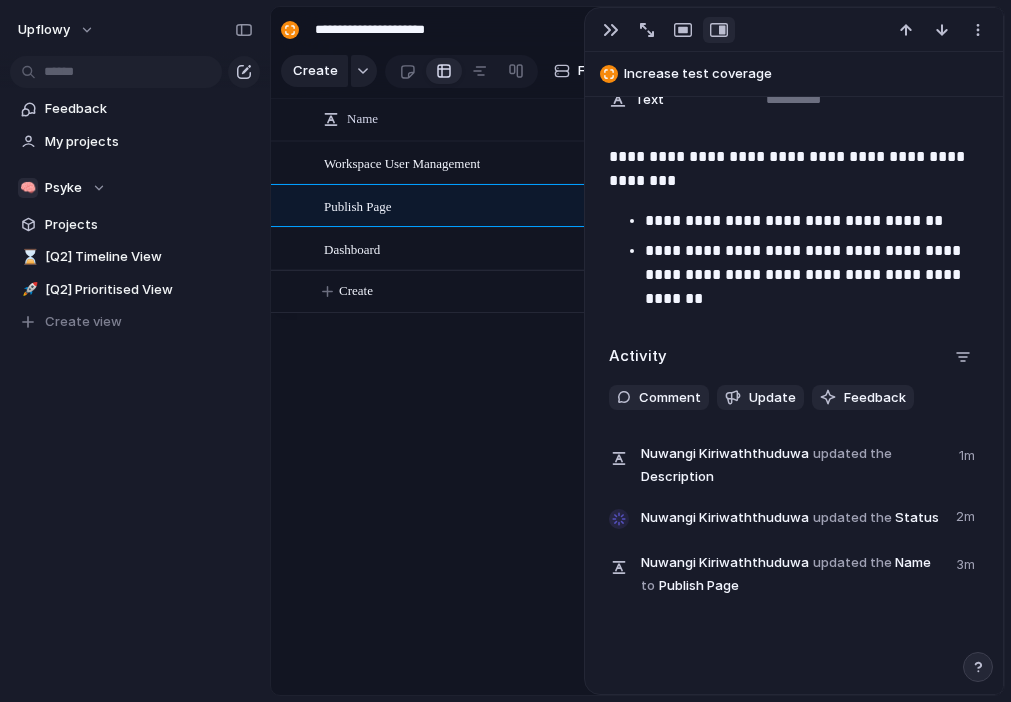 scroll, scrollTop: 551, scrollLeft: 0, axis: vertical 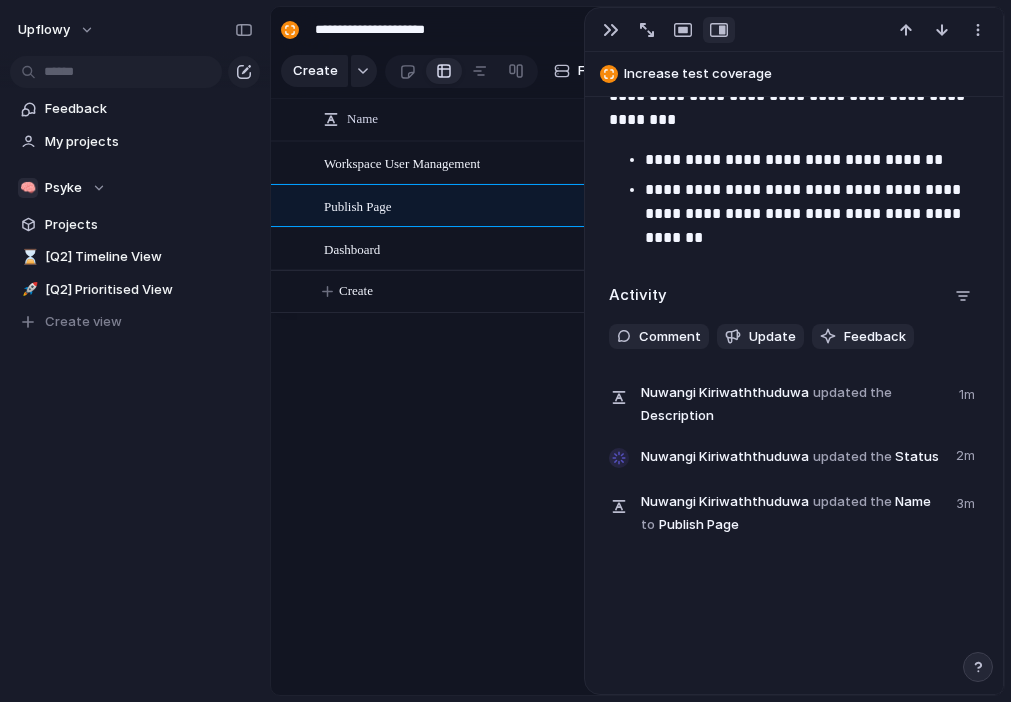 click on "Workspace User Management Publish Page Dashboard Done 🧠 Psyke In Progress 🧪 Continuous Improvement Backlog 🧪 Continuous Improvement Create" at bounding box center [637, 418] 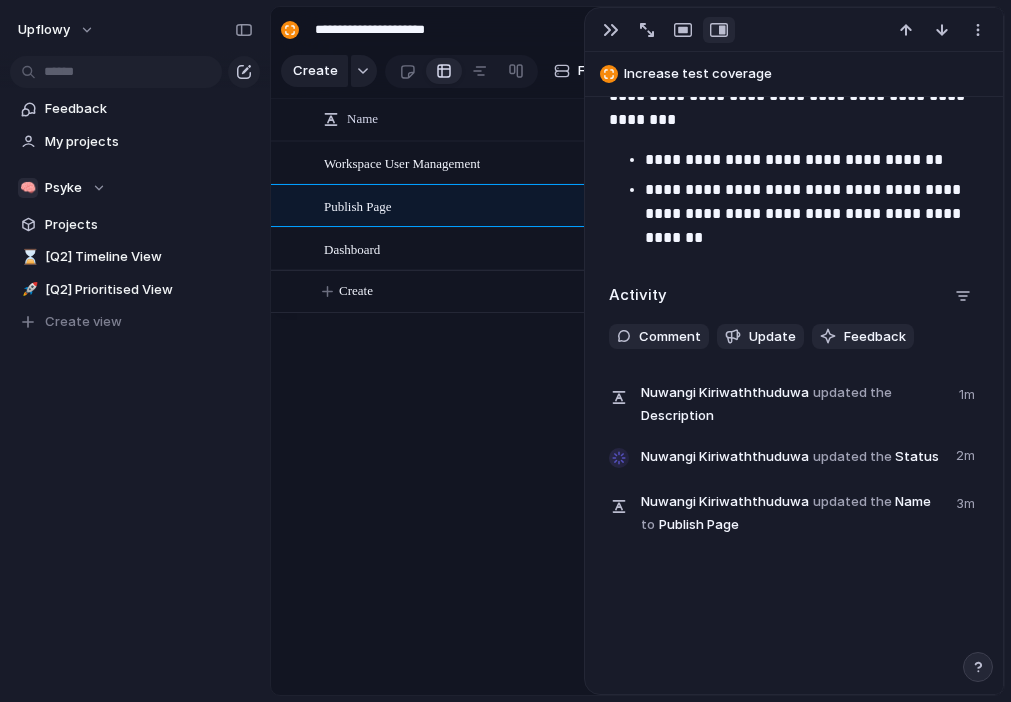 click on "Dashboard" at bounding box center (352, 248) 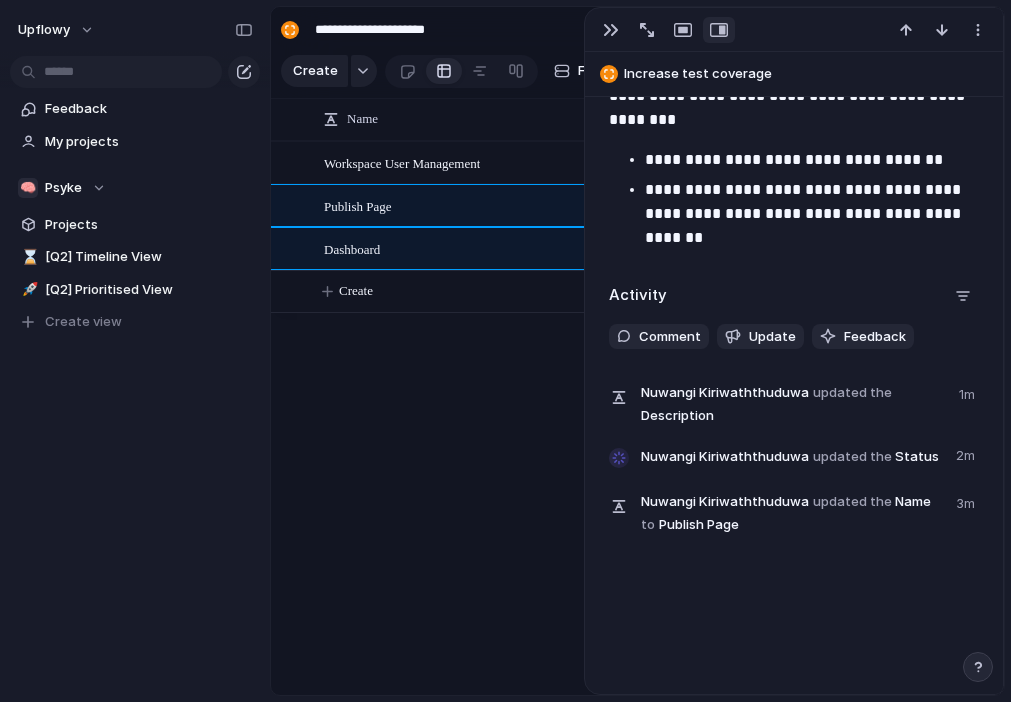 type on "*********" 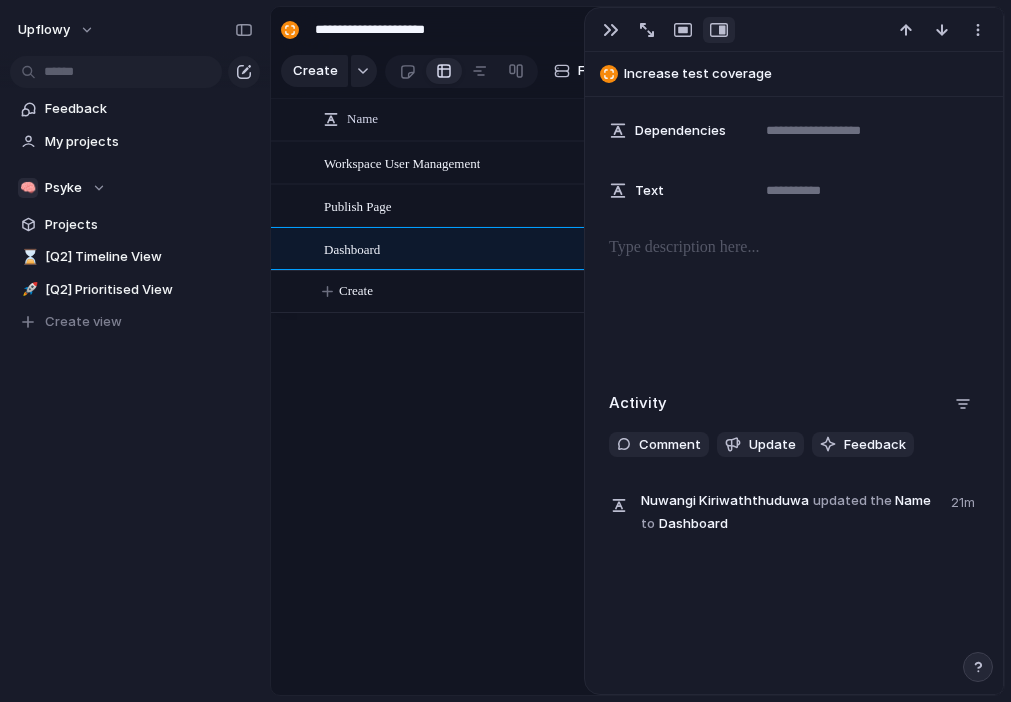 scroll, scrollTop: 398, scrollLeft: 0, axis: vertical 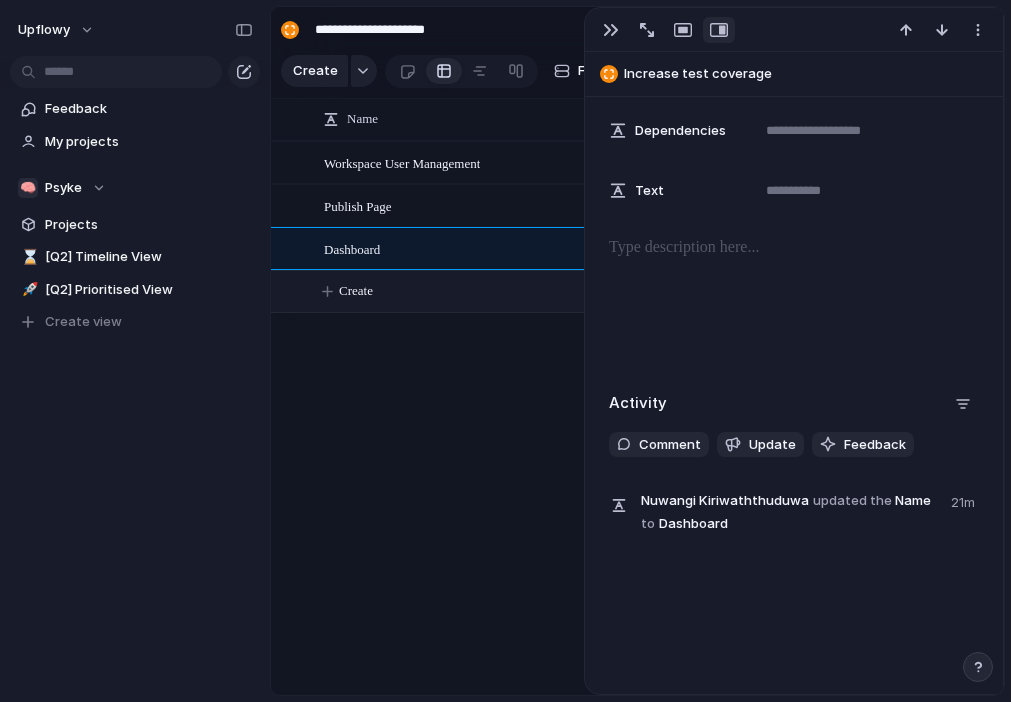 click on "Create" at bounding box center [663, 291] 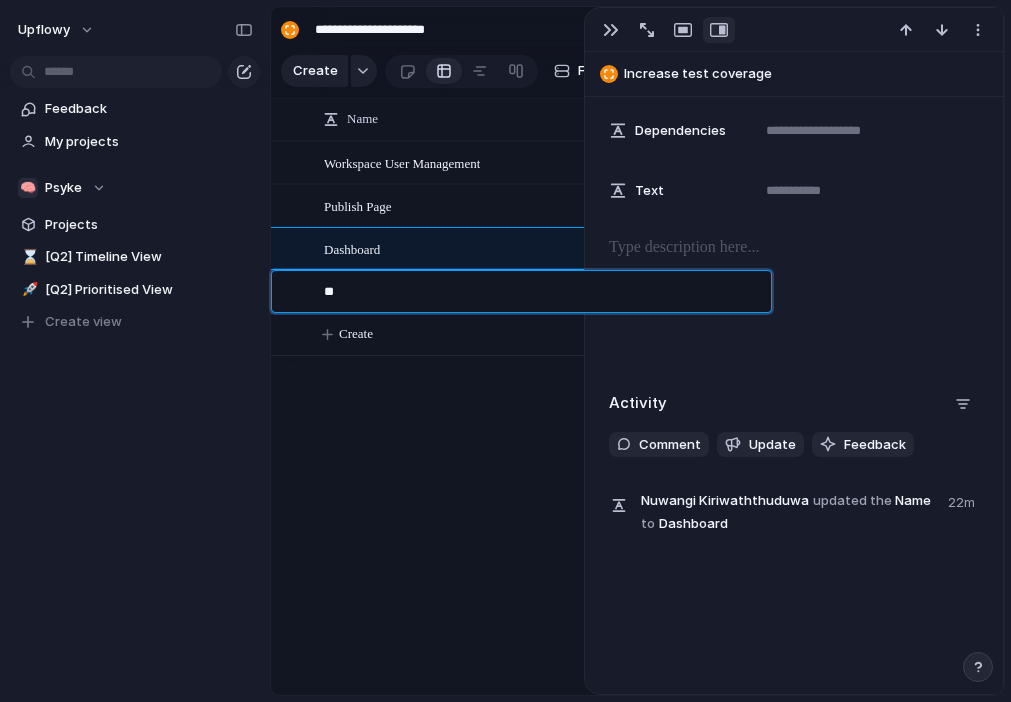 type on "*" 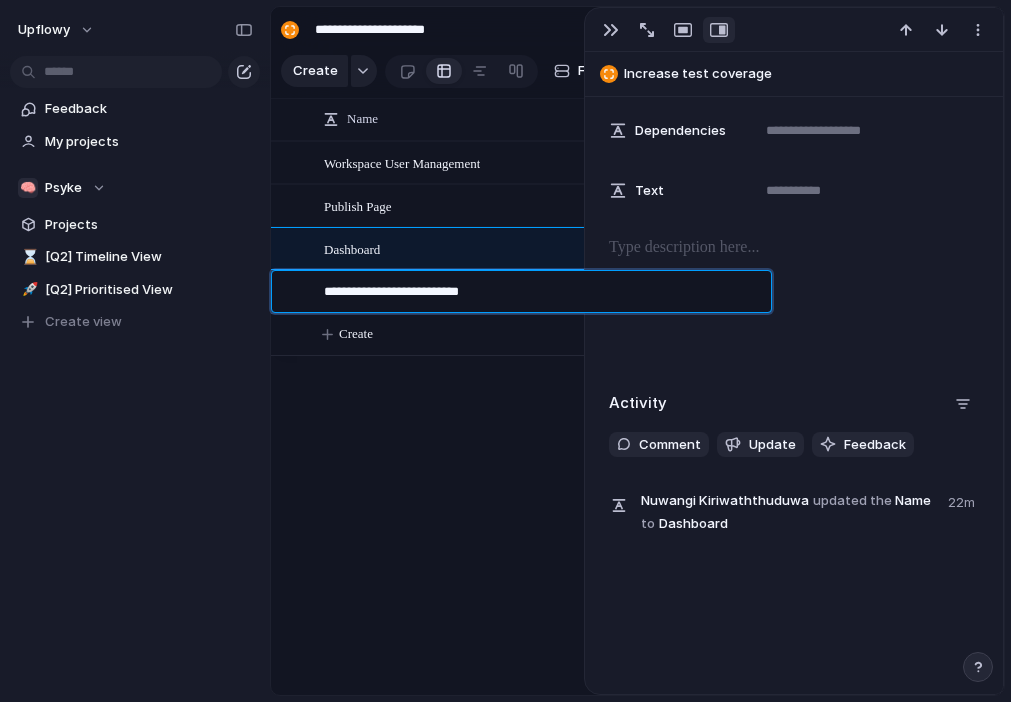 type on "**********" 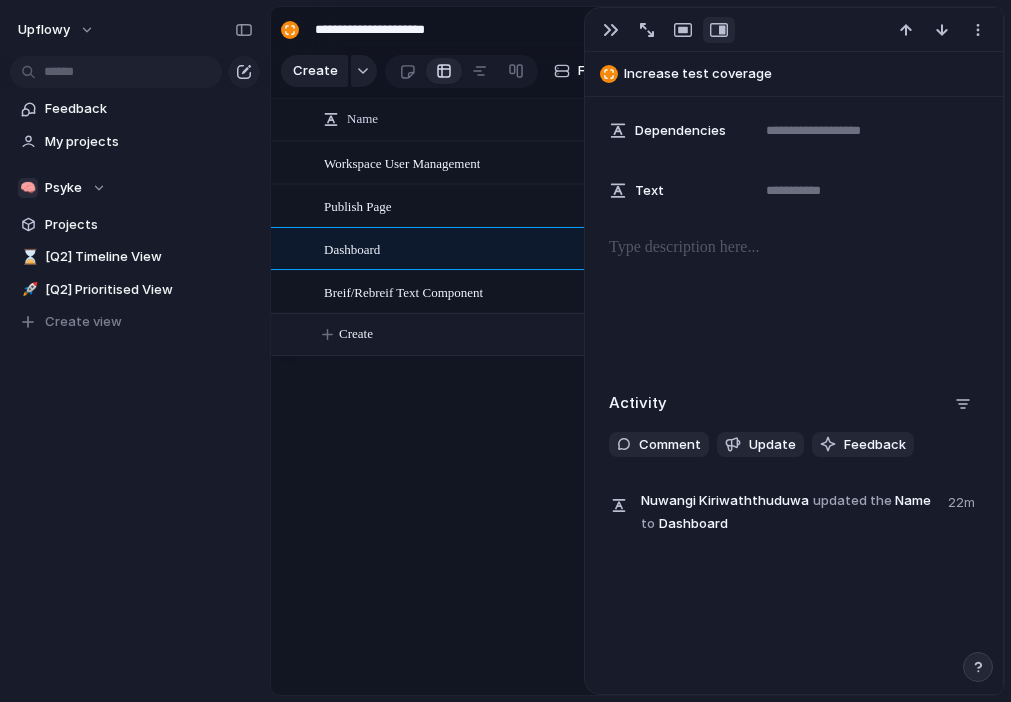 click on "Create" at bounding box center [356, 334] 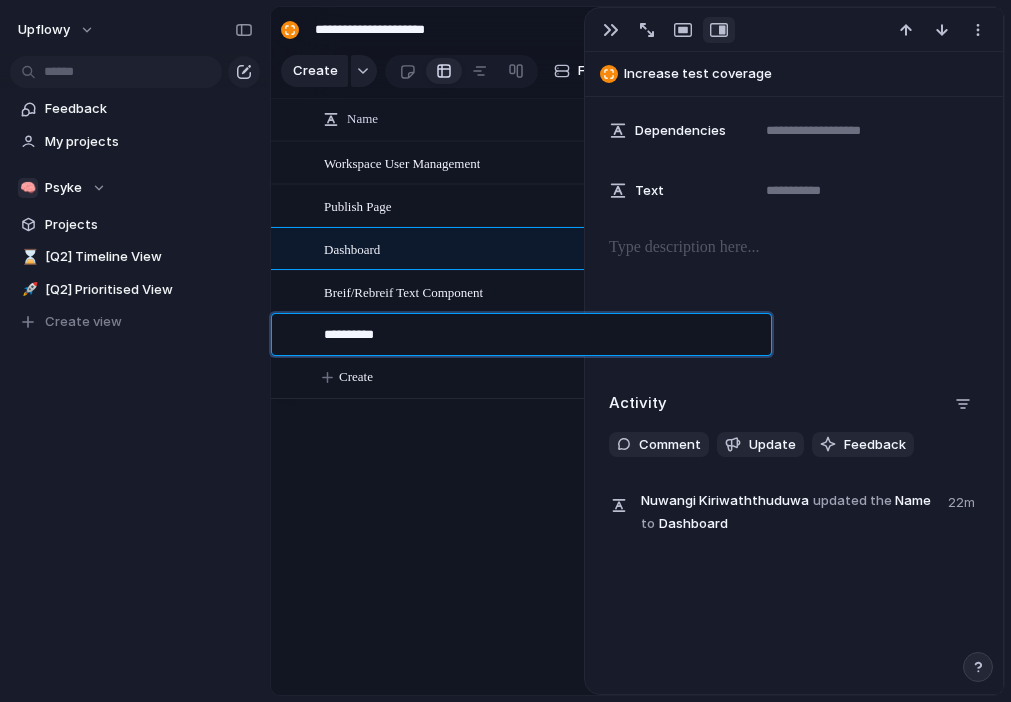 type on "**********" 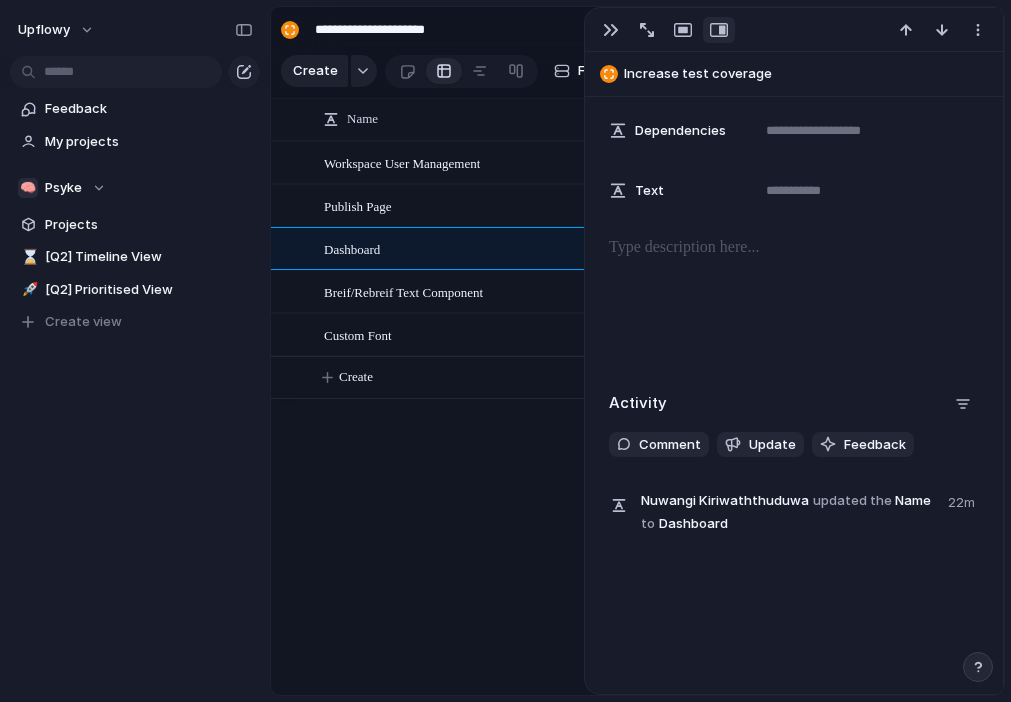 click on "Publish Page" at bounding box center [358, 205] 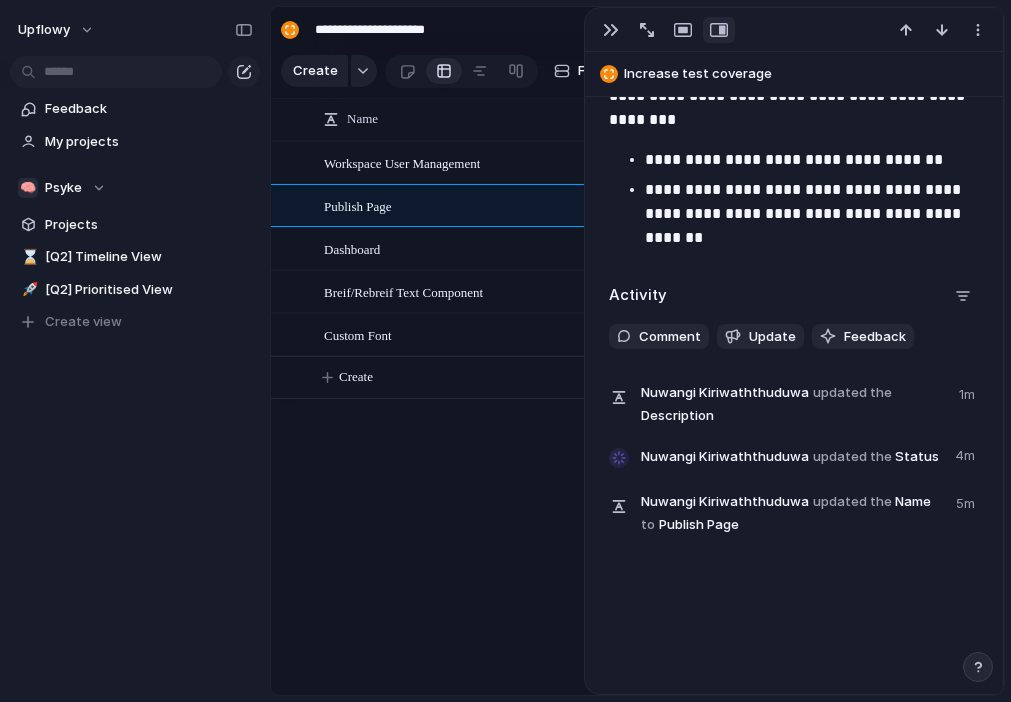 click on "Dashboard" at bounding box center [352, 248] 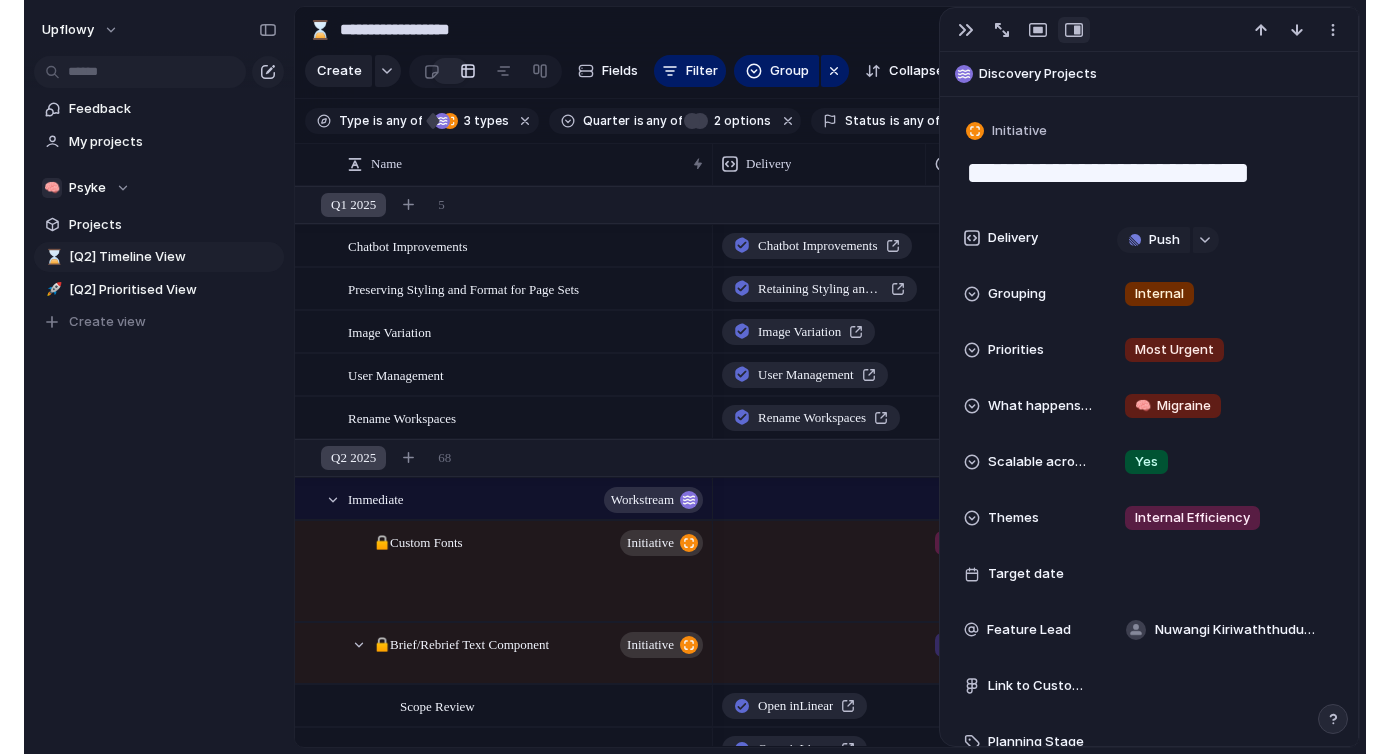 scroll, scrollTop: 0, scrollLeft: 0, axis: both 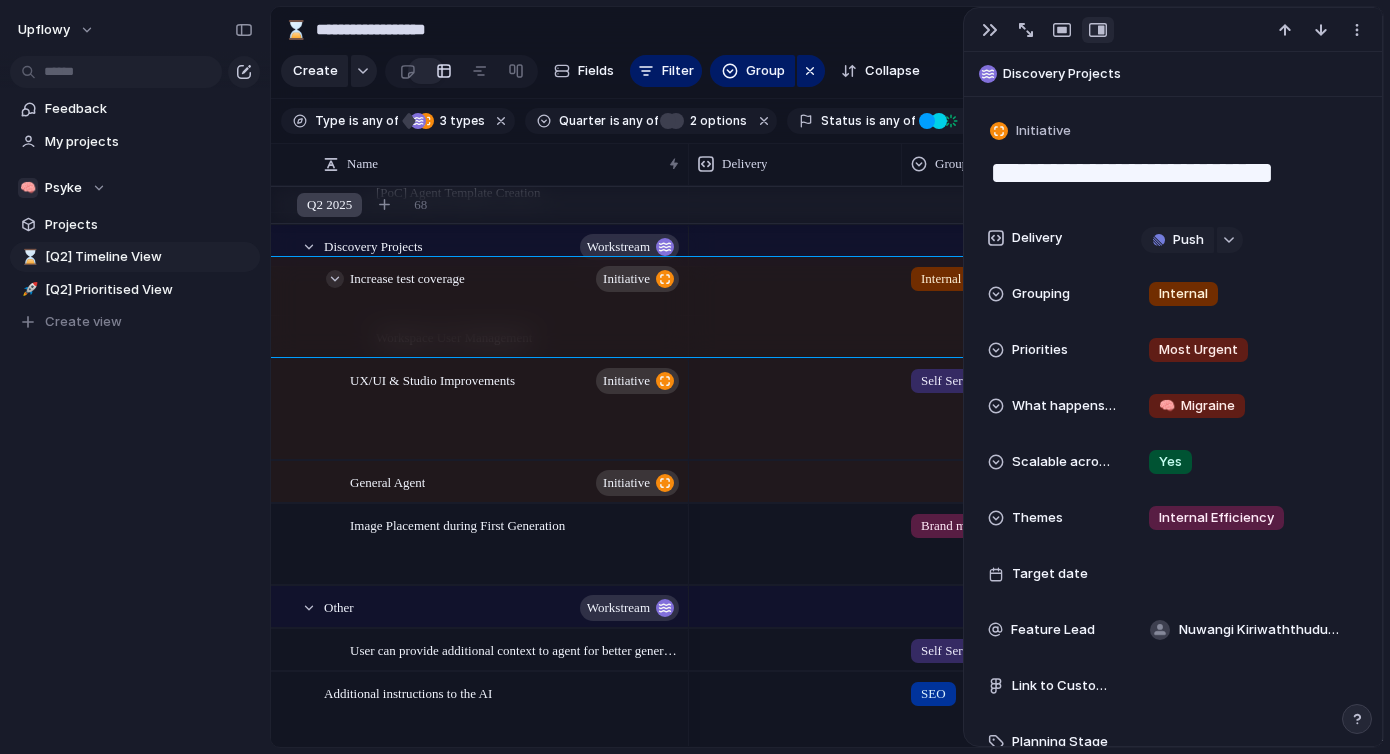 click at bounding box center (335, 279) 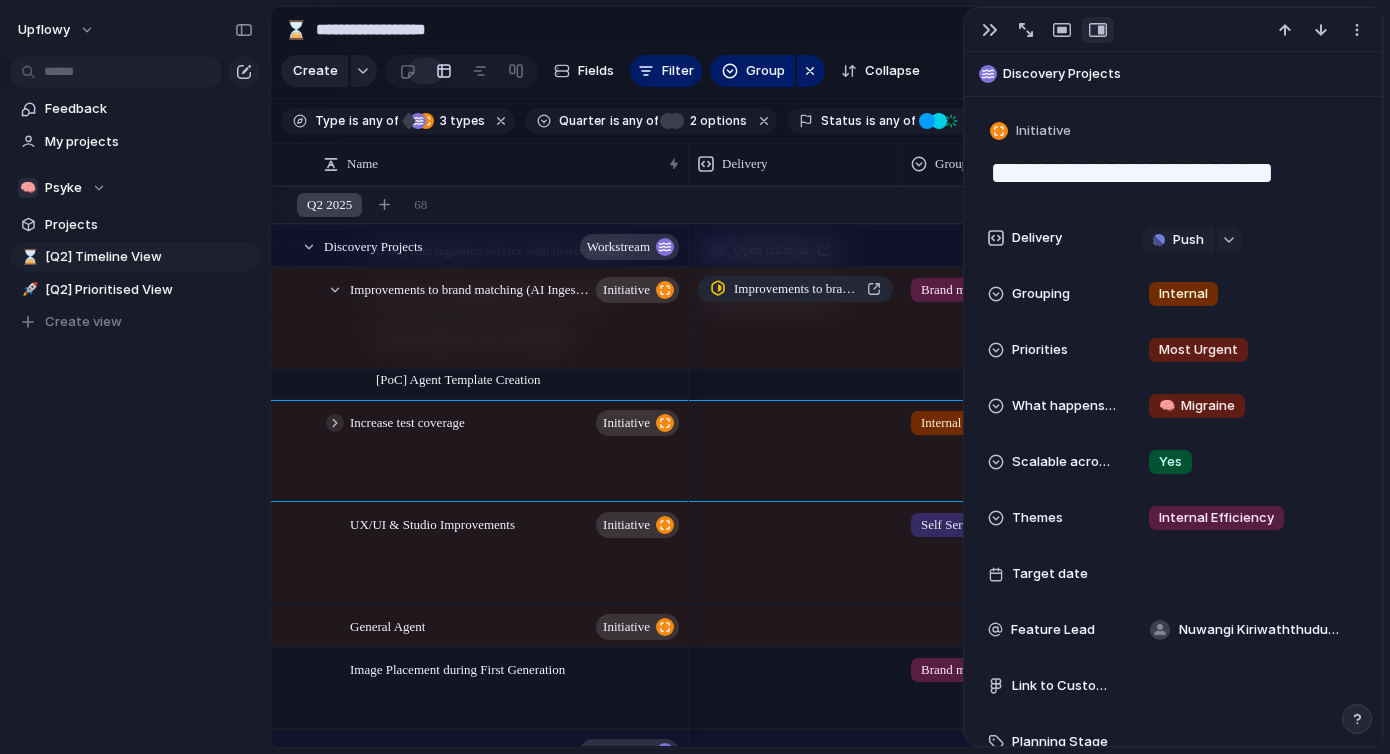click at bounding box center (335, 423) 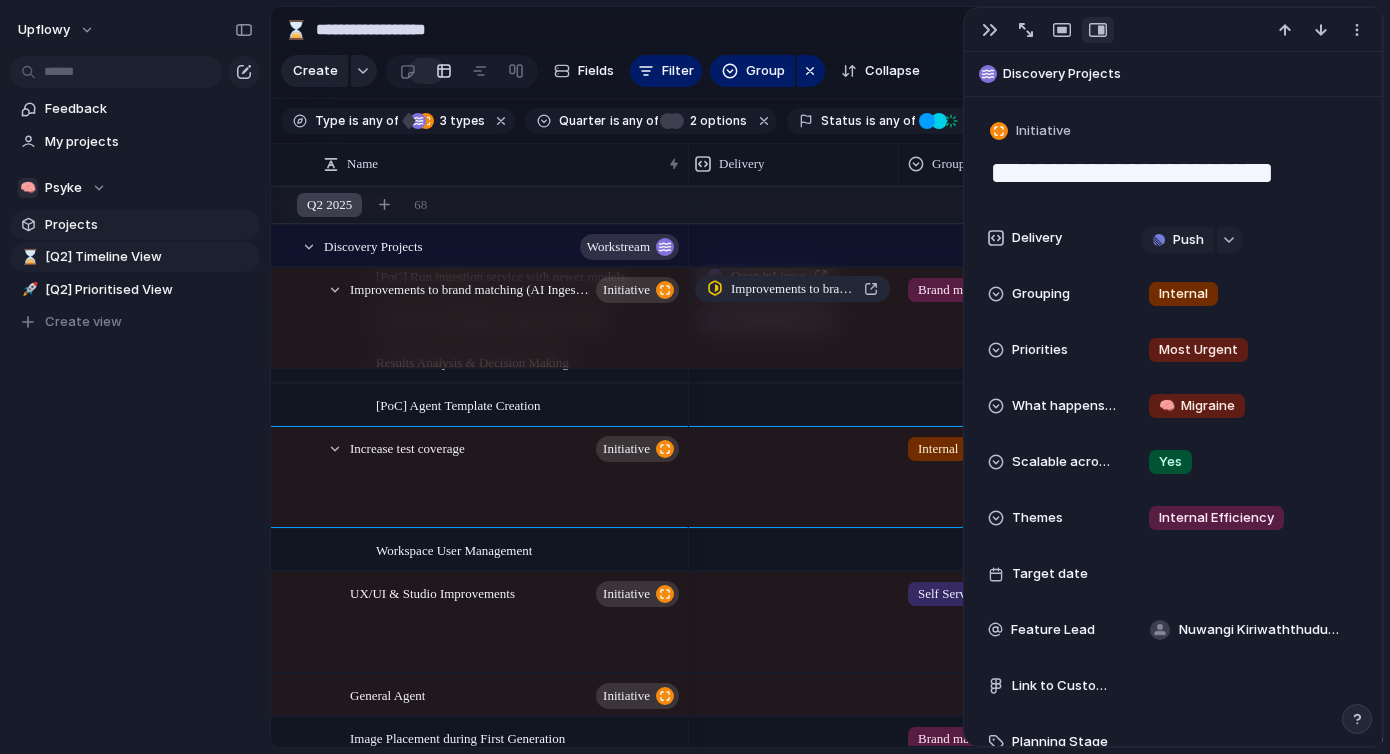 click on "Projects" at bounding box center [149, 225] 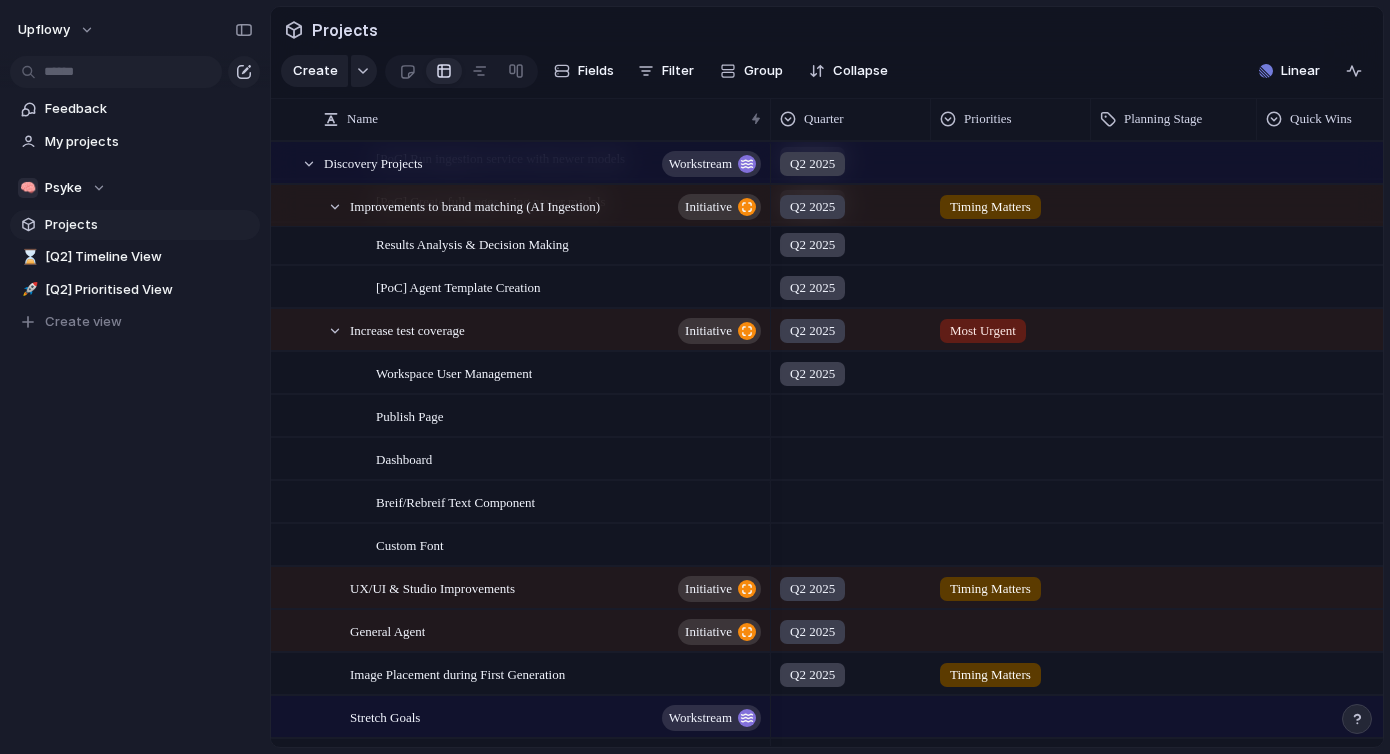 click on "Q2 2025" at bounding box center (812, 374) 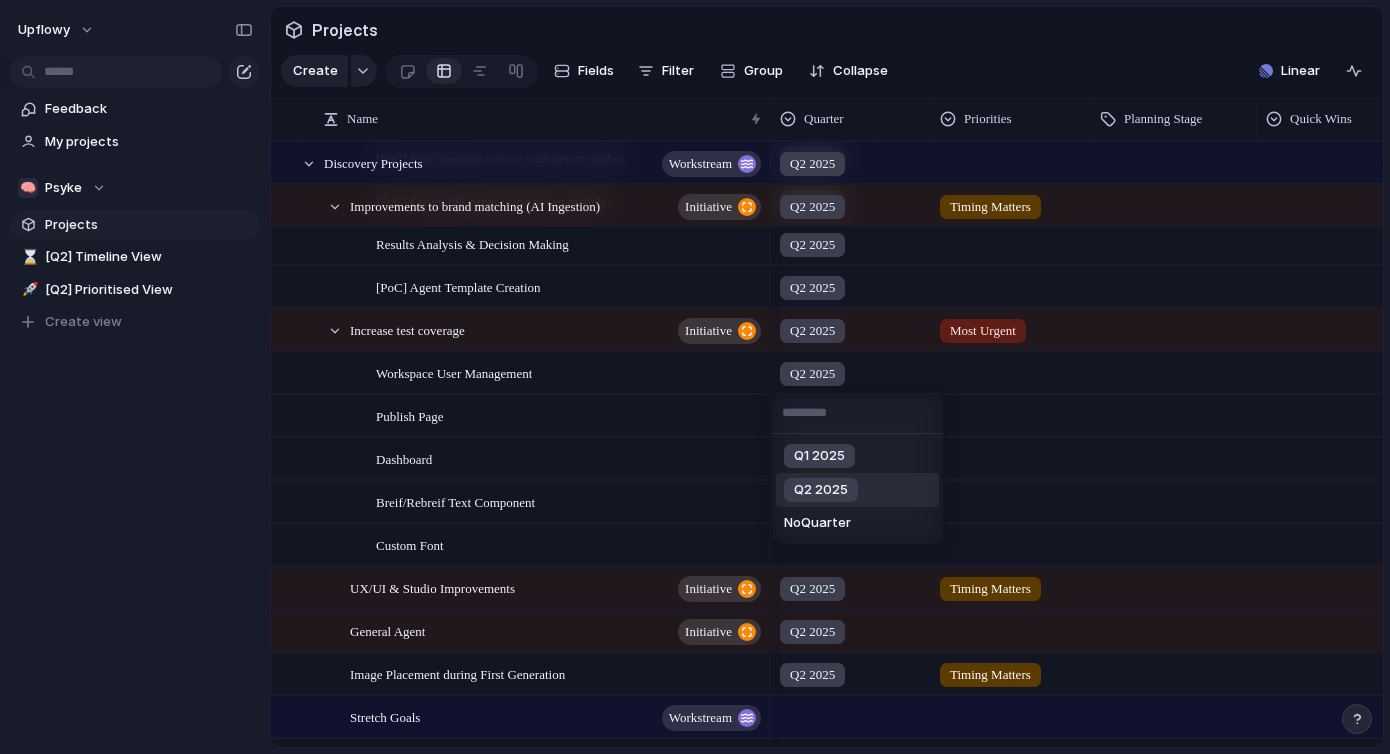 click on "Q2 2025" at bounding box center [821, 490] 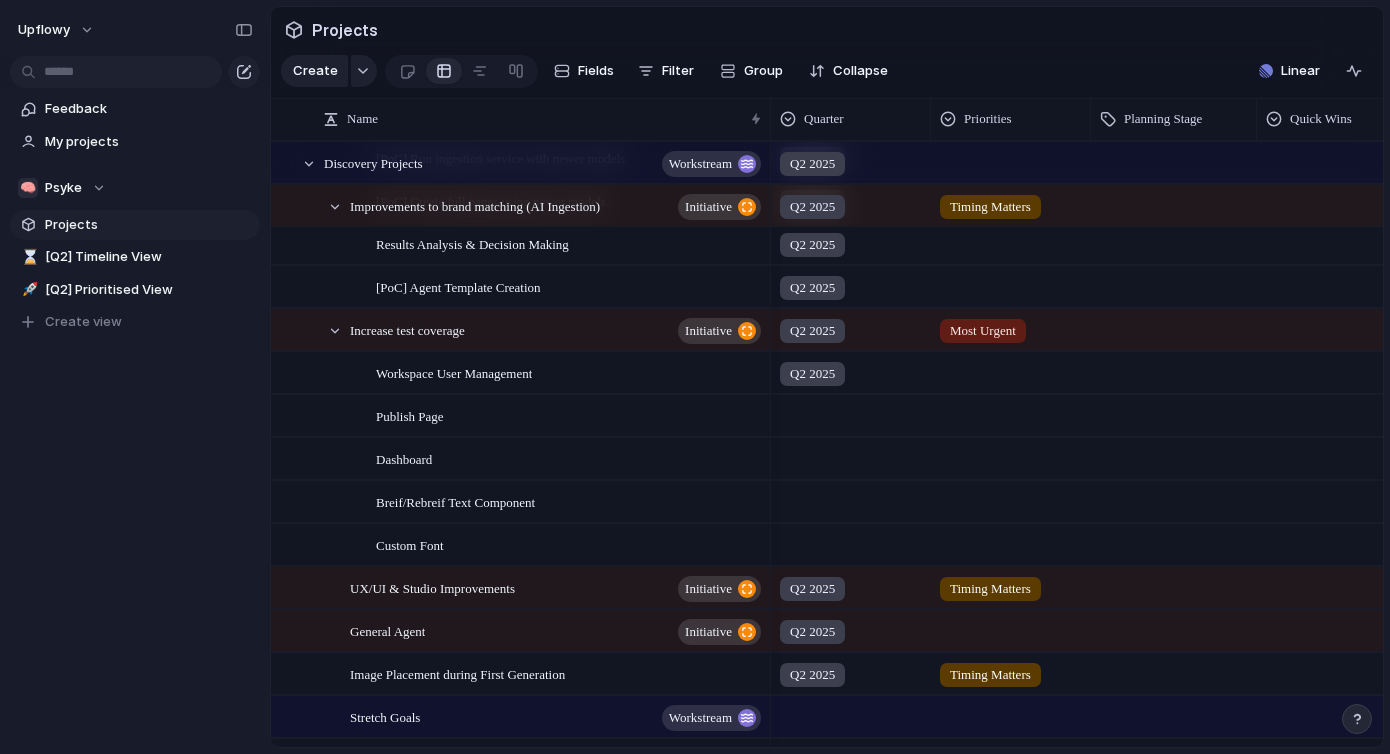 click at bounding box center [851, 412] 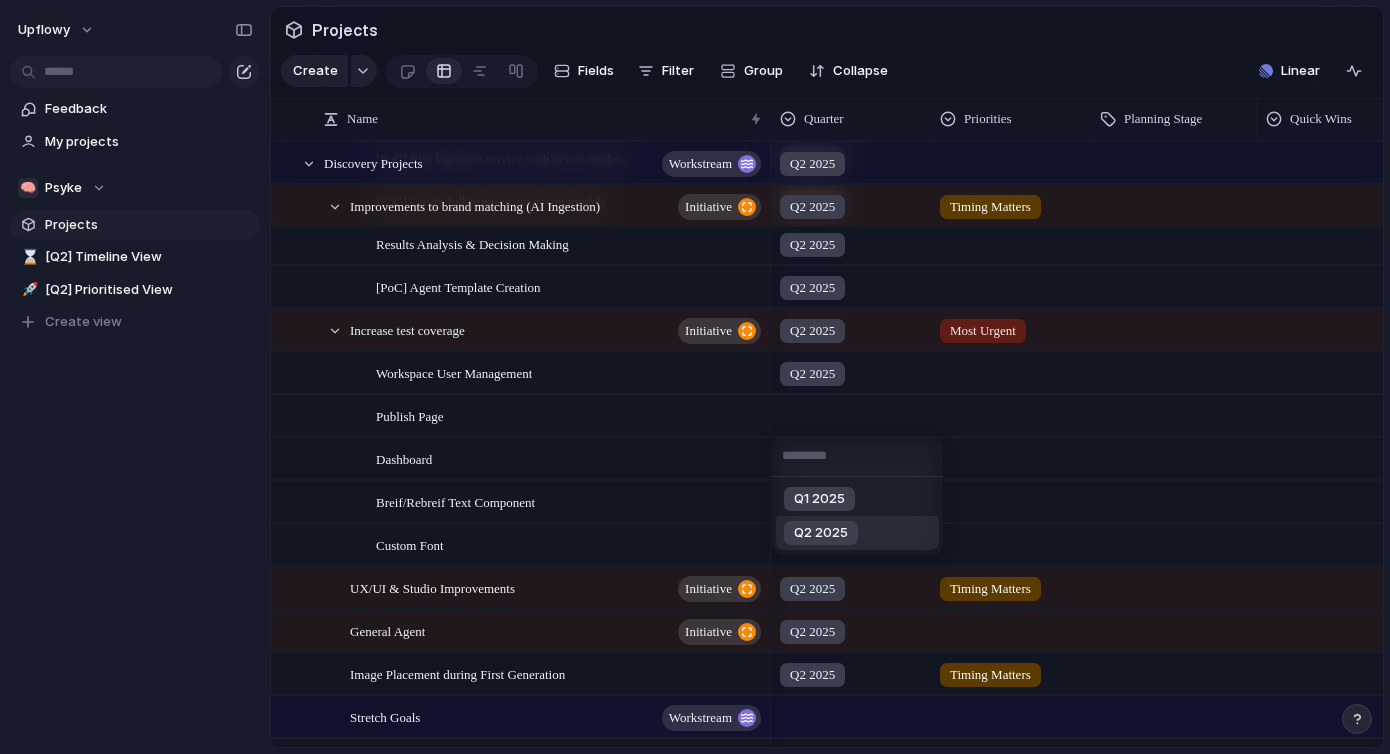 click on "Q2 2025" at bounding box center (821, 533) 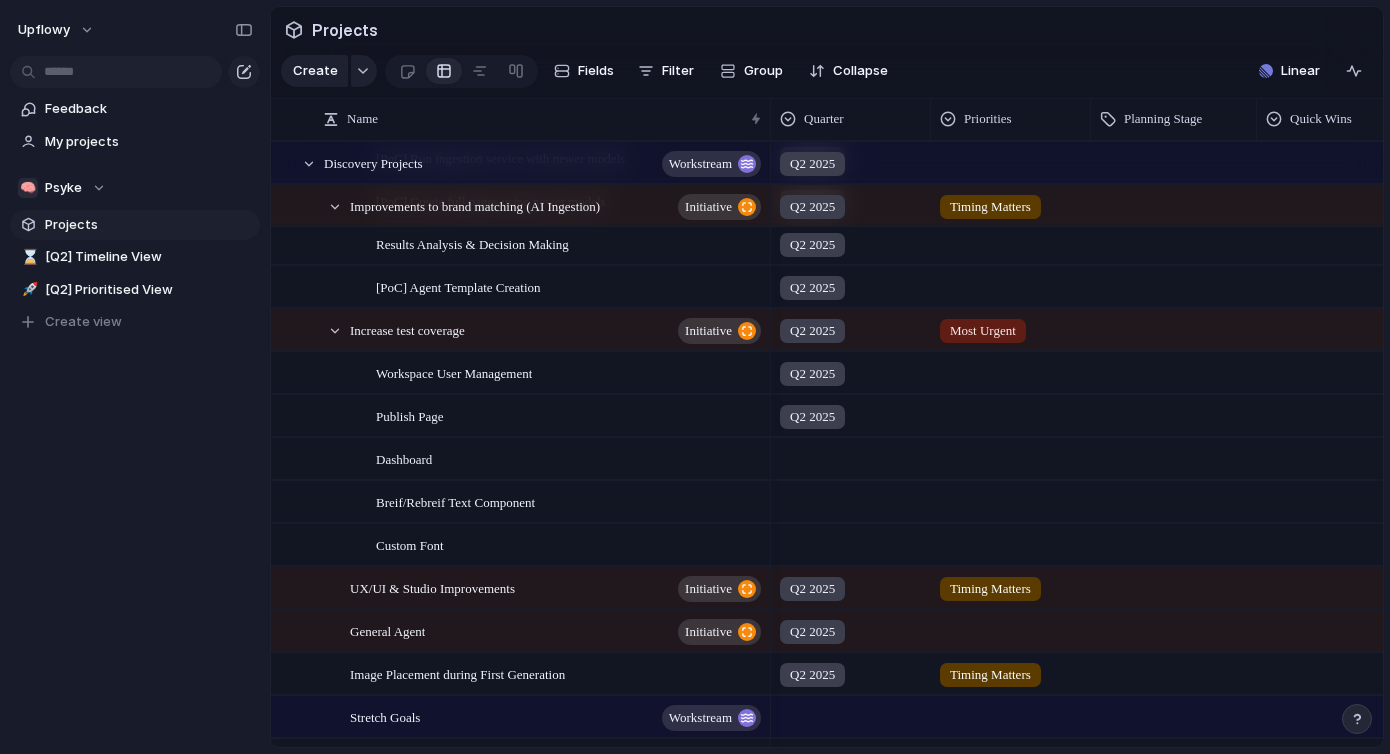 click at bounding box center [851, 455] 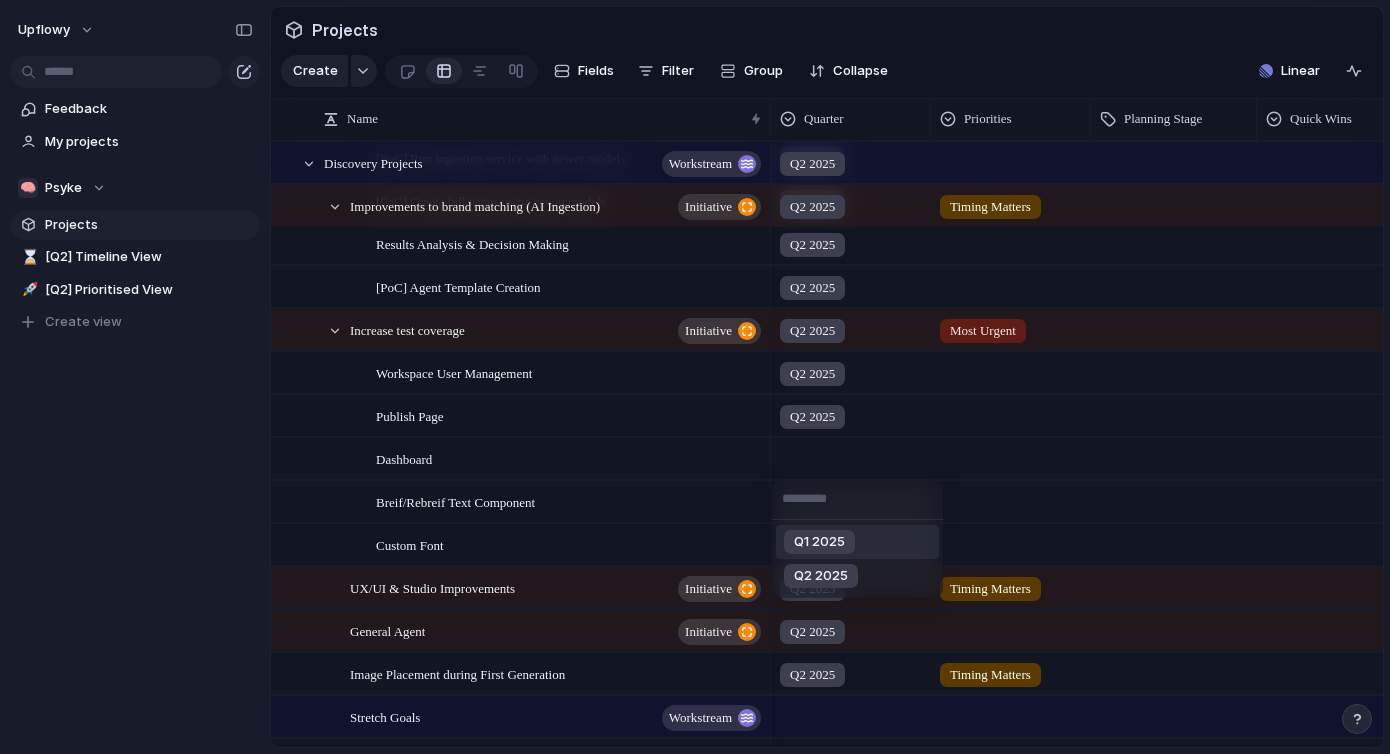 click on "Q1 2025   Q2 2025" at bounding box center (695, 377) 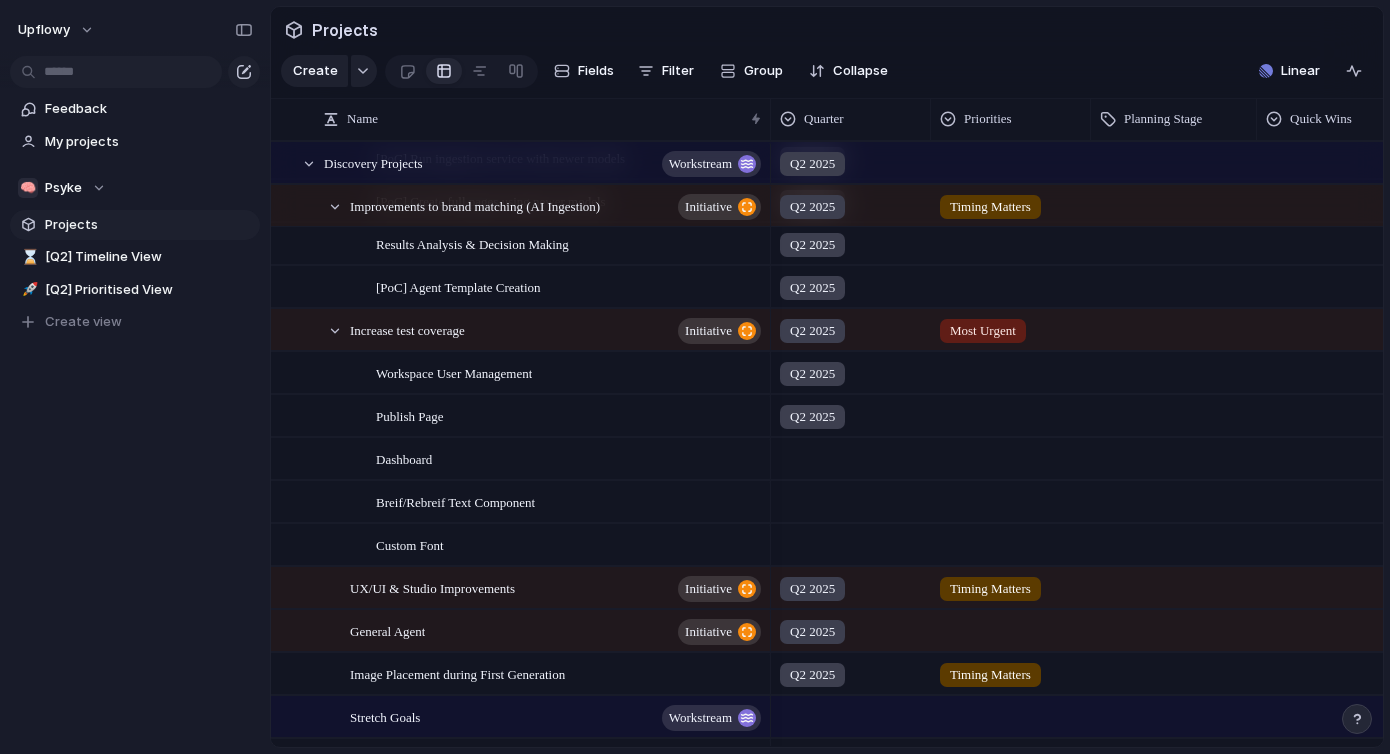 click at bounding box center (851, 455) 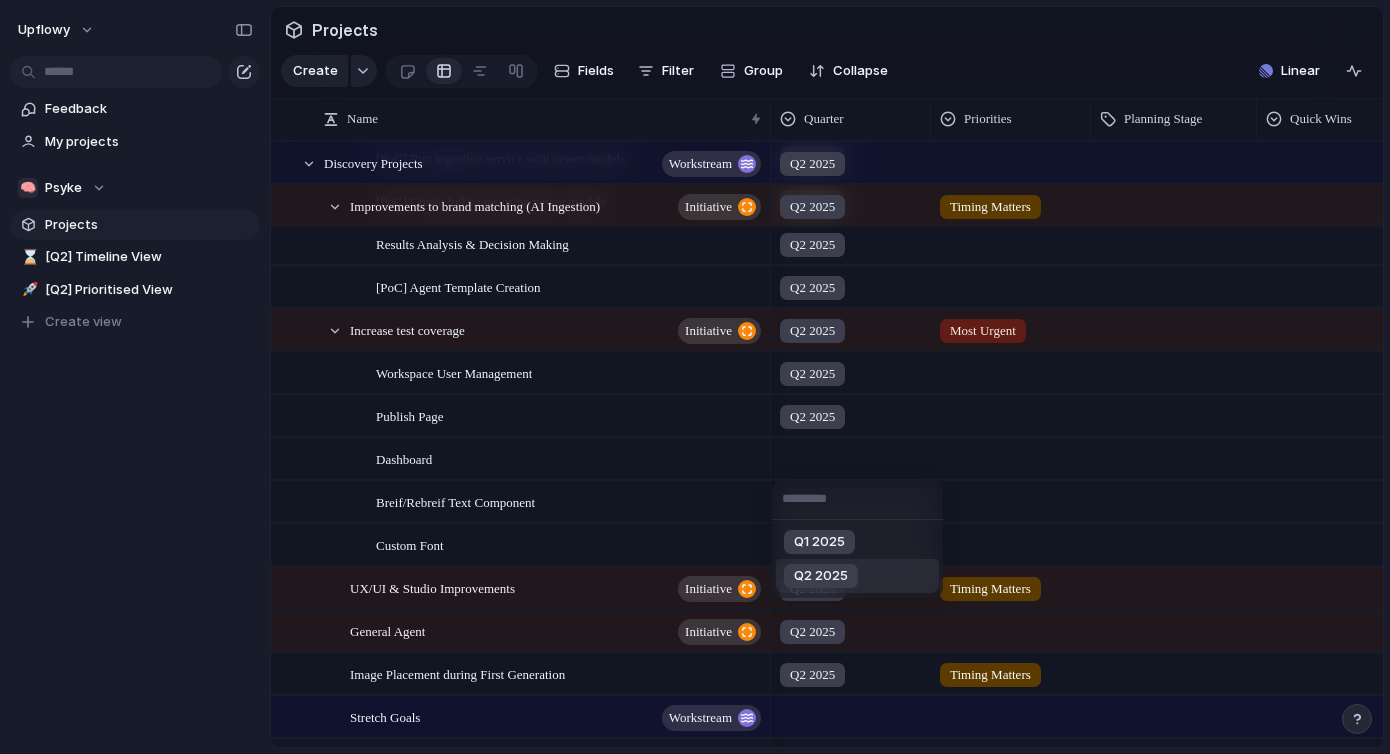 click on "Q2 2025" at bounding box center (821, 576) 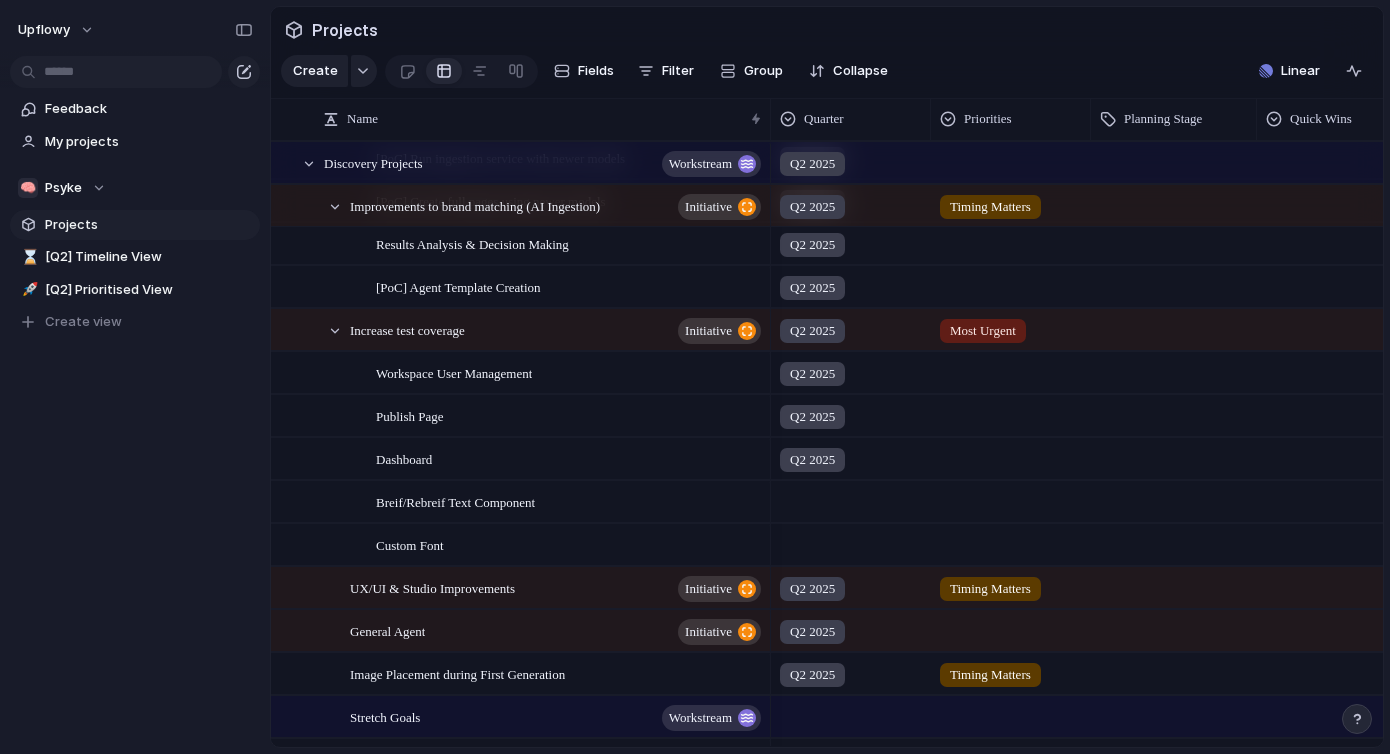 click at bounding box center [851, 498] 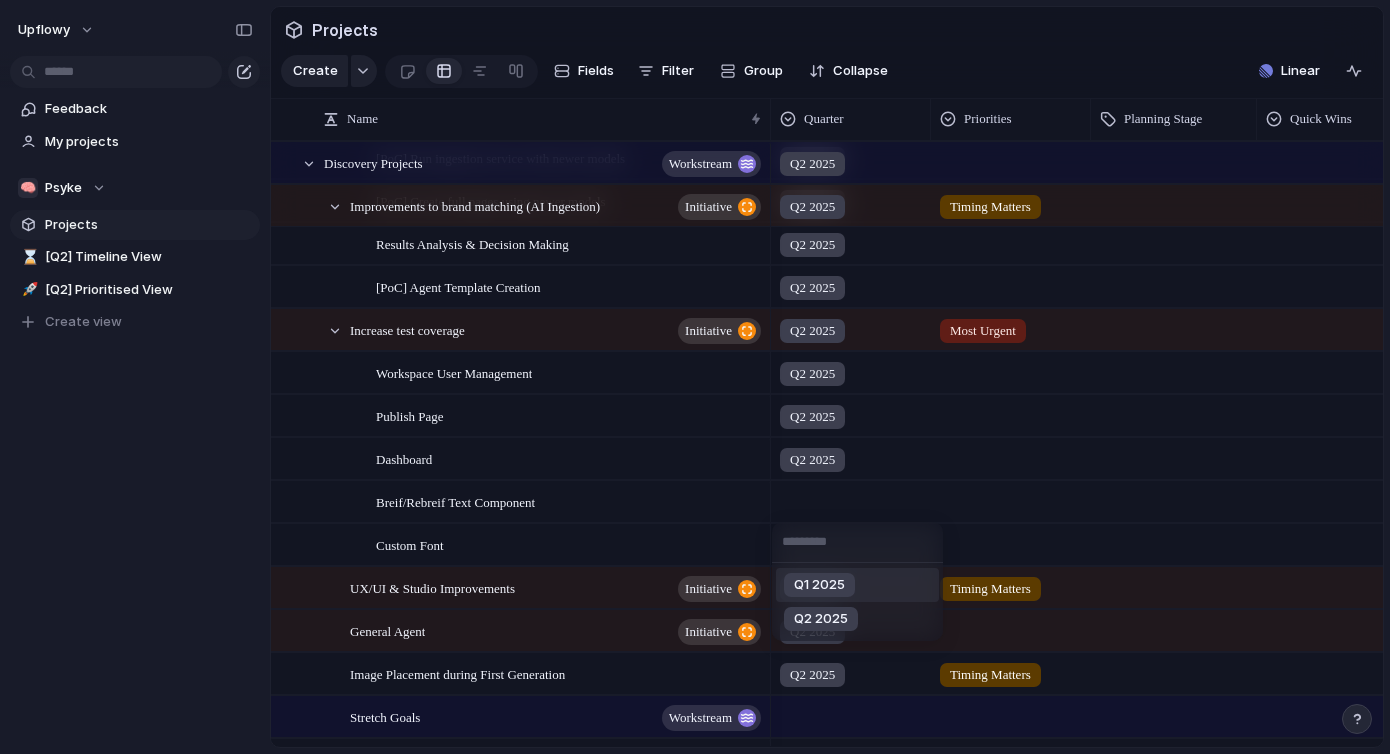 click on "Q1 2025   Q2 2025" at bounding box center (695, 377) 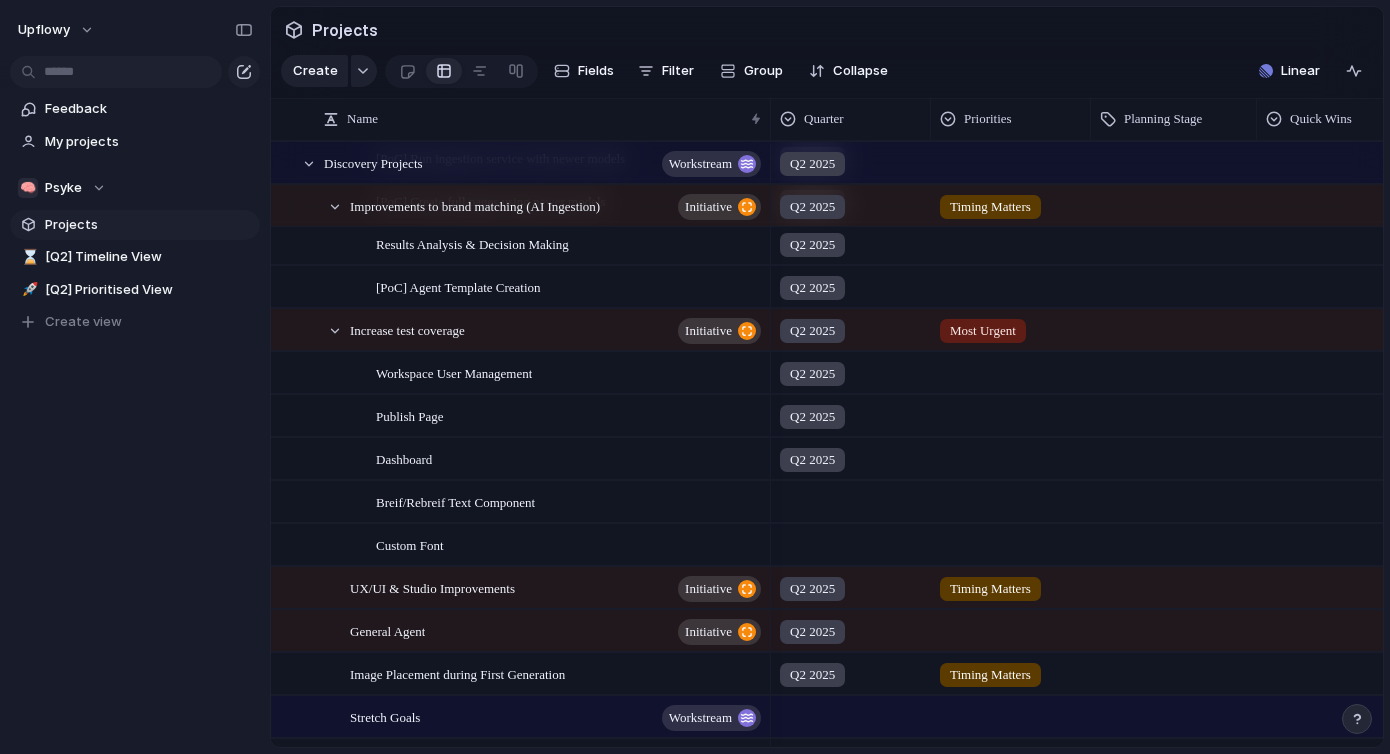 click at bounding box center (851, 498) 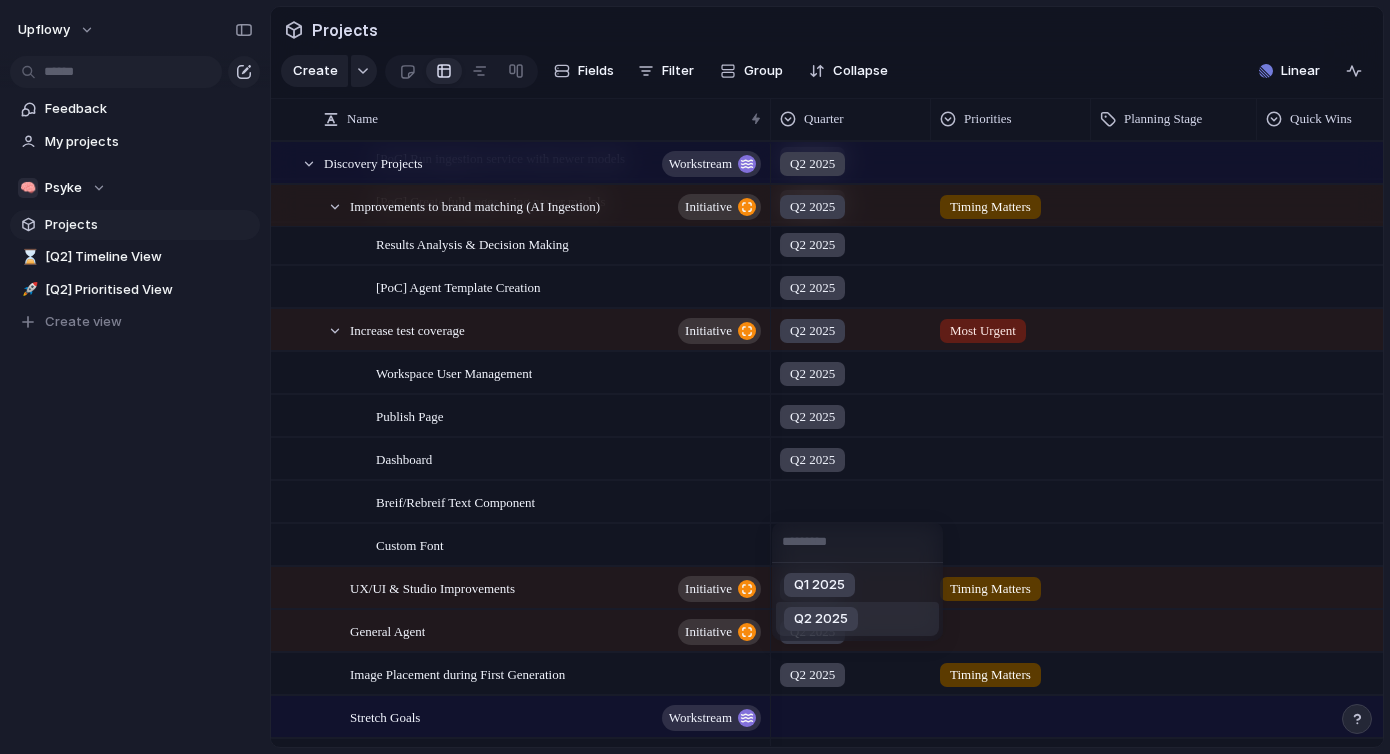 click on "Q2 2025" at bounding box center (821, 619) 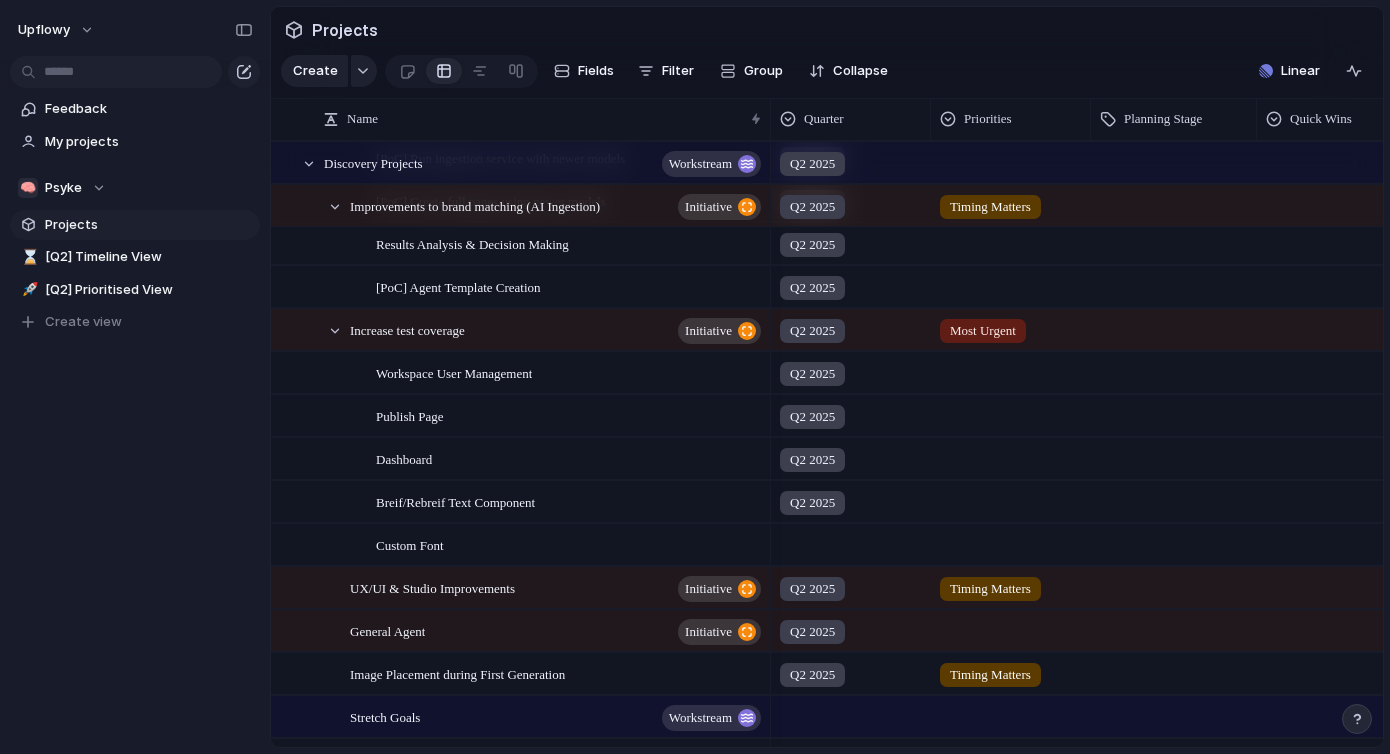 click at bounding box center (851, 541) 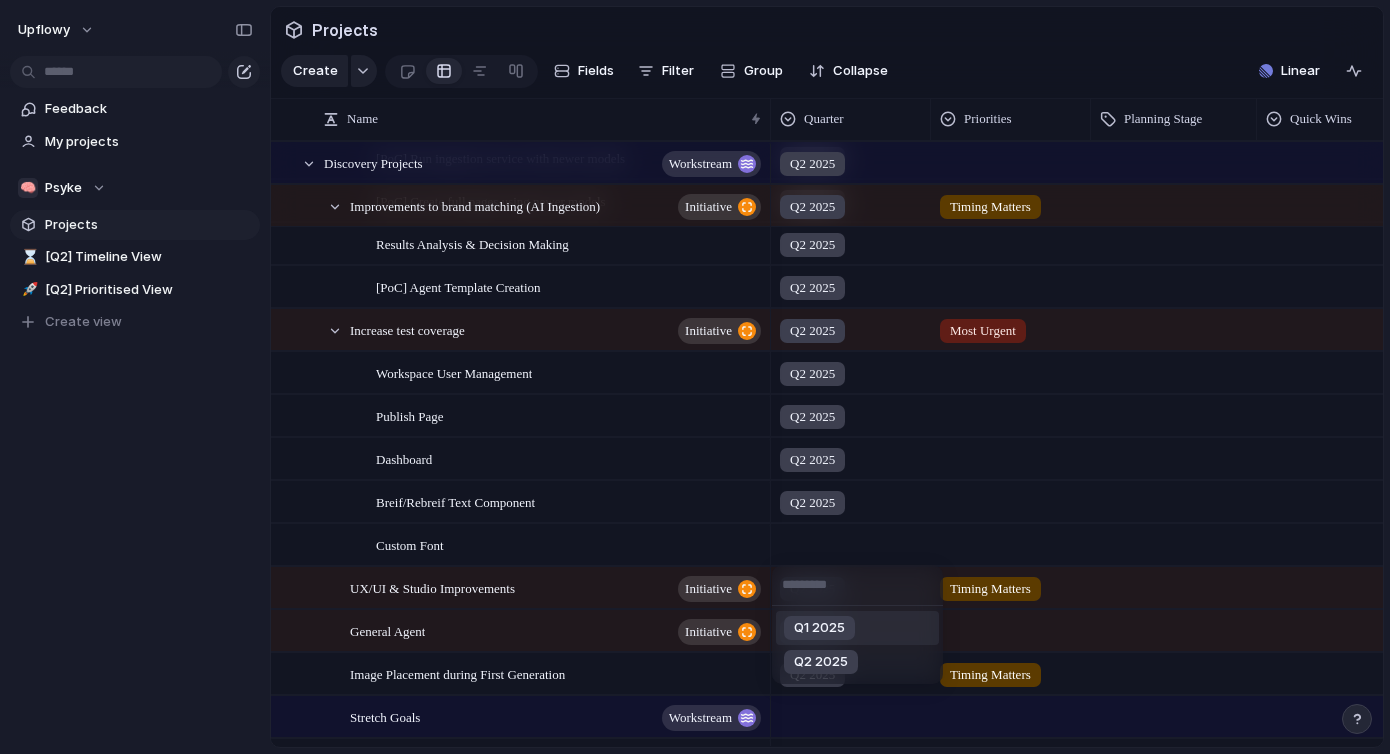 click on "Q1 2025   Q2 2025" at bounding box center [695, 377] 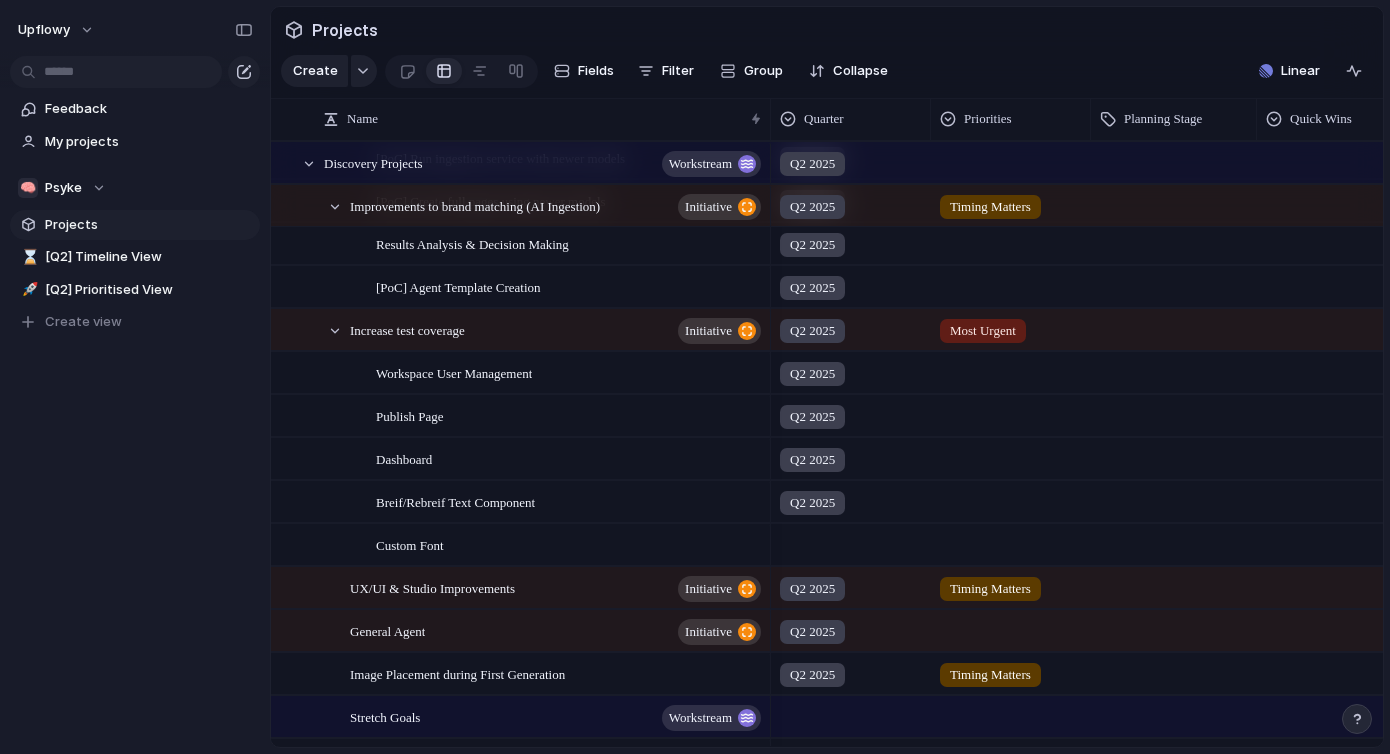 click on "Q2 2025" at bounding box center [812, 503] 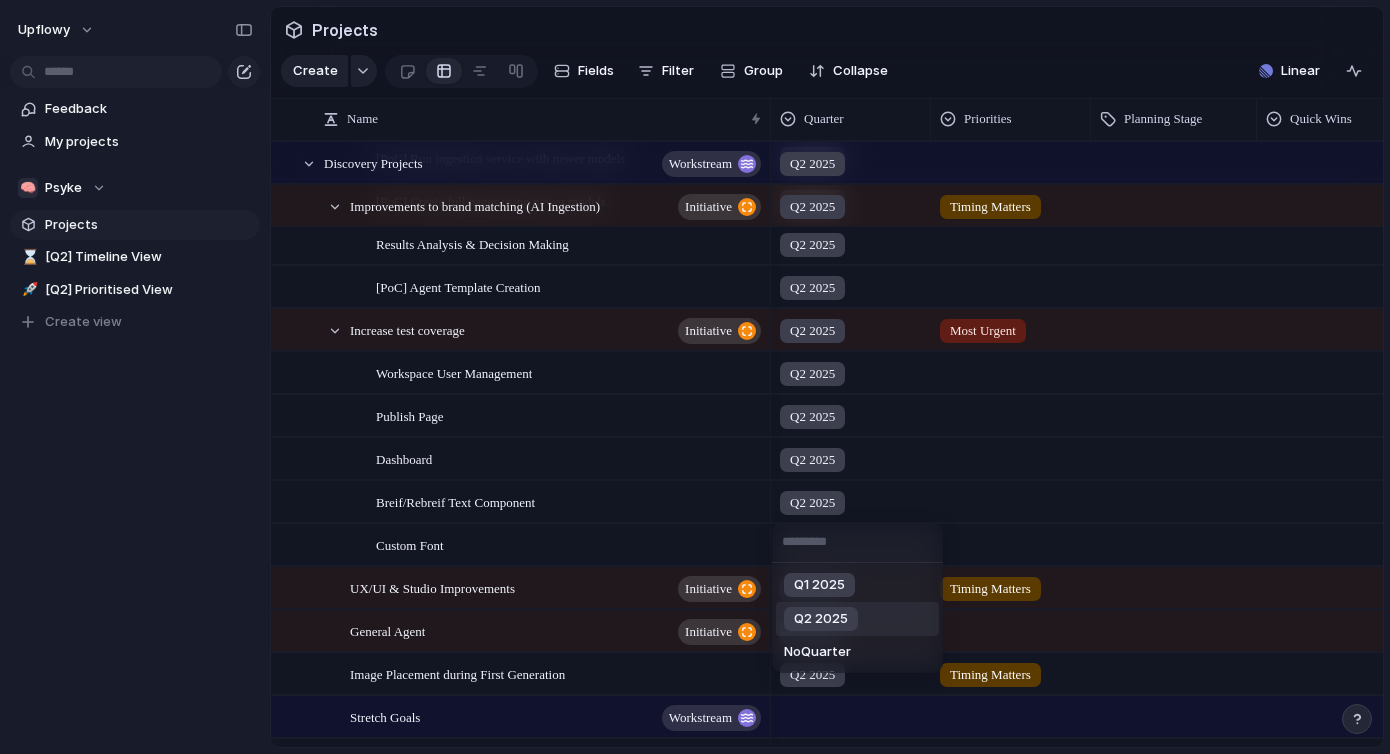 click on "Q1 2025   Q2 2025   No  Quarter" at bounding box center (695, 377) 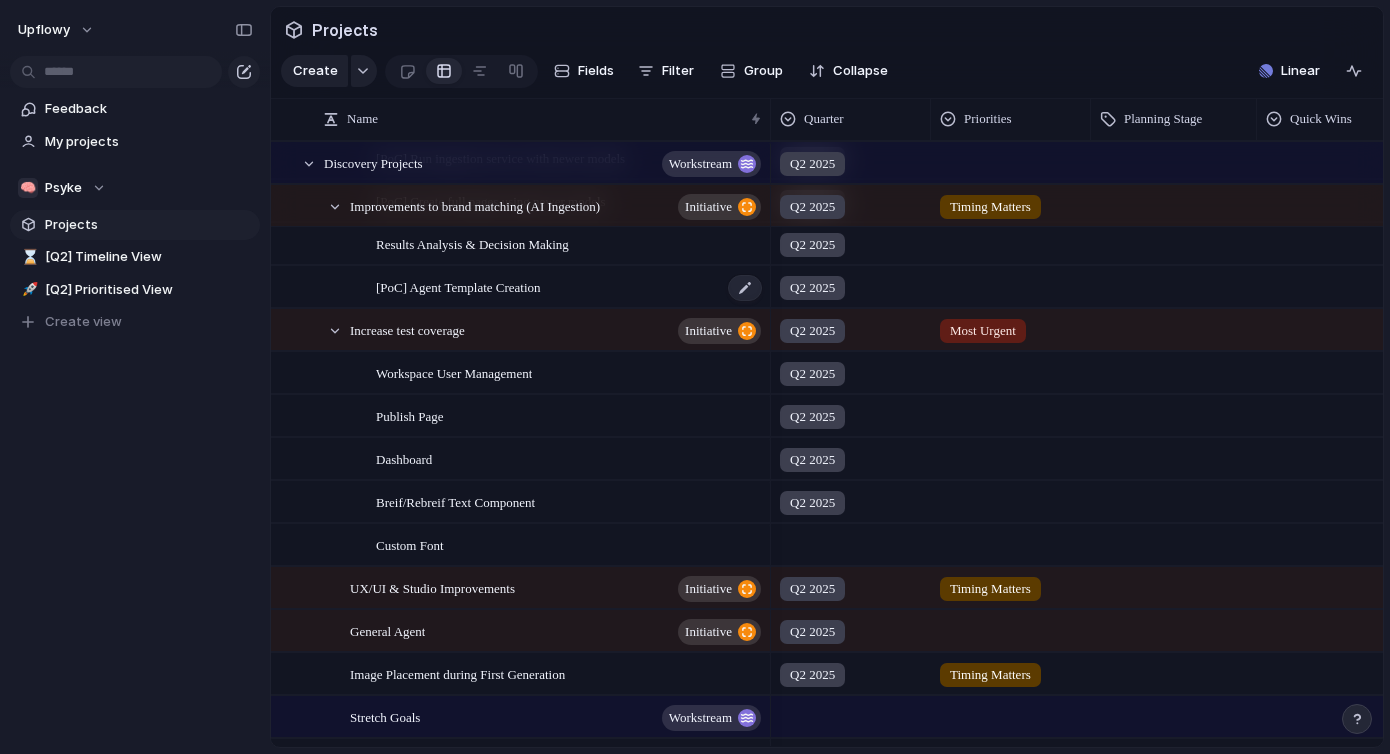 scroll, scrollTop: 3106, scrollLeft: 0, axis: vertical 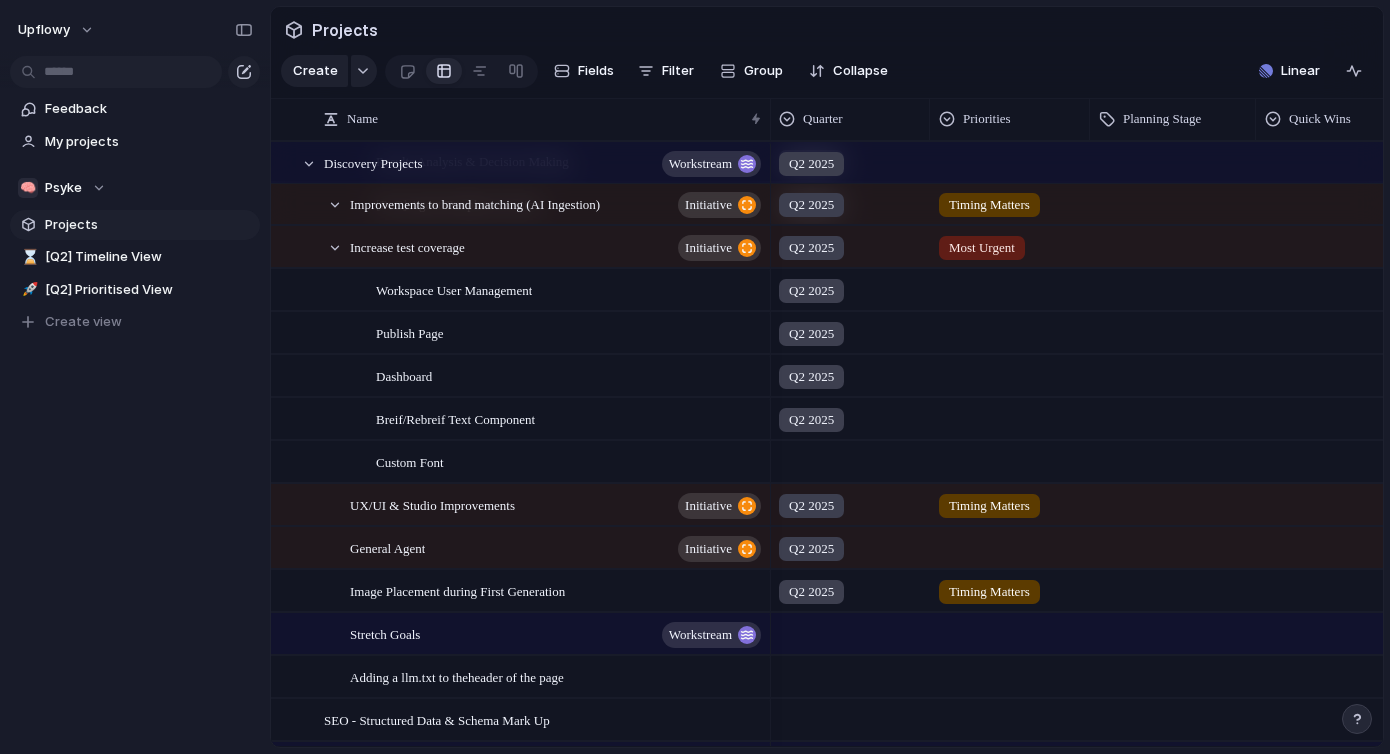 click at bounding box center (850, 458) 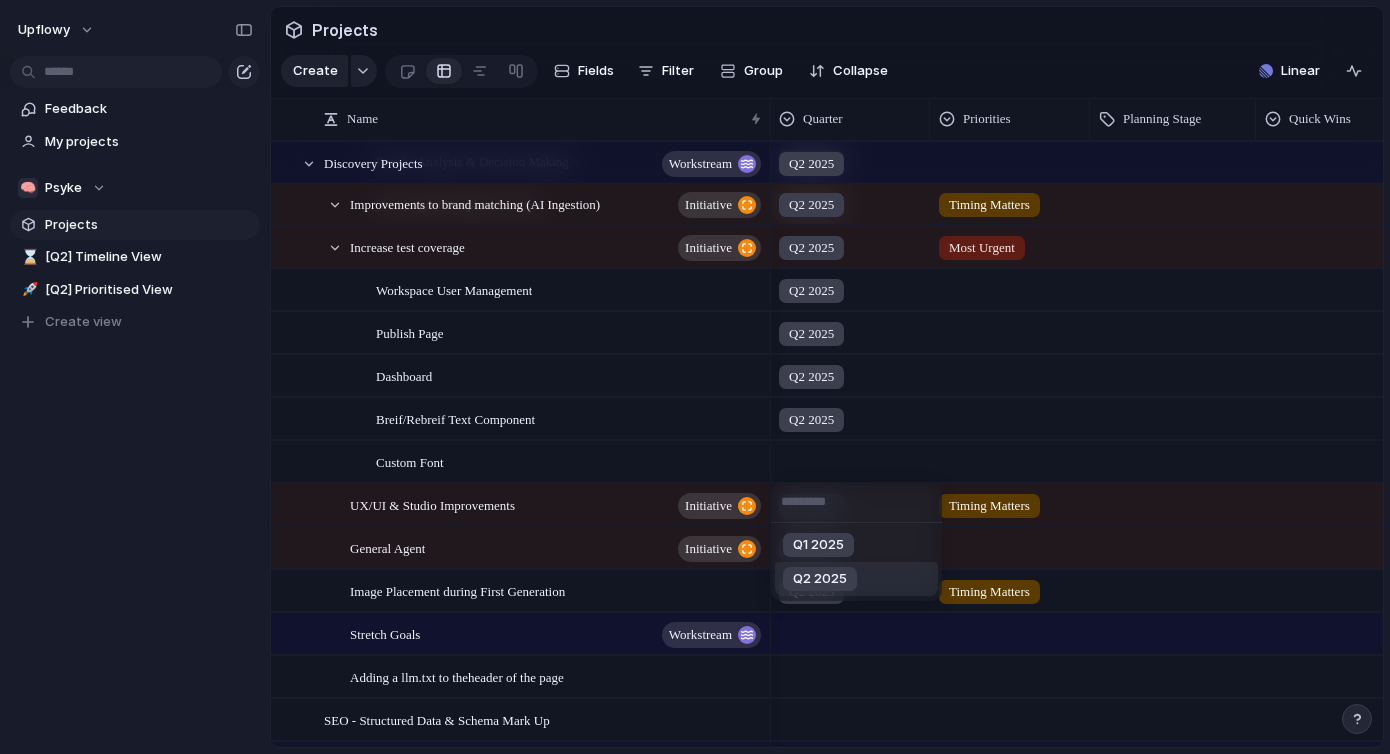 click on "Q2 2025" at bounding box center [820, 579] 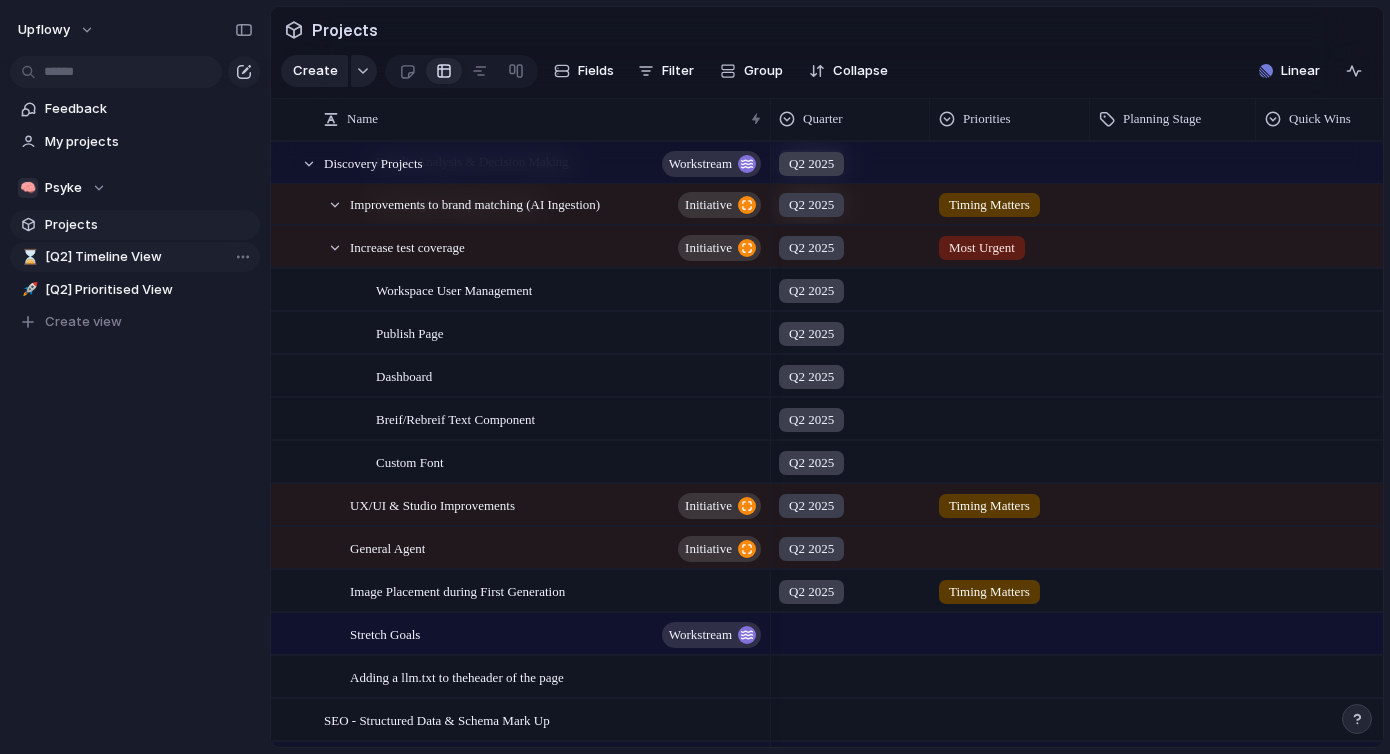 click on "[Q2] Timeline View" at bounding box center [149, 257] 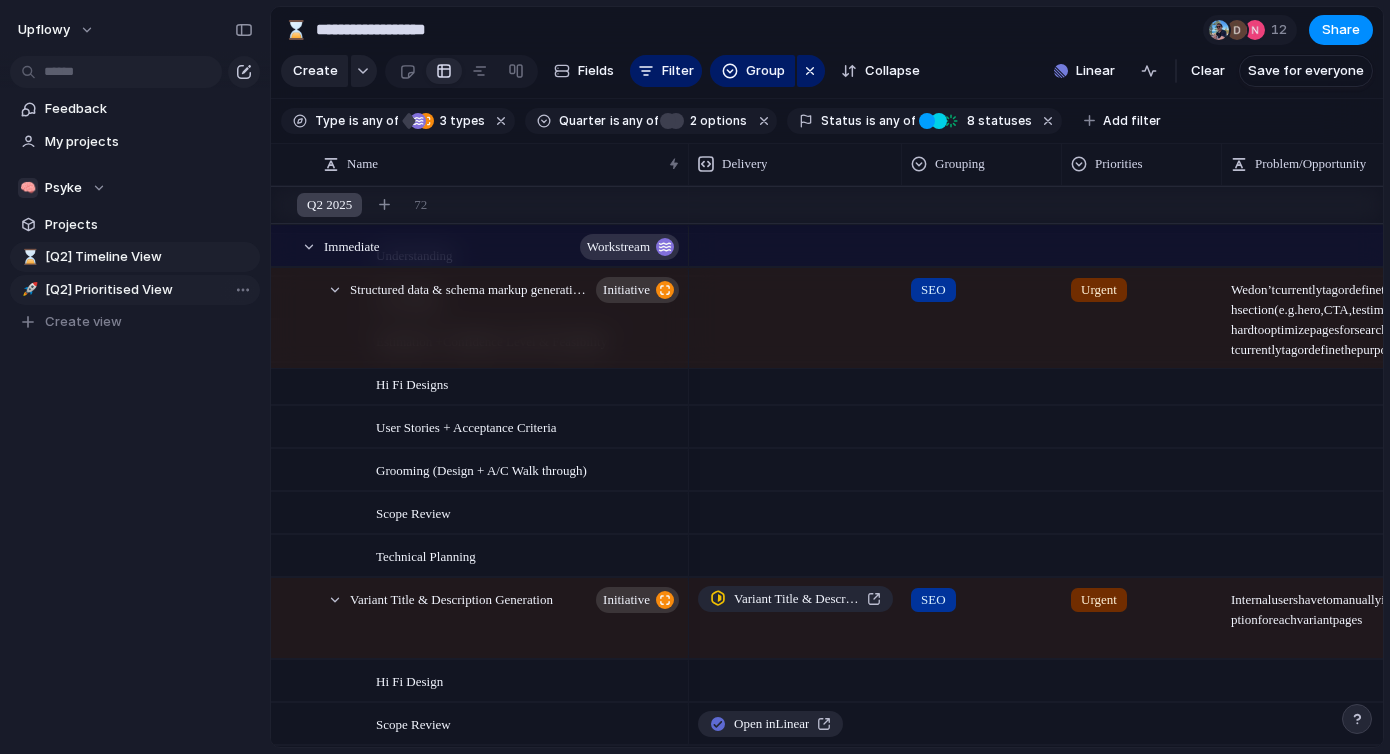 click on "[Q2] Prioritised View" at bounding box center [149, 290] 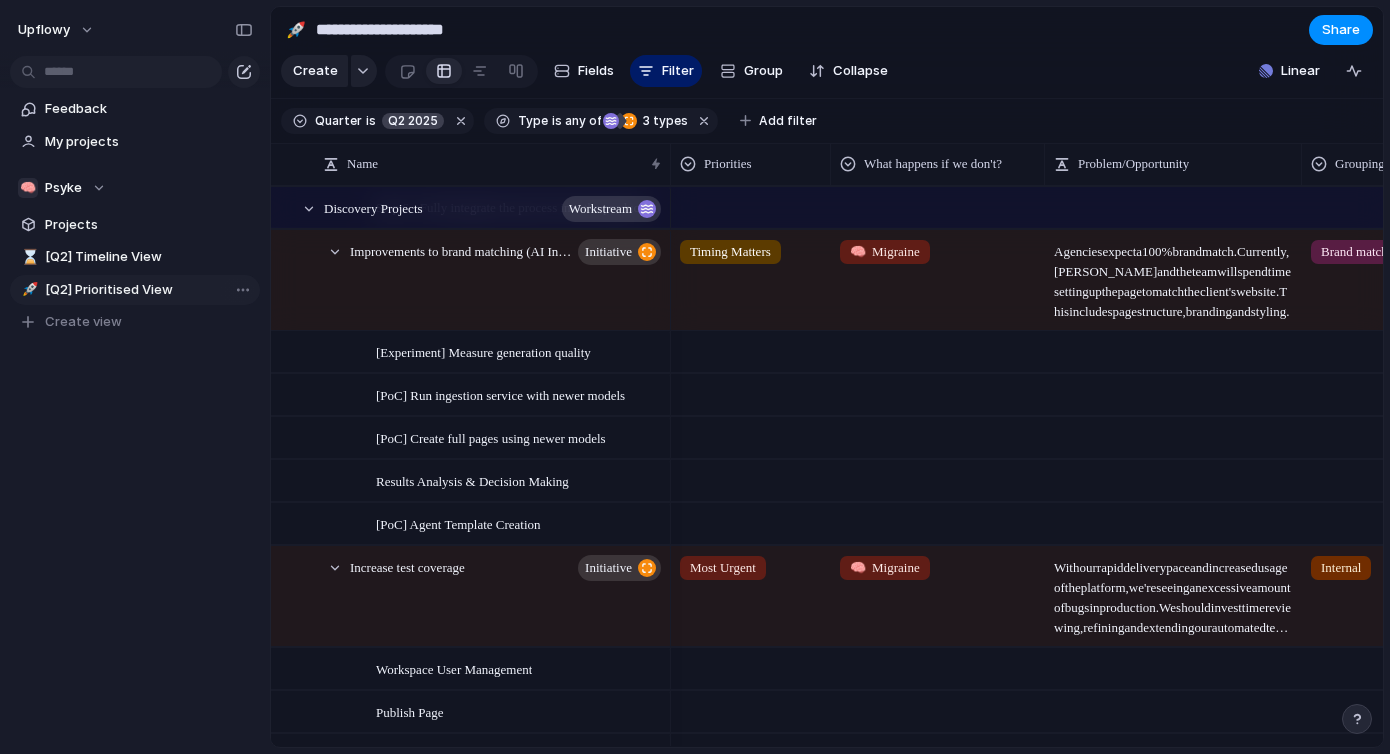 click on "[Q2] Prioritised View" at bounding box center (149, 290) 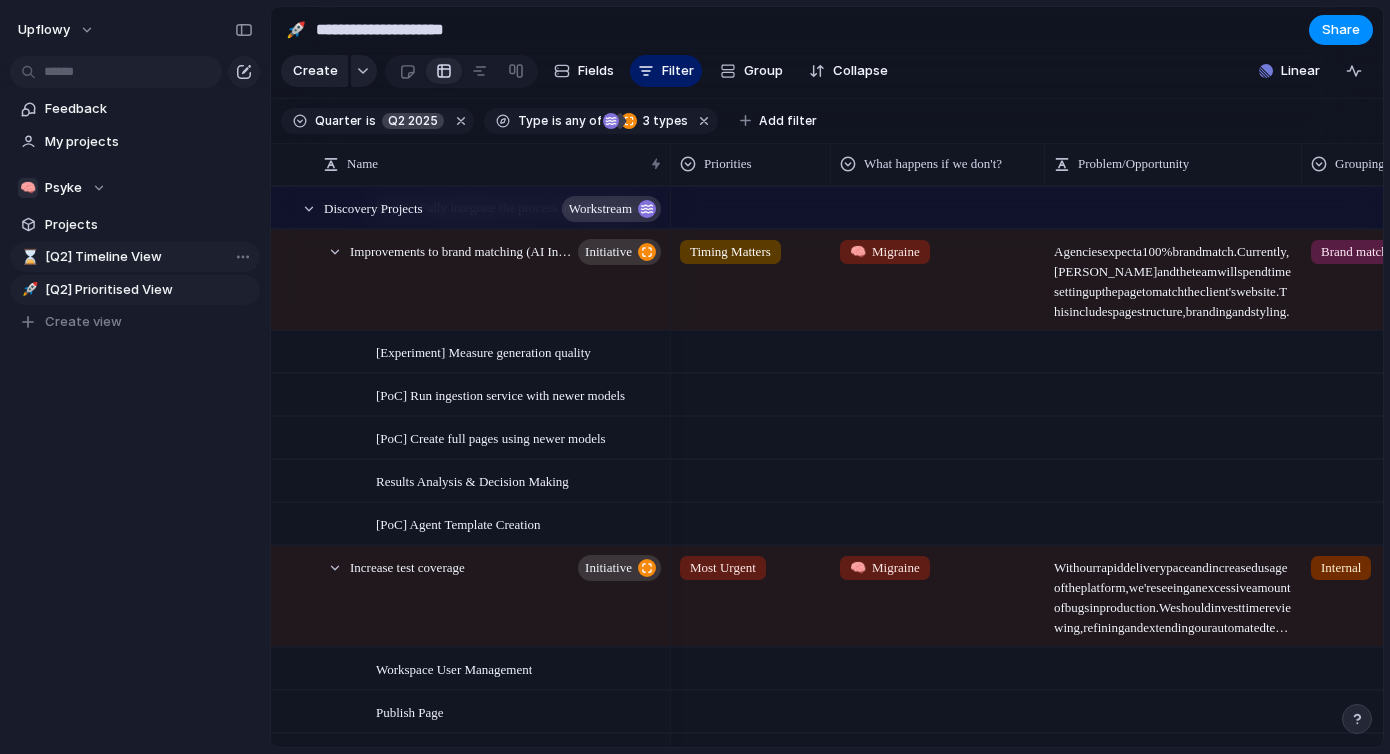 click on "[Q2] Timeline View" at bounding box center (149, 257) 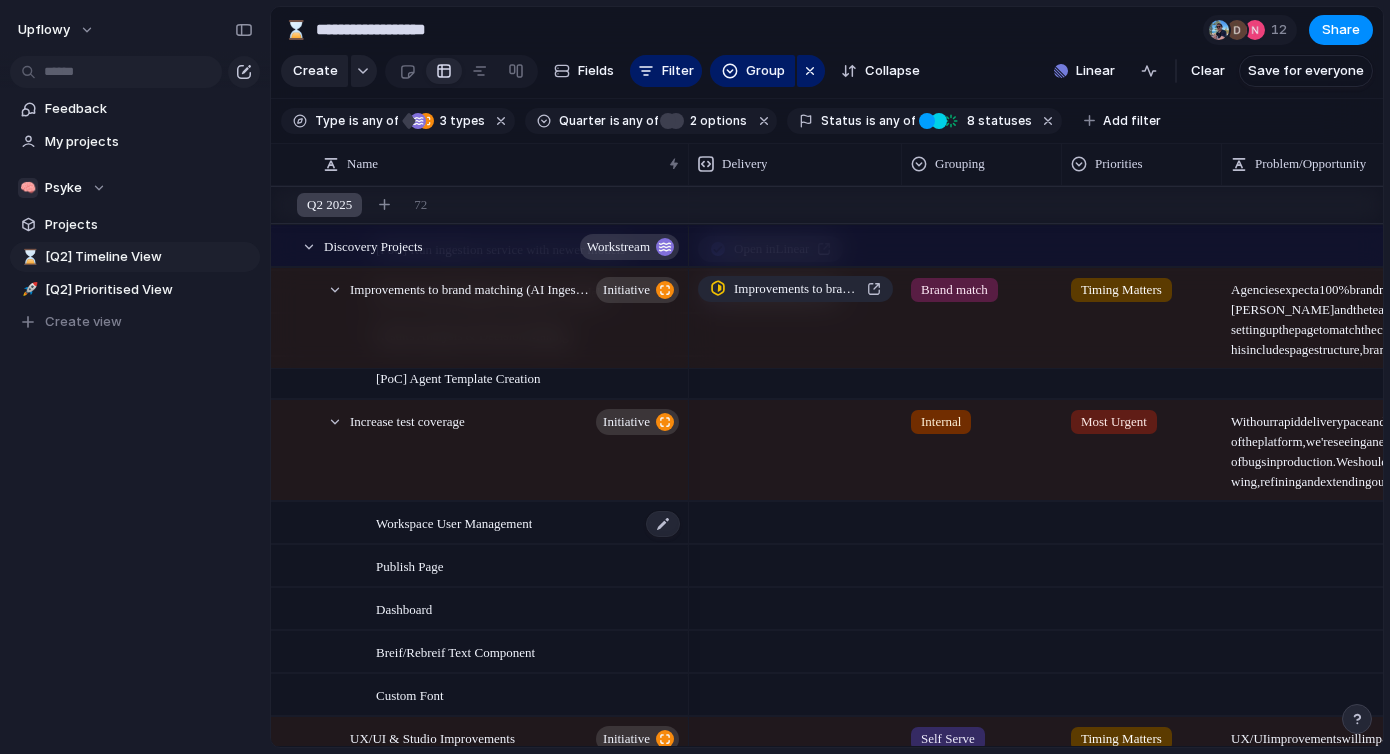 click on "Workspace User Management" at bounding box center [529, 523] 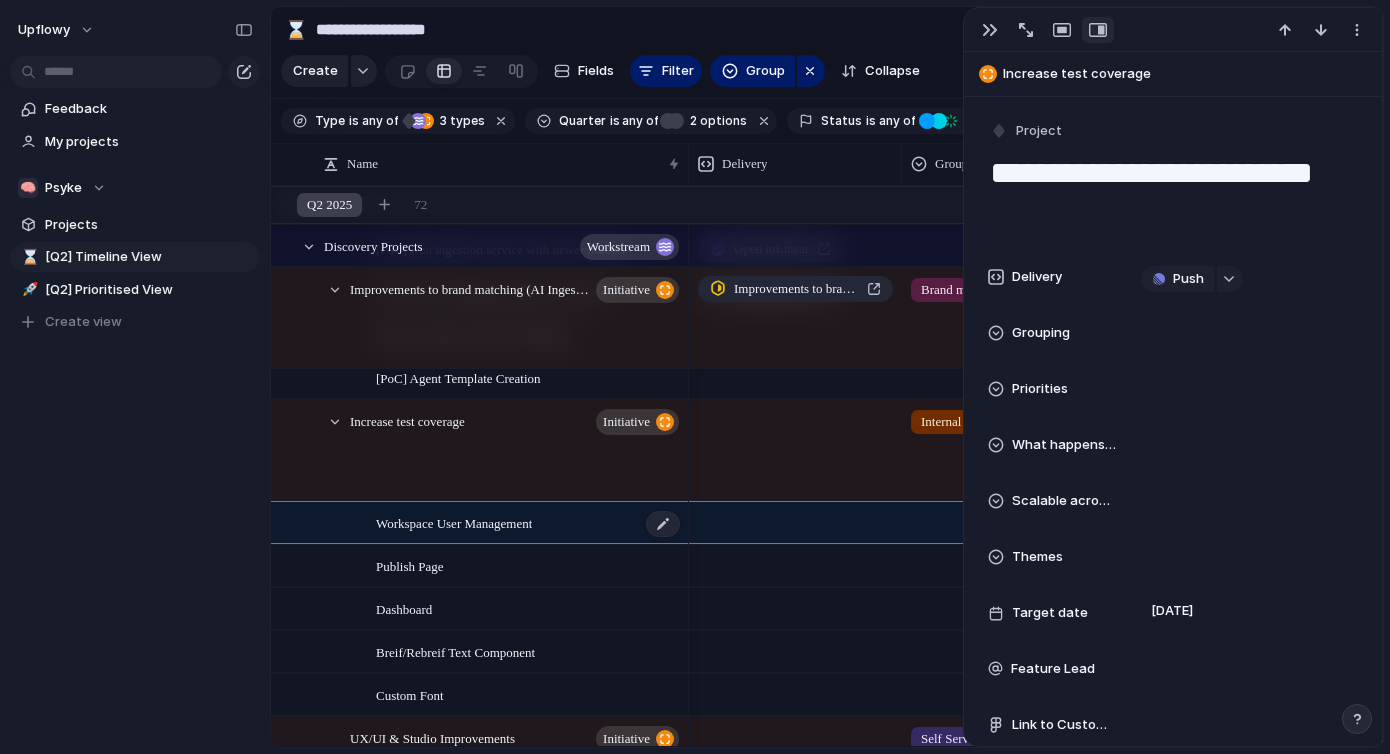 click on "Workspace User Management" at bounding box center (529, 523) 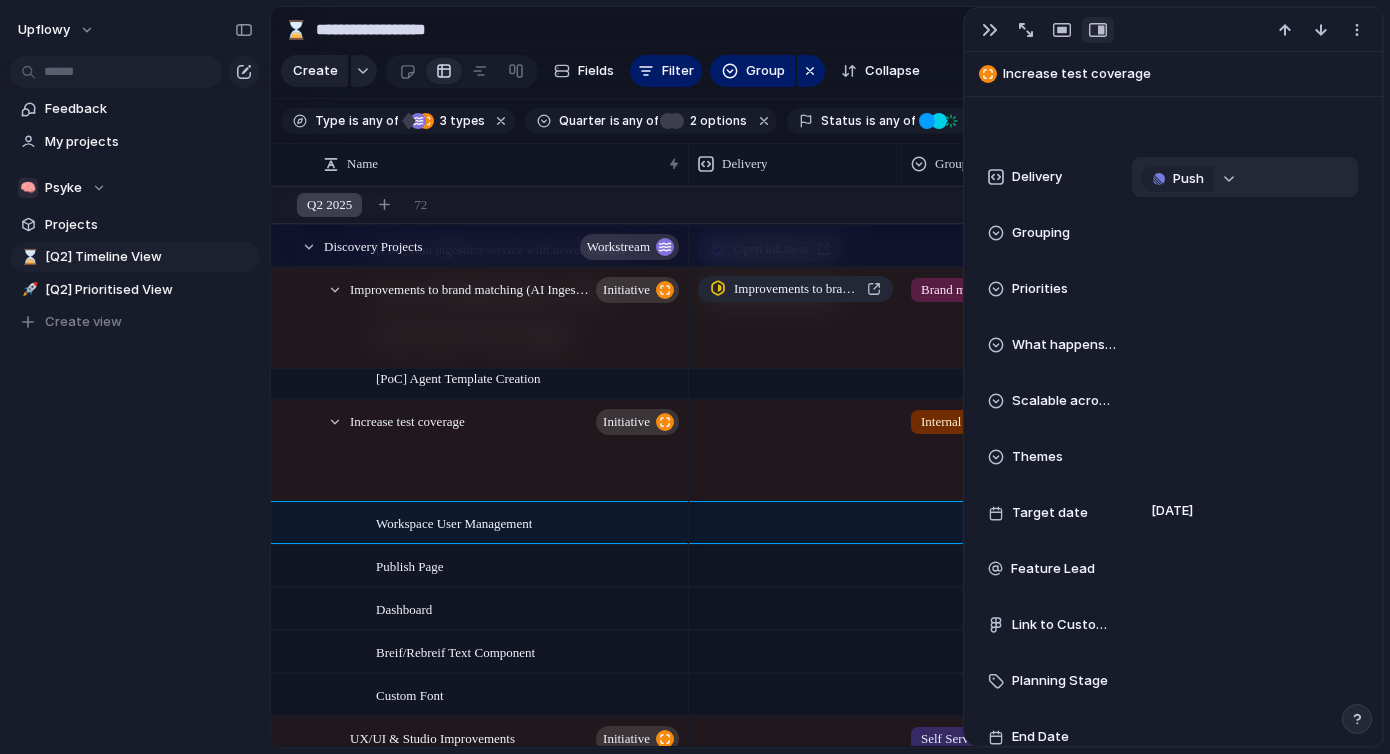 click at bounding box center [1229, 179] 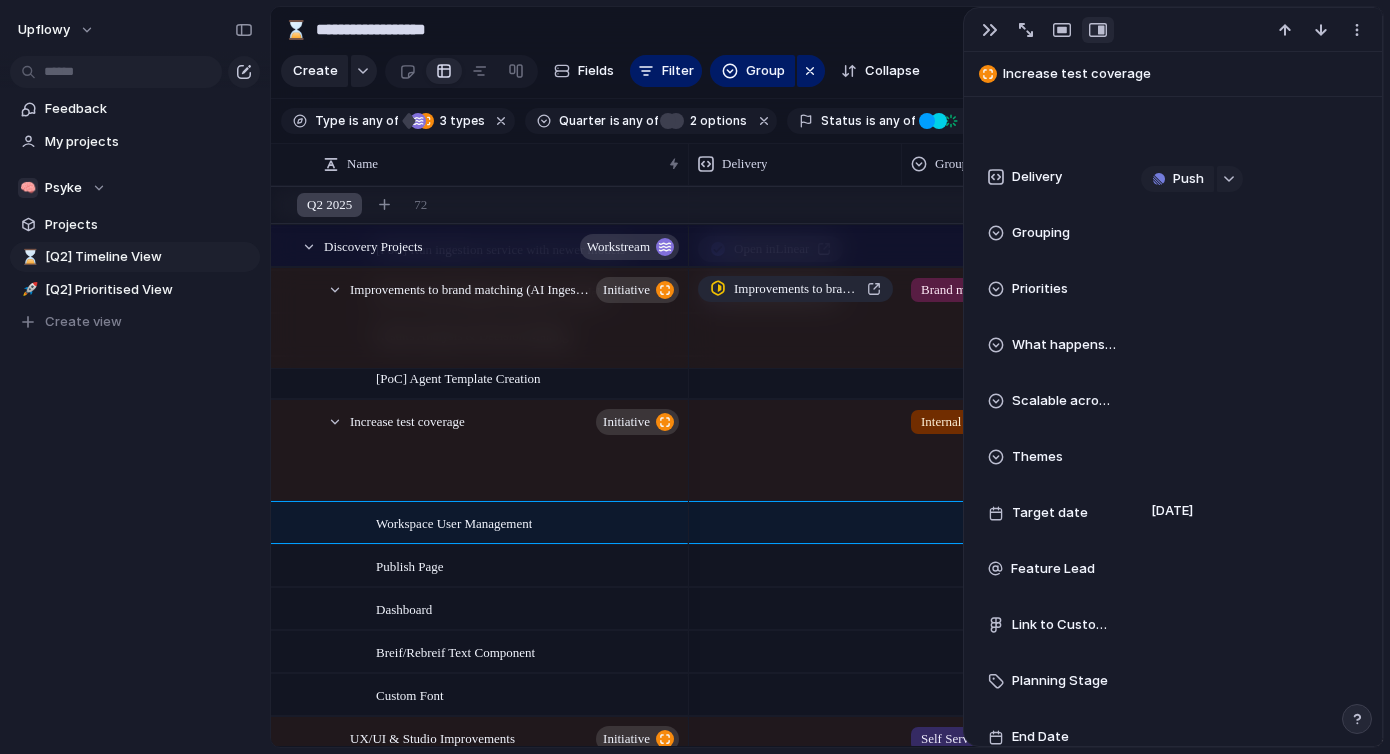 click on "Projects Issues Preserve copy on sync Brief/Rebrief Text  Component Dynamic Assortment Manager Maximise content value per variant Studio Performance Bulk Upload Images Image Placement Post MVP Brief/Rebrief Text Component" at bounding box center (695, 377) 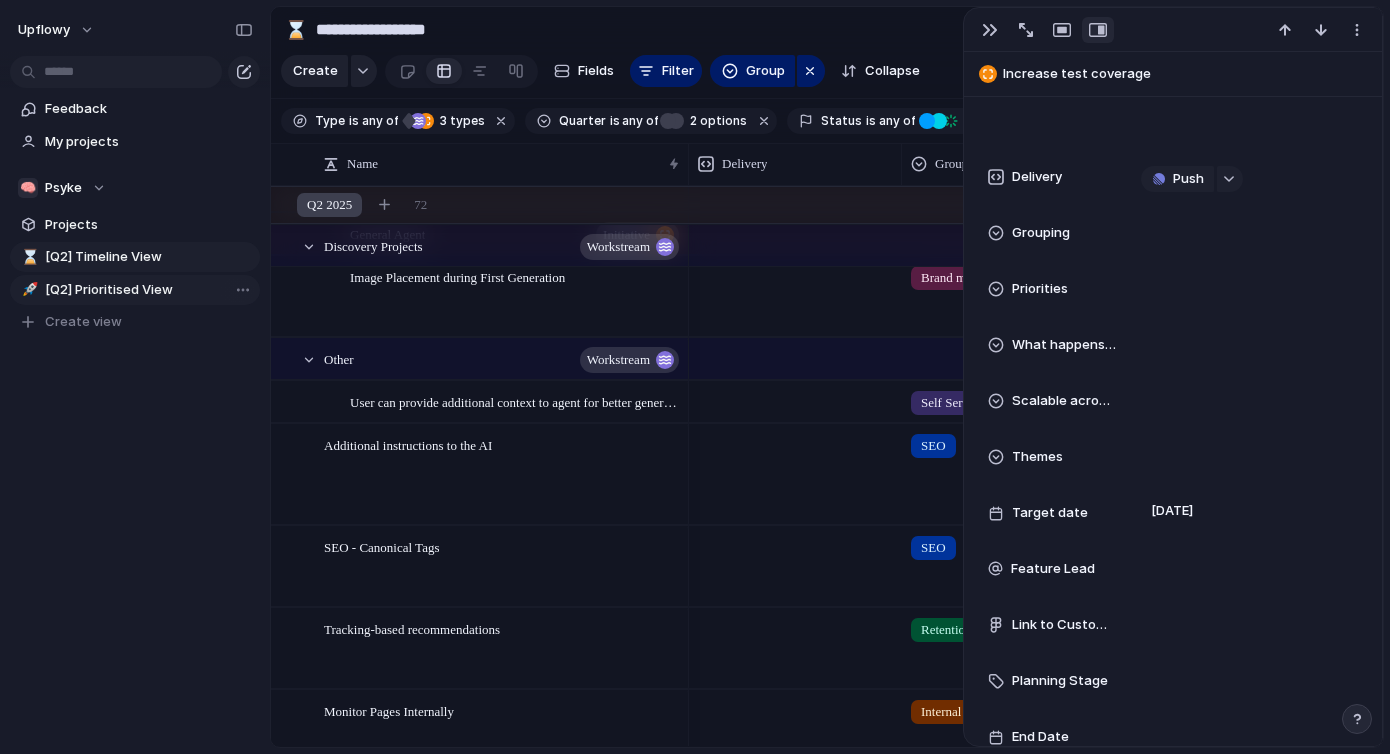 click on "[Q2] Prioritised View" at bounding box center (149, 290) 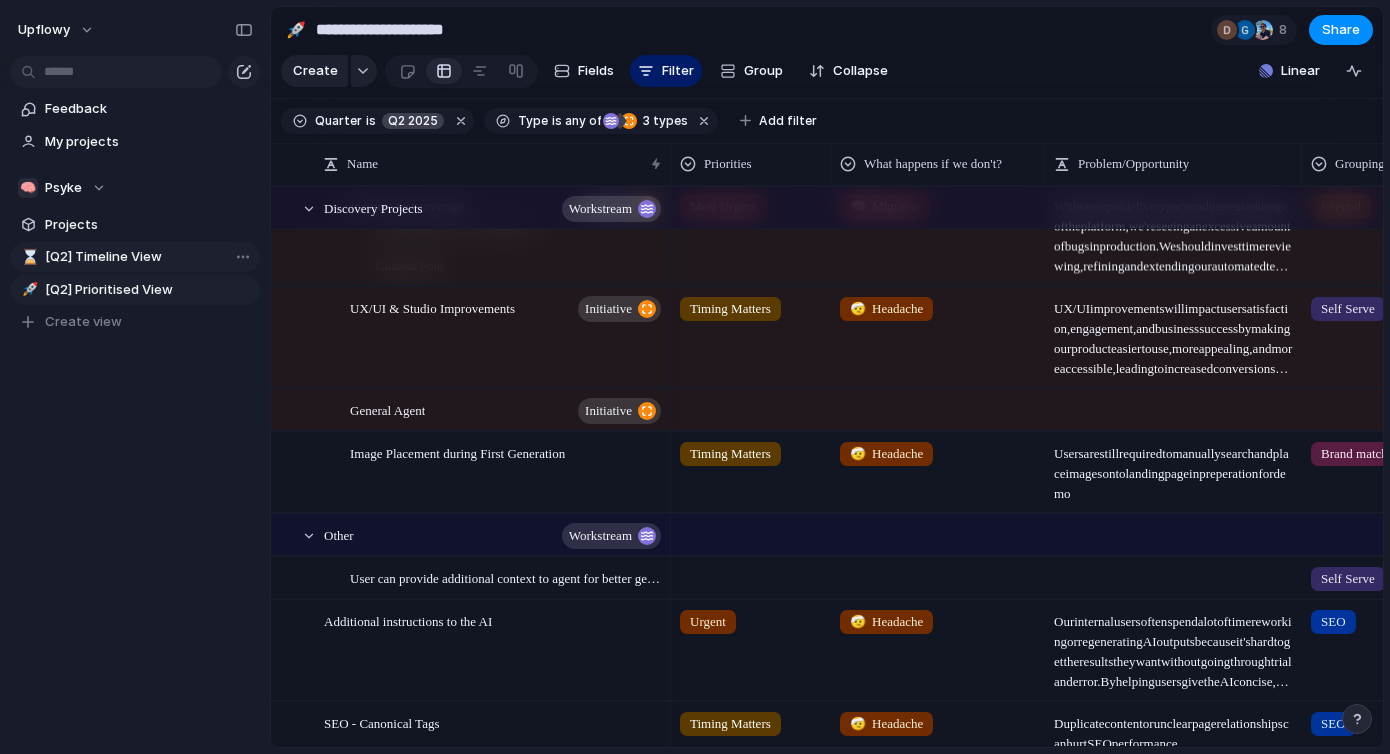 click on "[Q2] Timeline View" at bounding box center [149, 257] 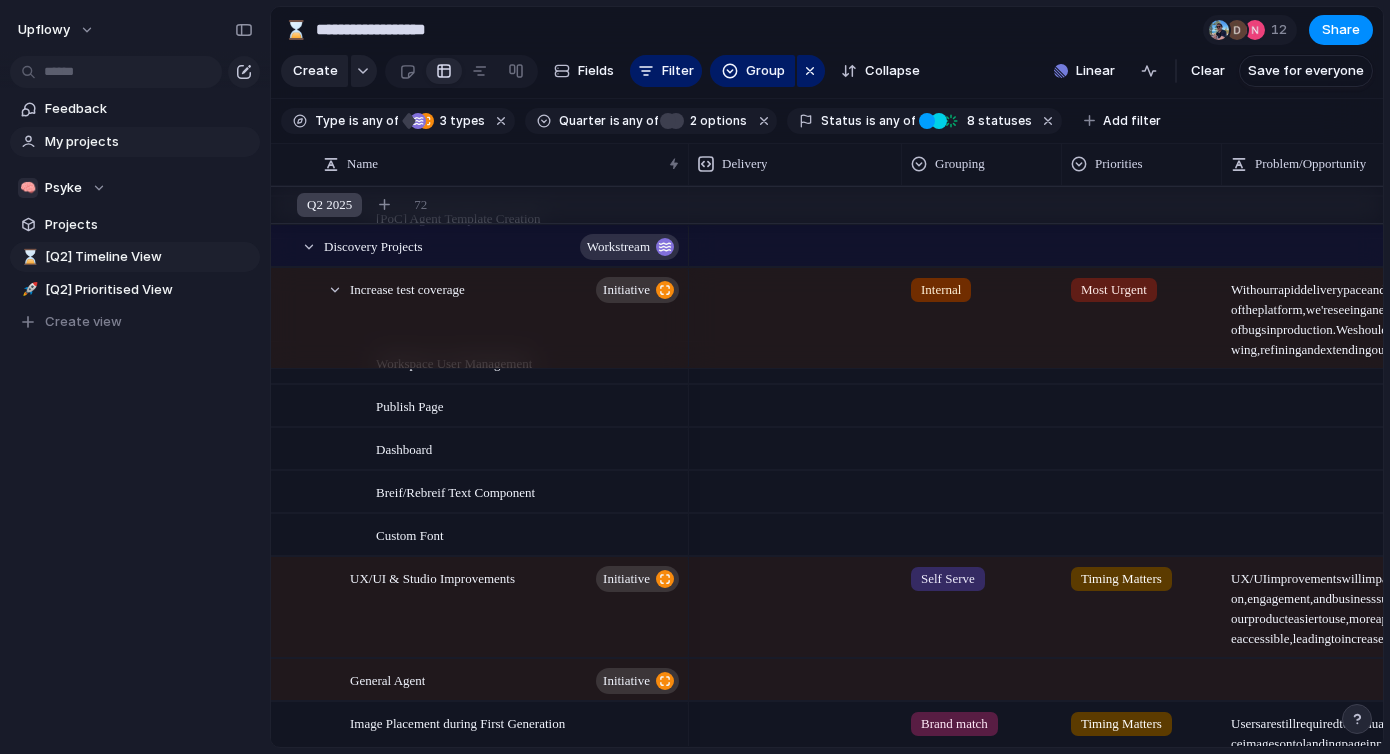 click on "My projects" at bounding box center [149, 142] 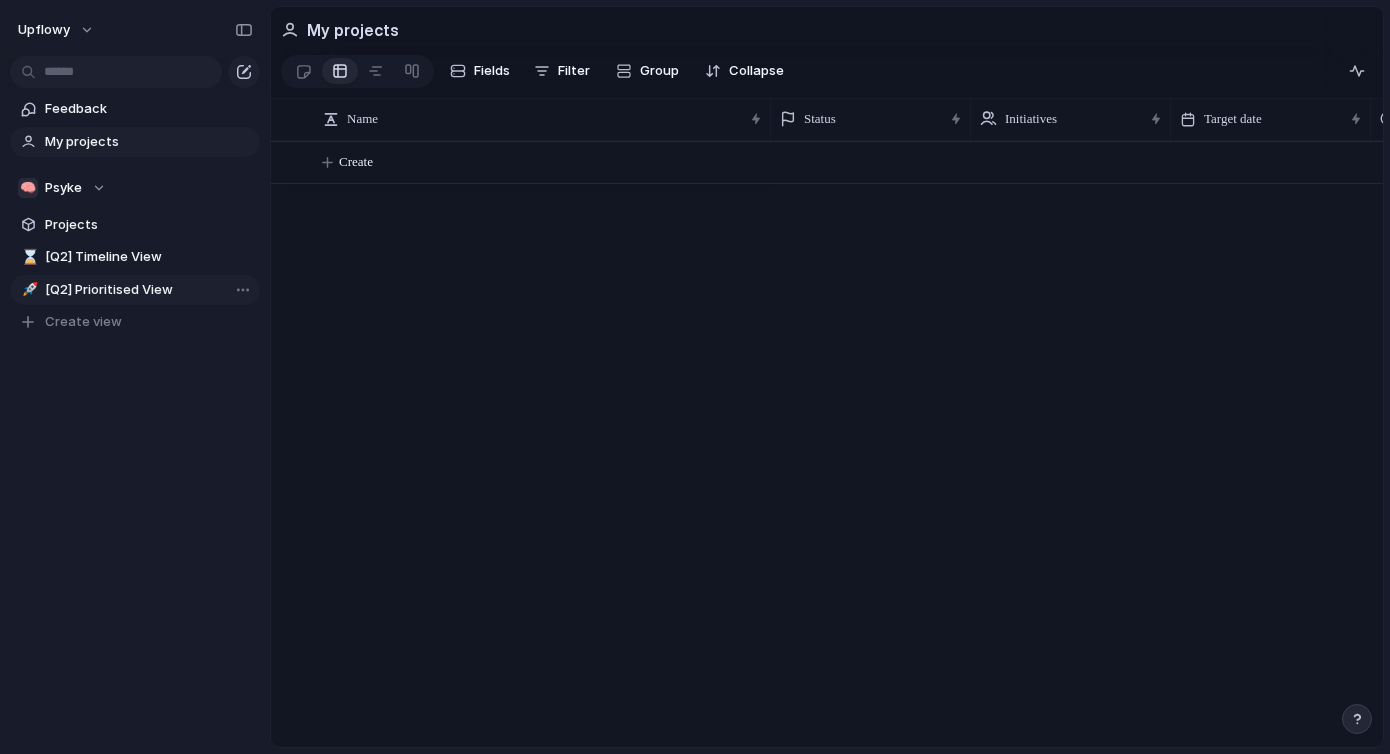 click on "[Q2] Prioritised View" at bounding box center (149, 290) 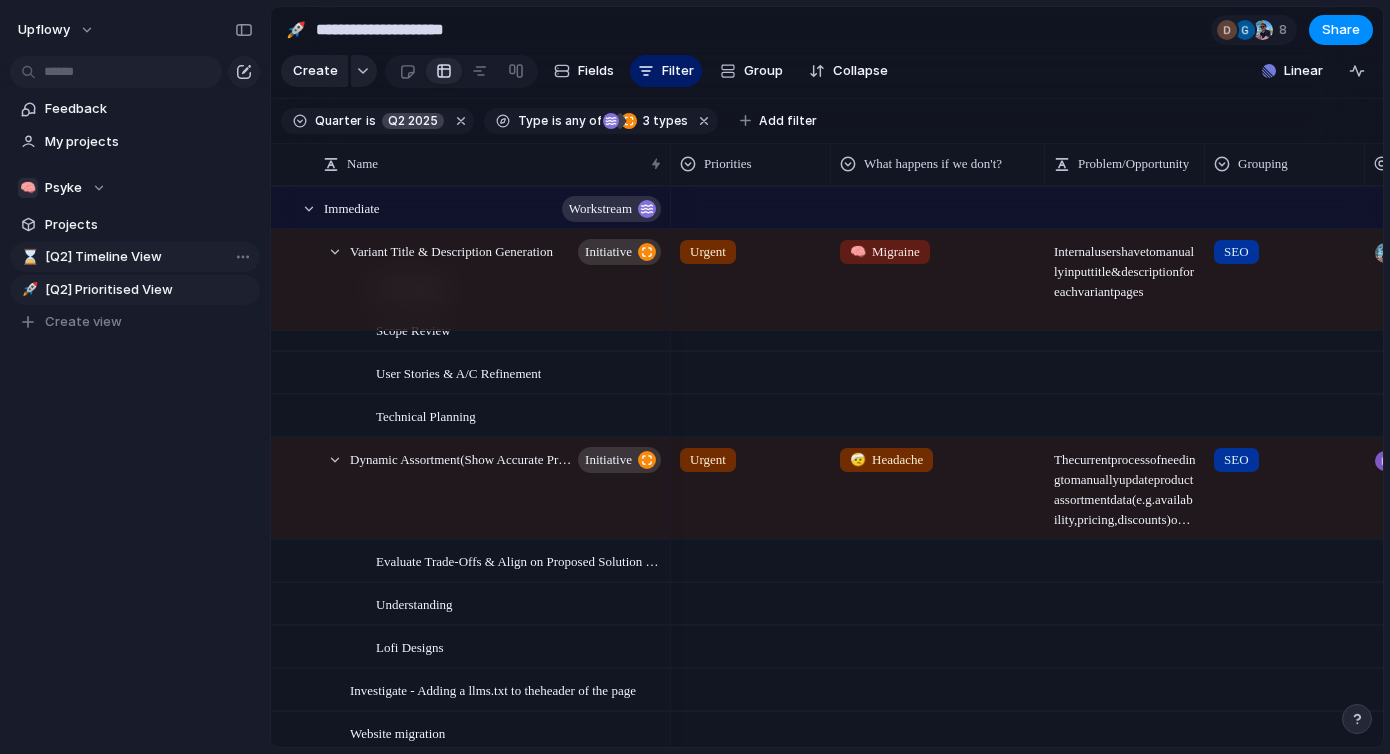 click on "[Q2] Timeline View" at bounding box center (149, 257) 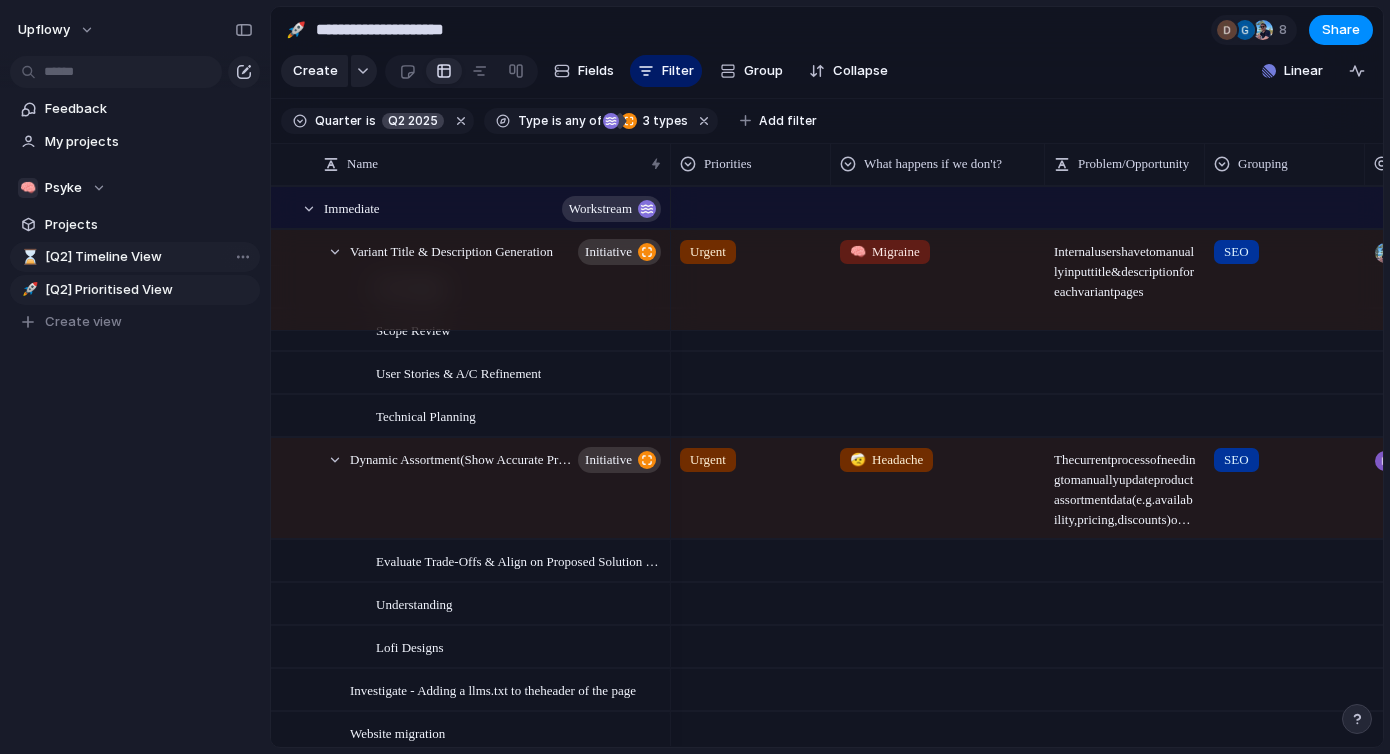 type on "**********" 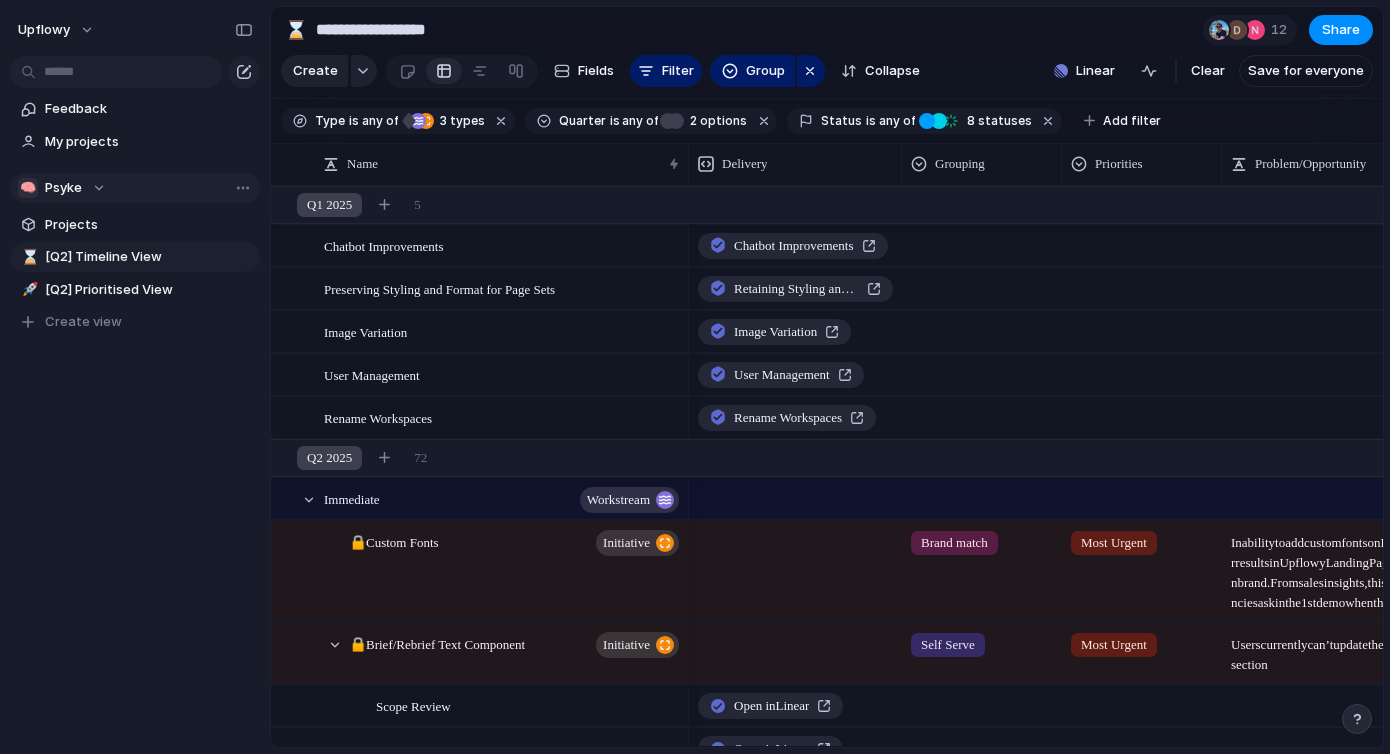 click on "🧠 Psyke" at bounding box center [62, 188] 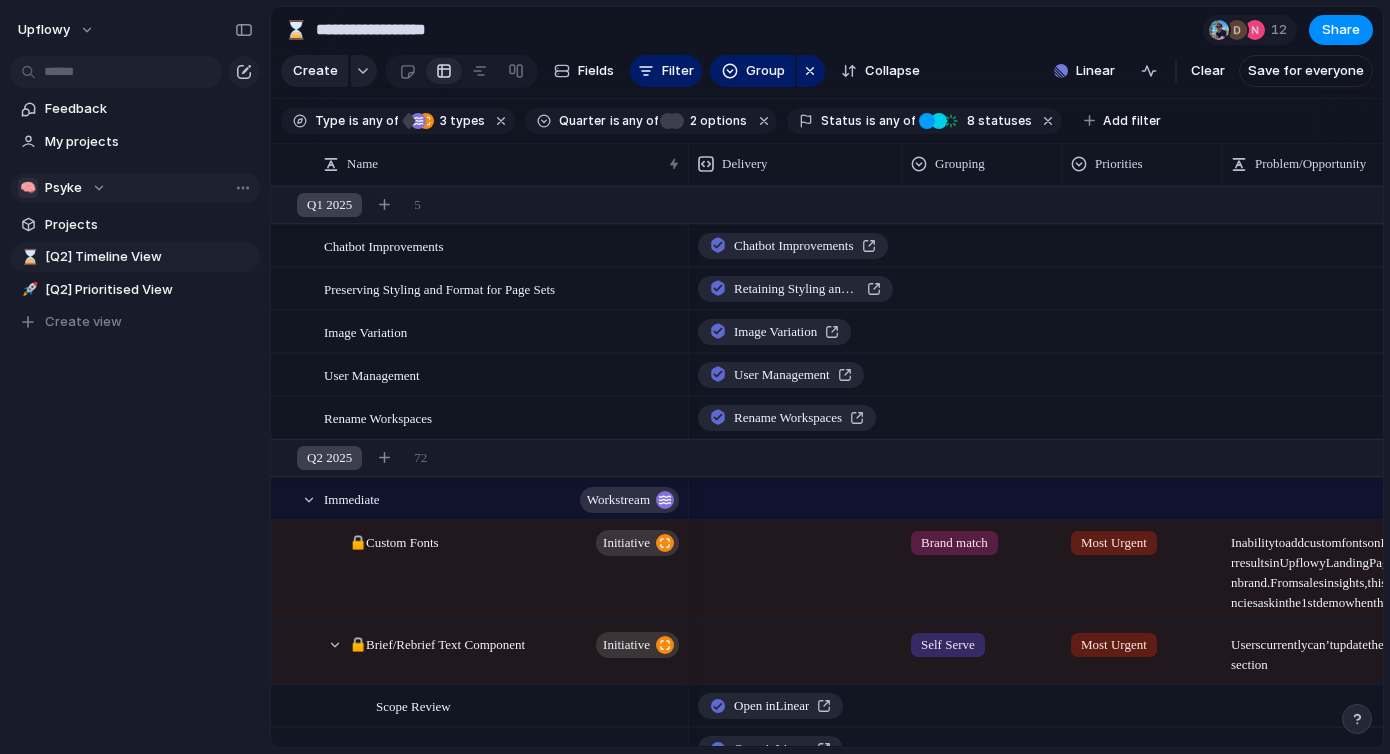 click on "🧠 Psyke   📈 Analytics & Reporting   🪵 Backlog    🤖 Briefing Enhancements   🗒️ Campaign Planning    🧪 Continuous Improvement   1️⃣ Q1 Final Deliverables   🧪 Rebrand   👤 Self Serve into the Tool   🌐 SEO On Page Optimisation   🥅 Stretch Goals    ⚙️ Technical SEO   Create new team" at bounding box center (695, 377) 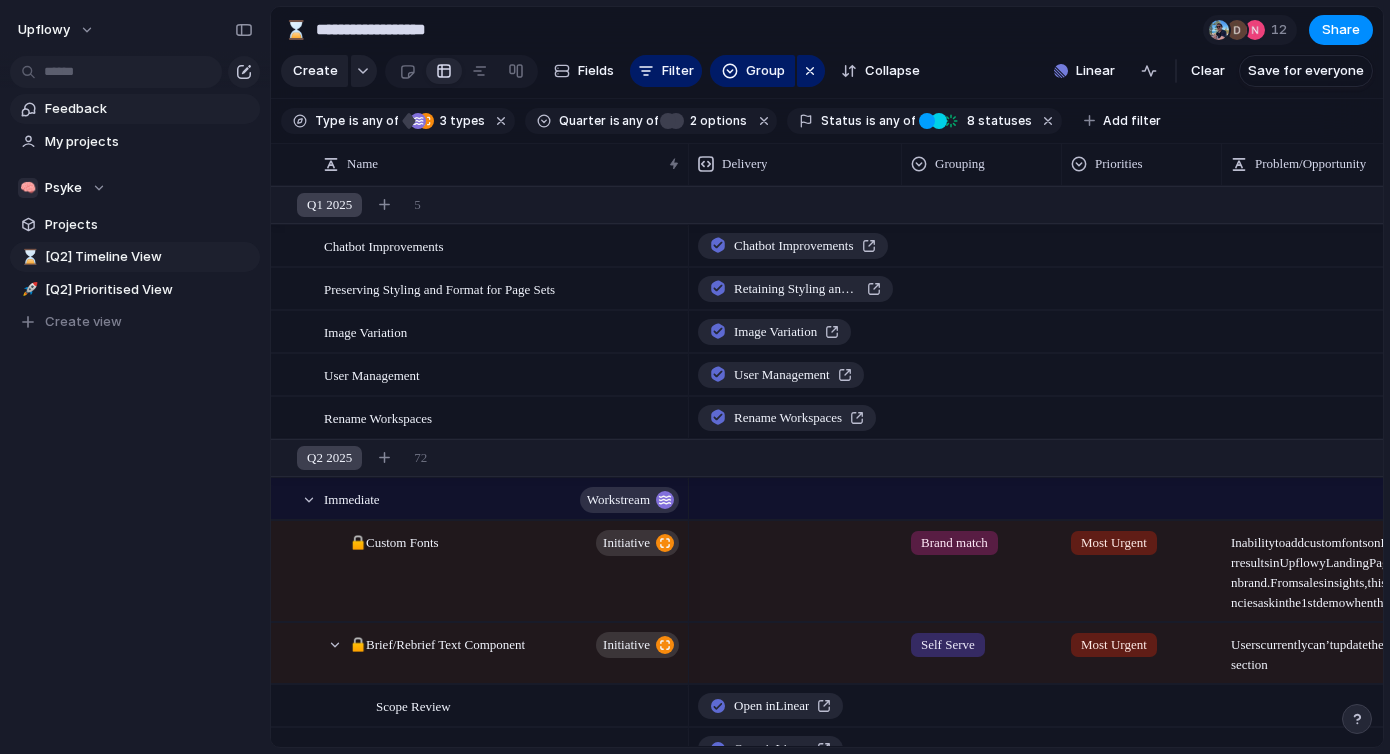click on "Feedback" at bounding box center (149, 109) 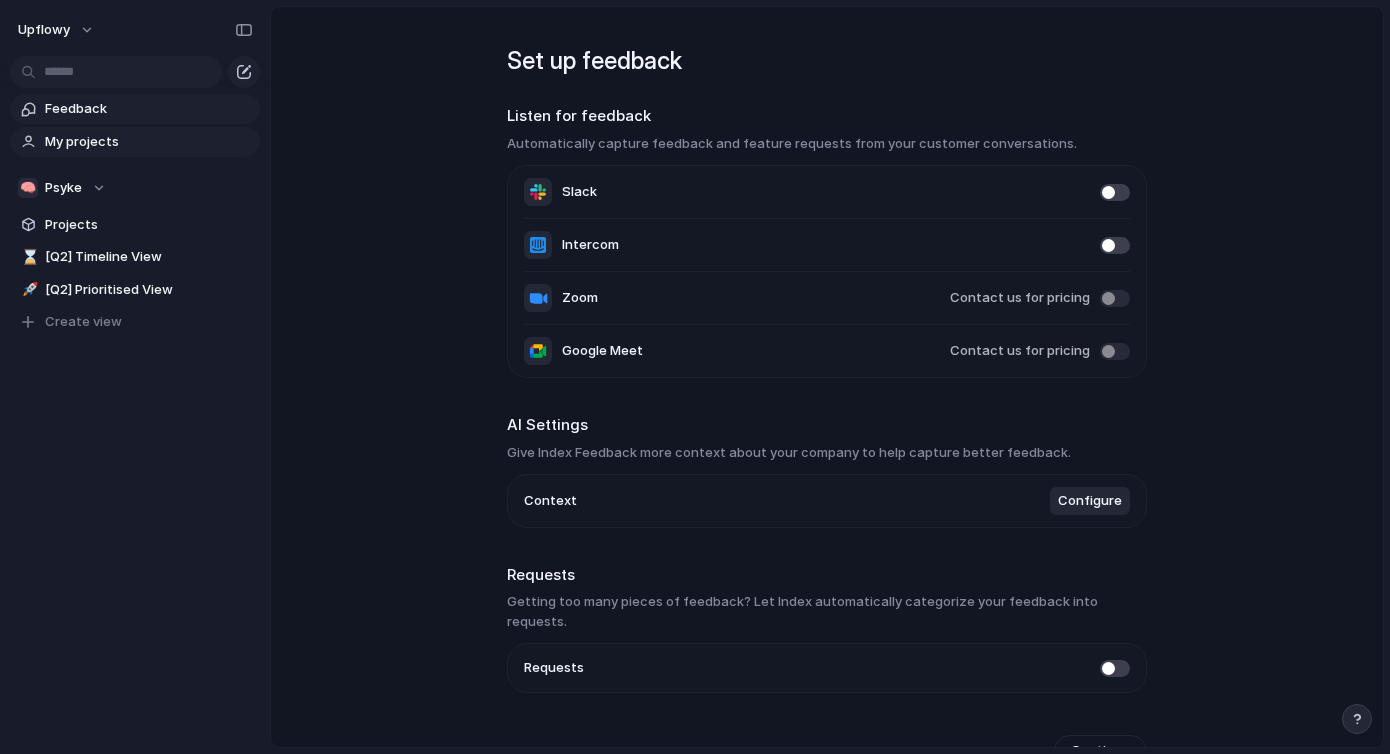 click on "My projects" at bounding box center [149, 142] 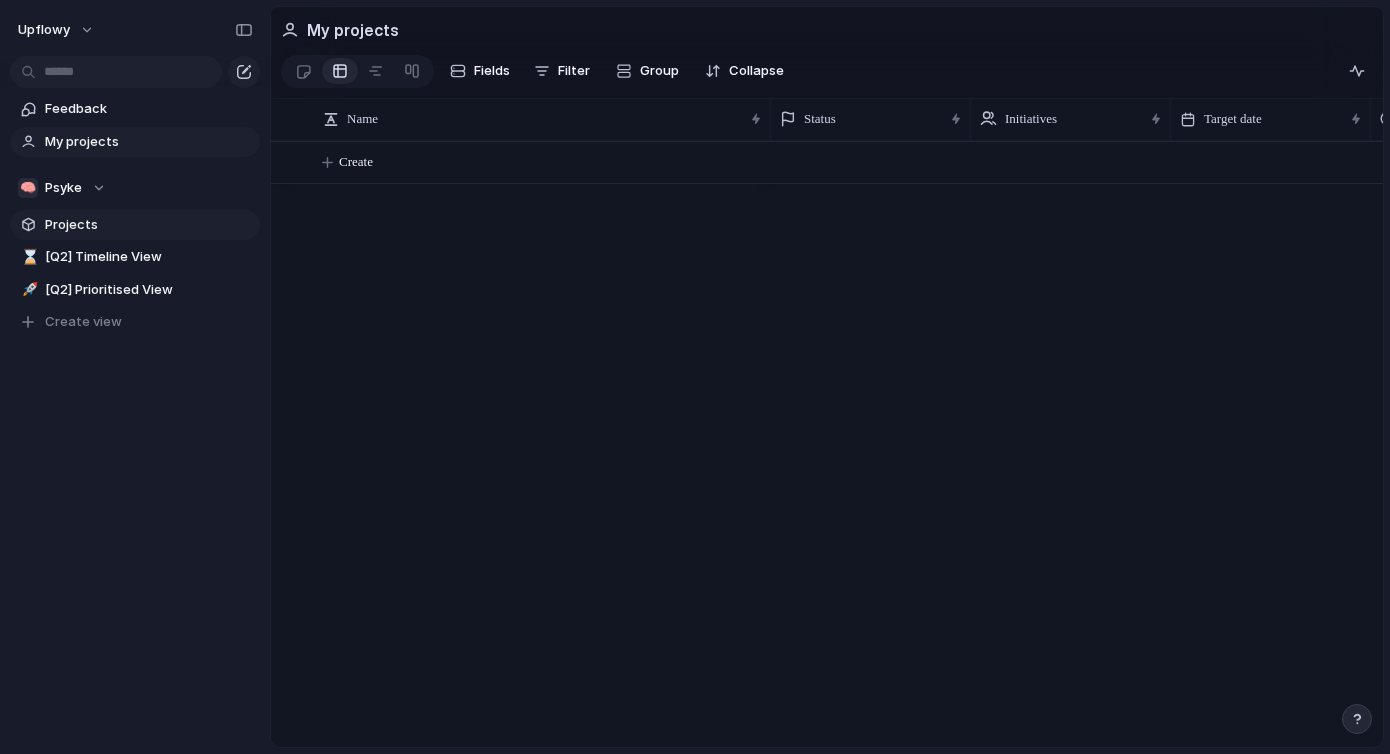 click on "Projects" at bounding box center (149, 225) 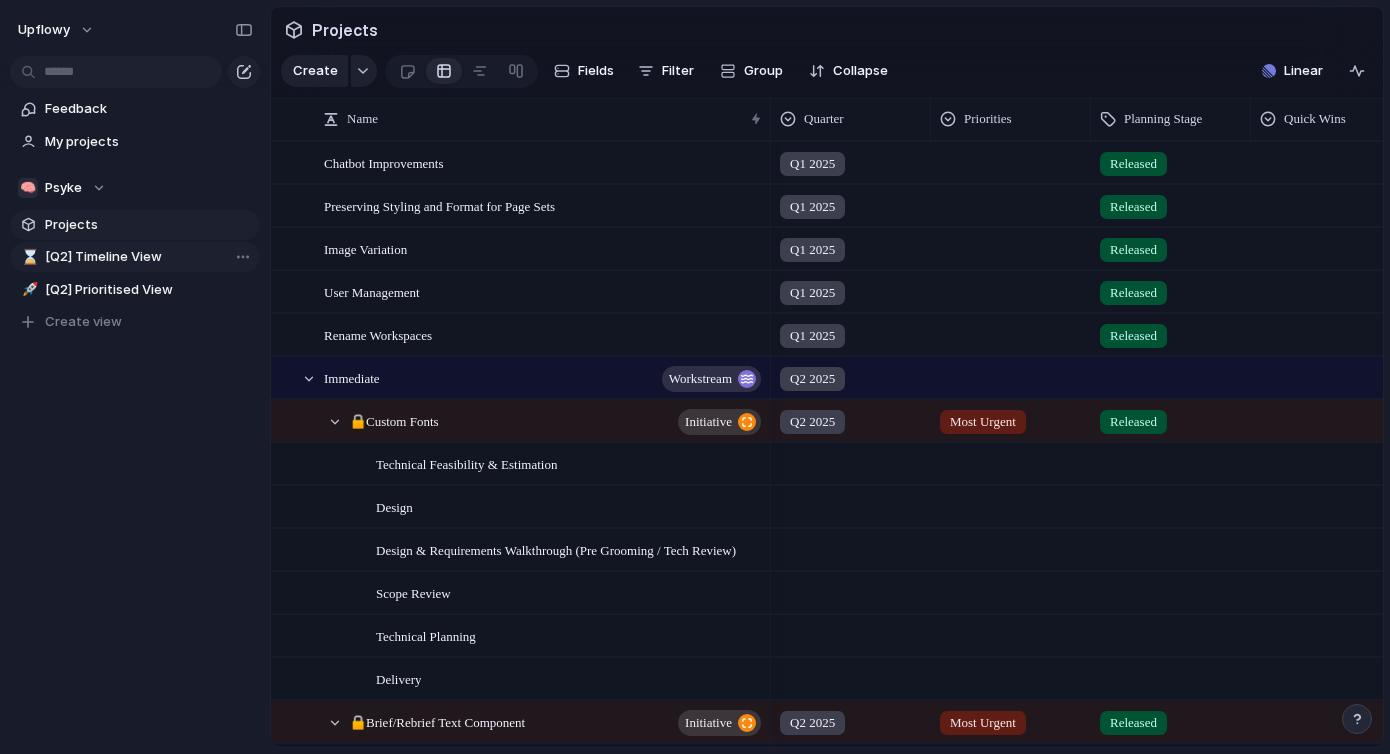 click on "[Q2] Timeline View" at bounding box center [149, 257] 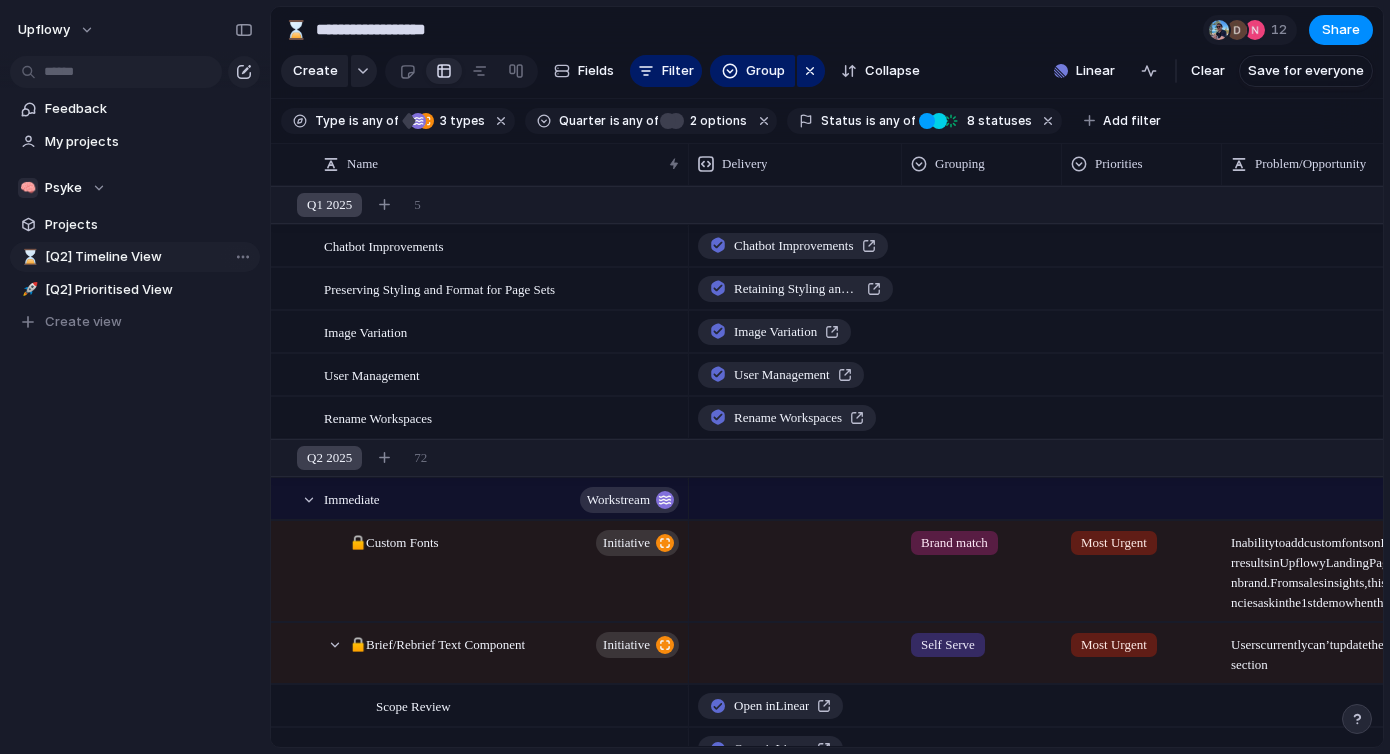 click on "[Q2] Timeline View" at bounding box center (149, 257) 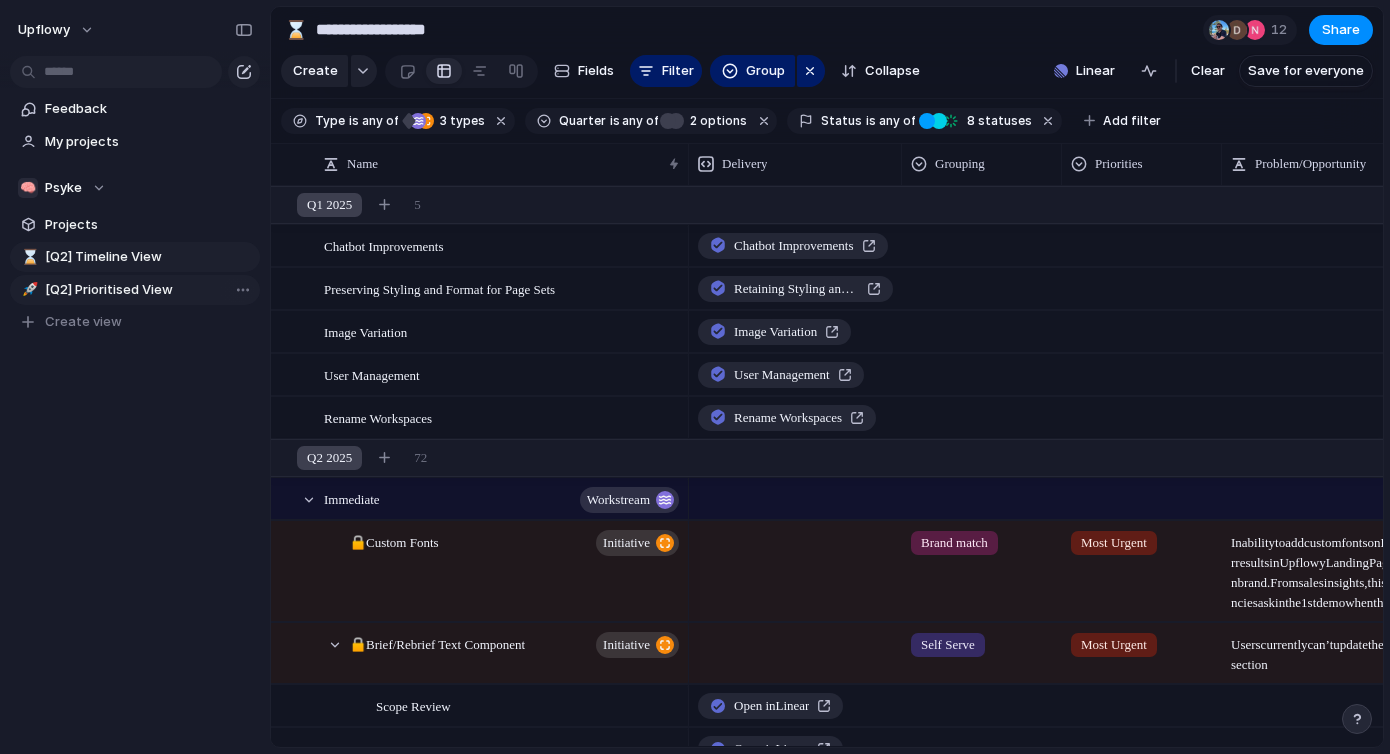click on "[Q2] Prioritised View" at bounding box center [149, 290] 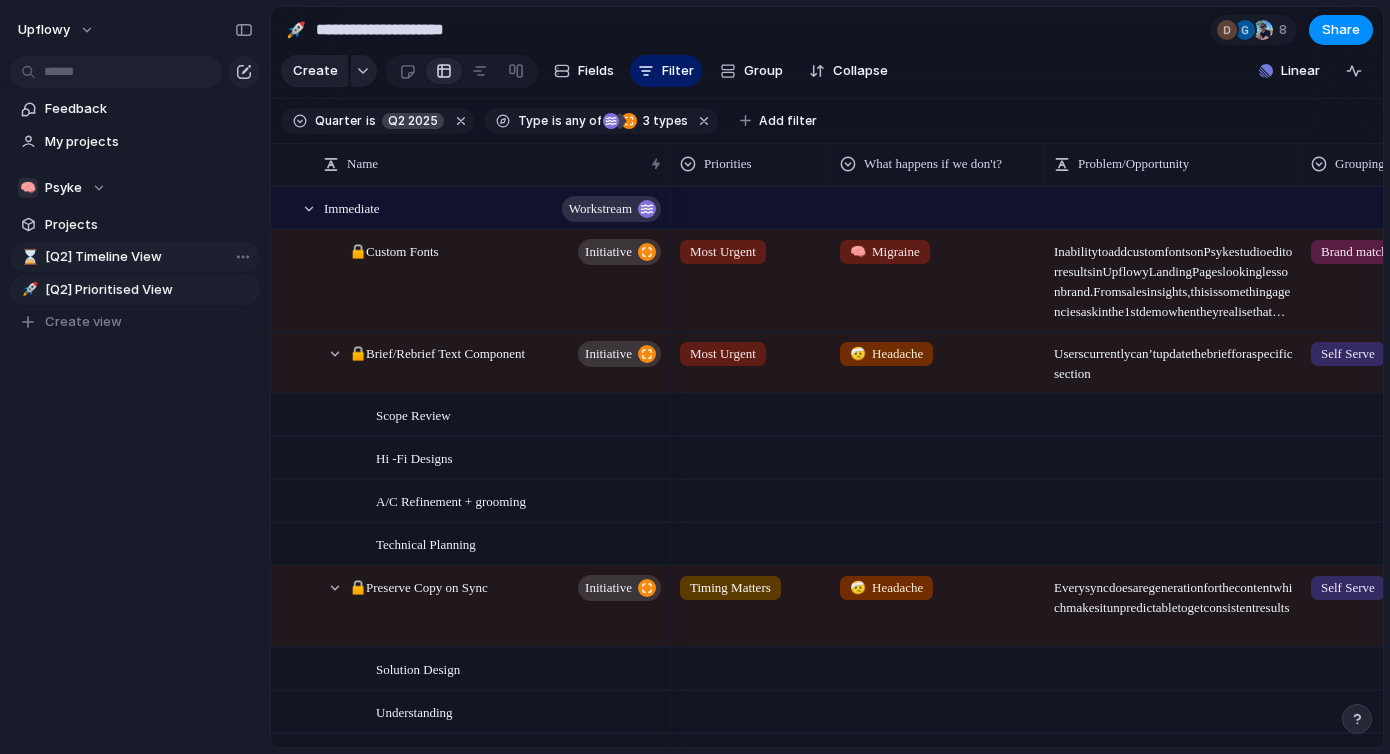 click on "[Q2] Timeline View" at bounding box center (149, 257) 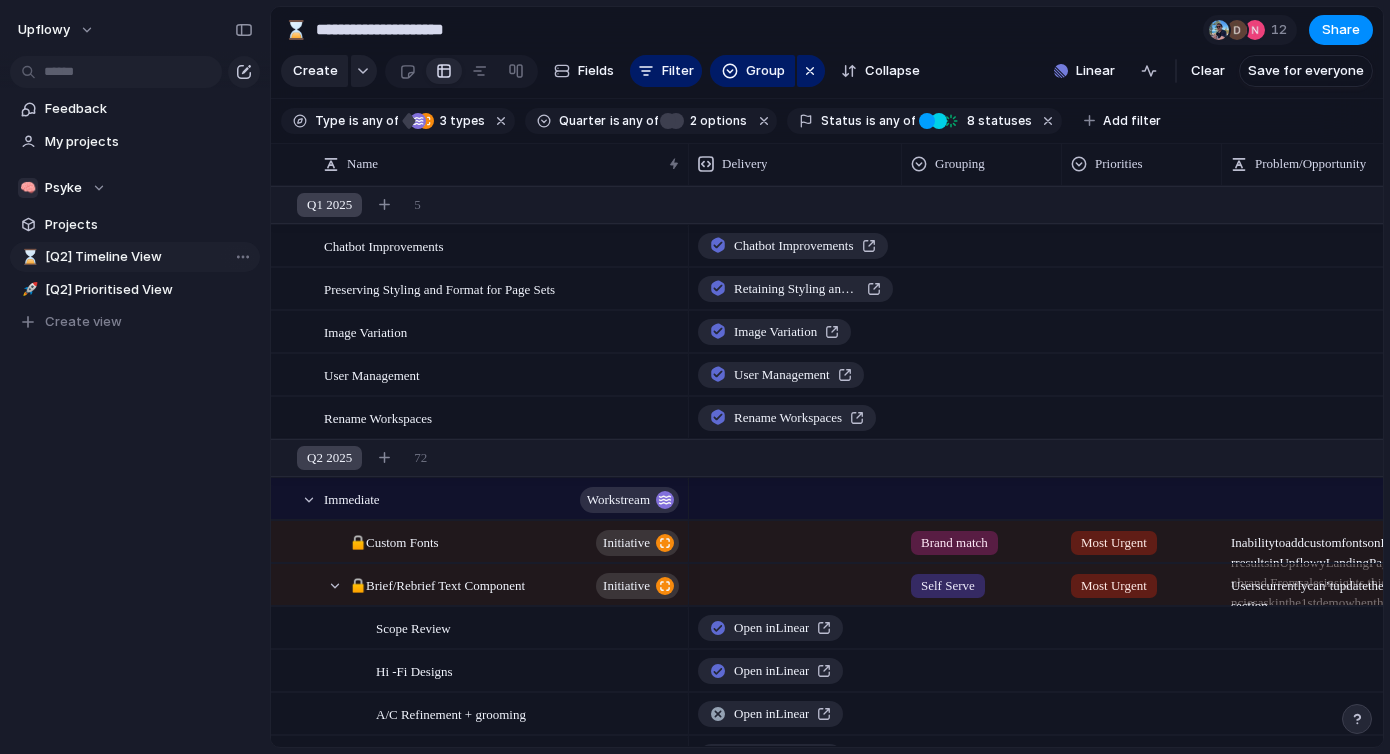 type on "**********" 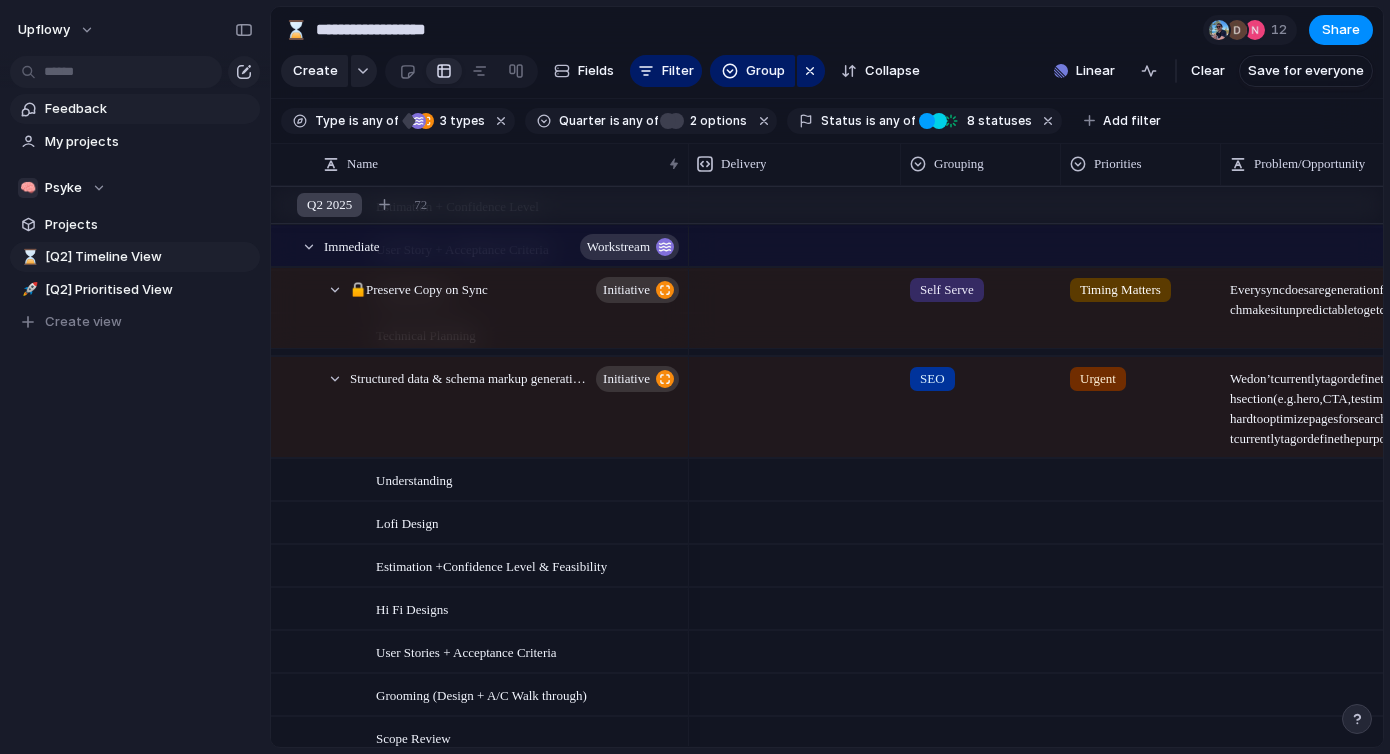 click on "Feedback" at bounding box center (149, 109) 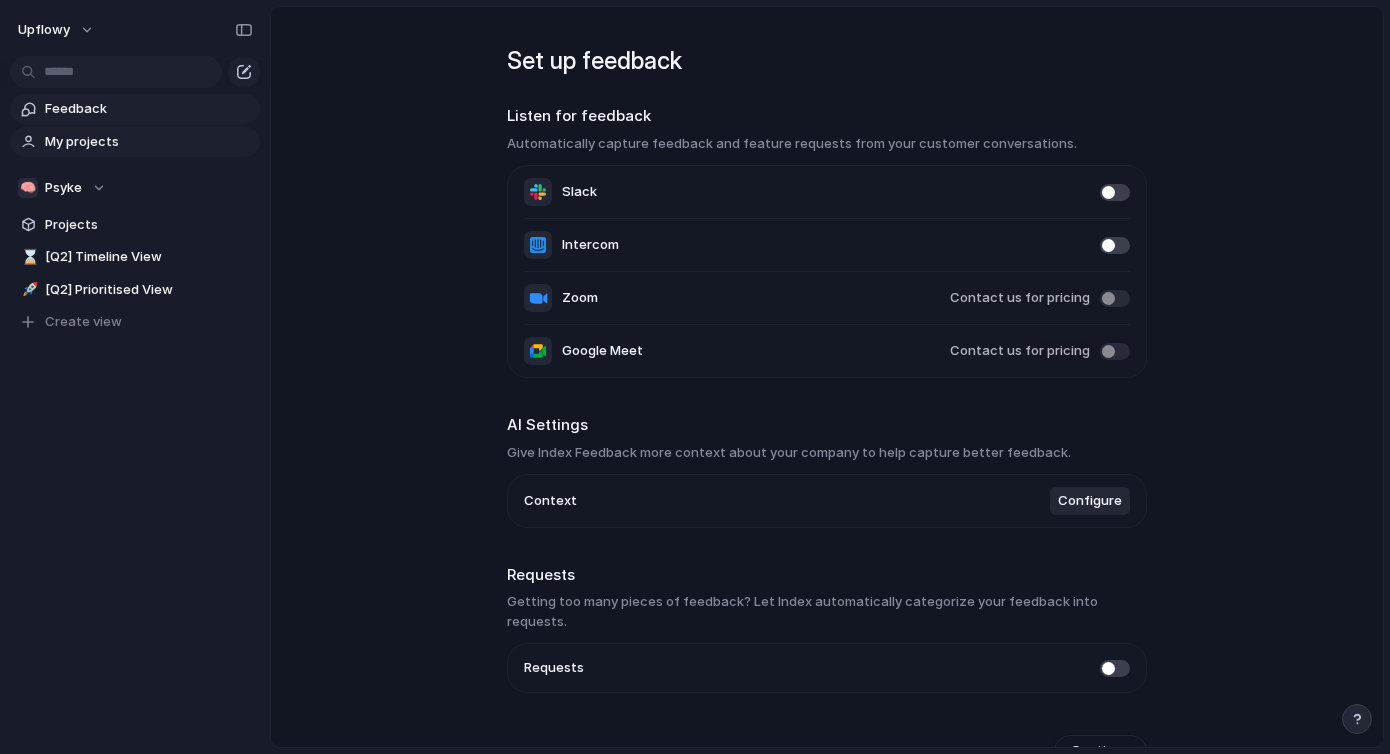 click on "My projects" at bounding box center [149, 142] 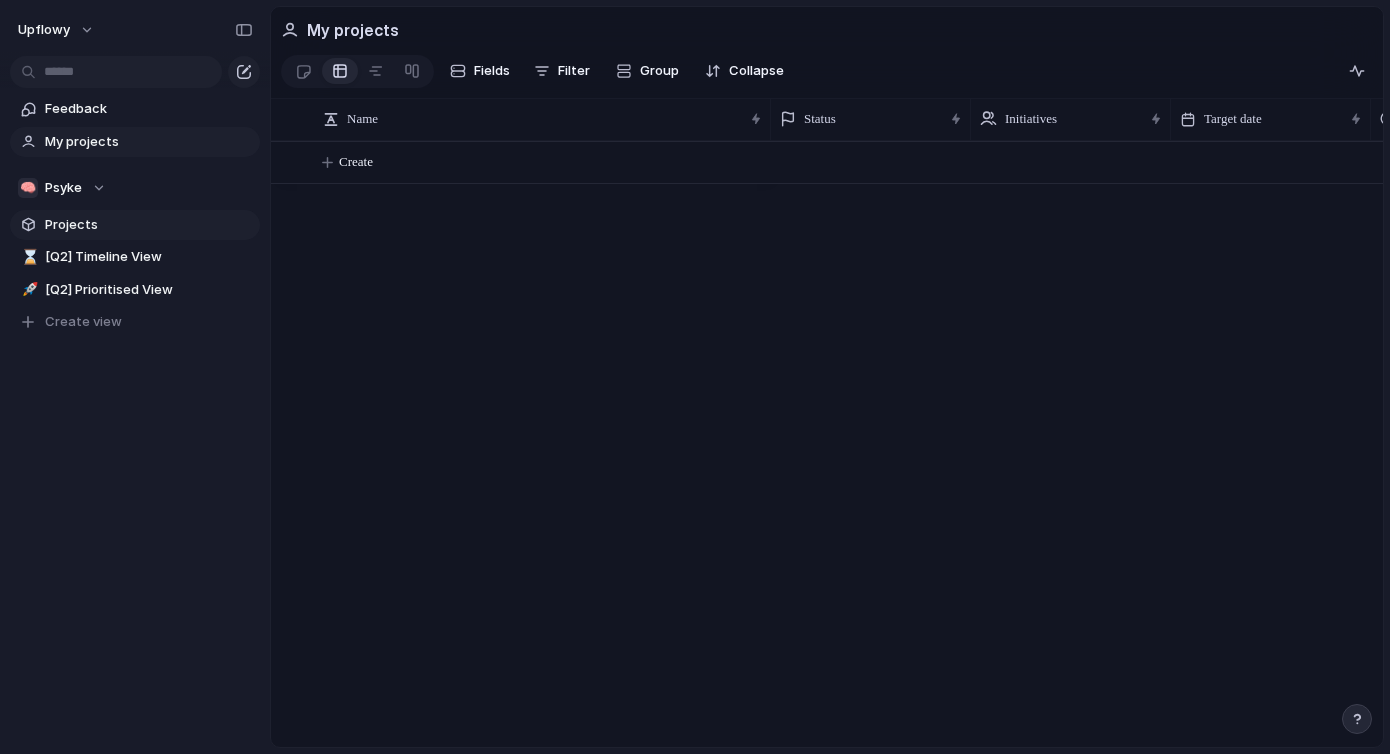 click on "Projects" at bounding box center (149, 225) 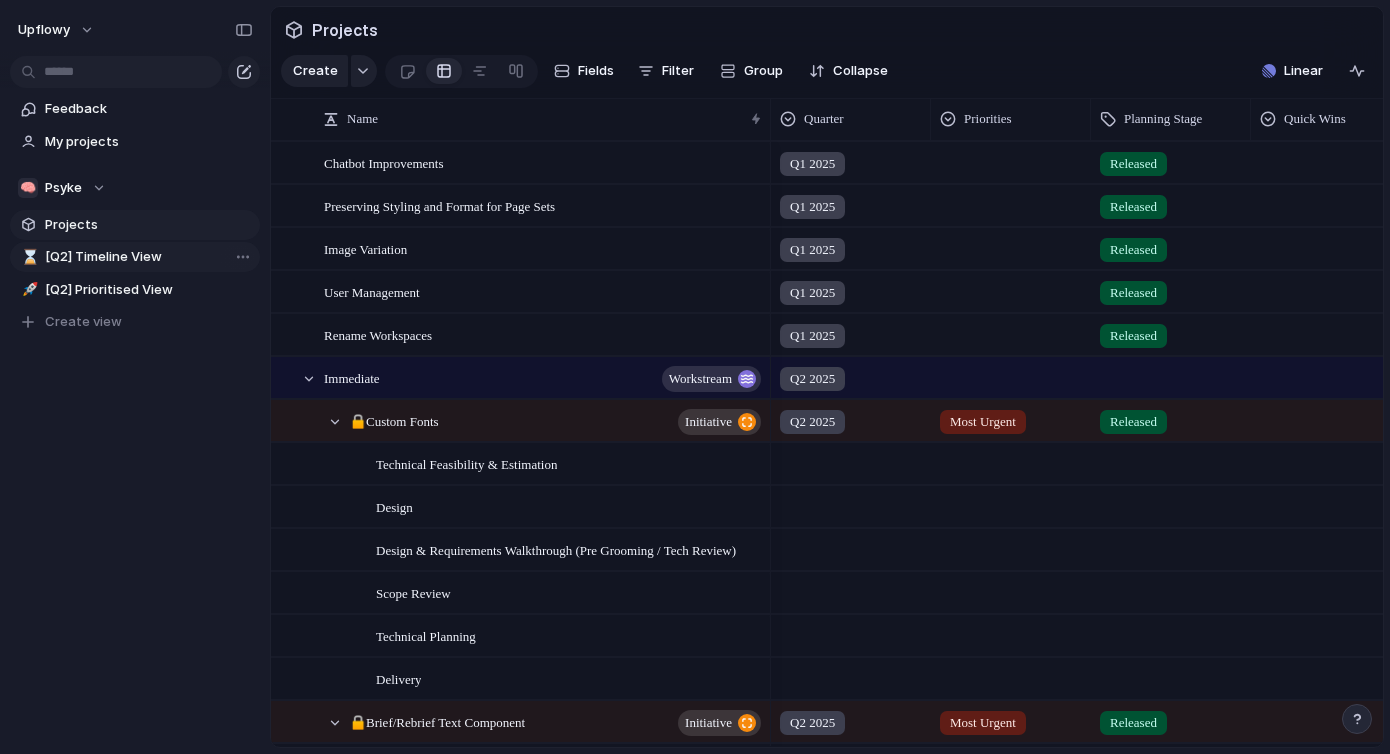 click on "[Q2] Timeline View" at bounding box center [149, 257] 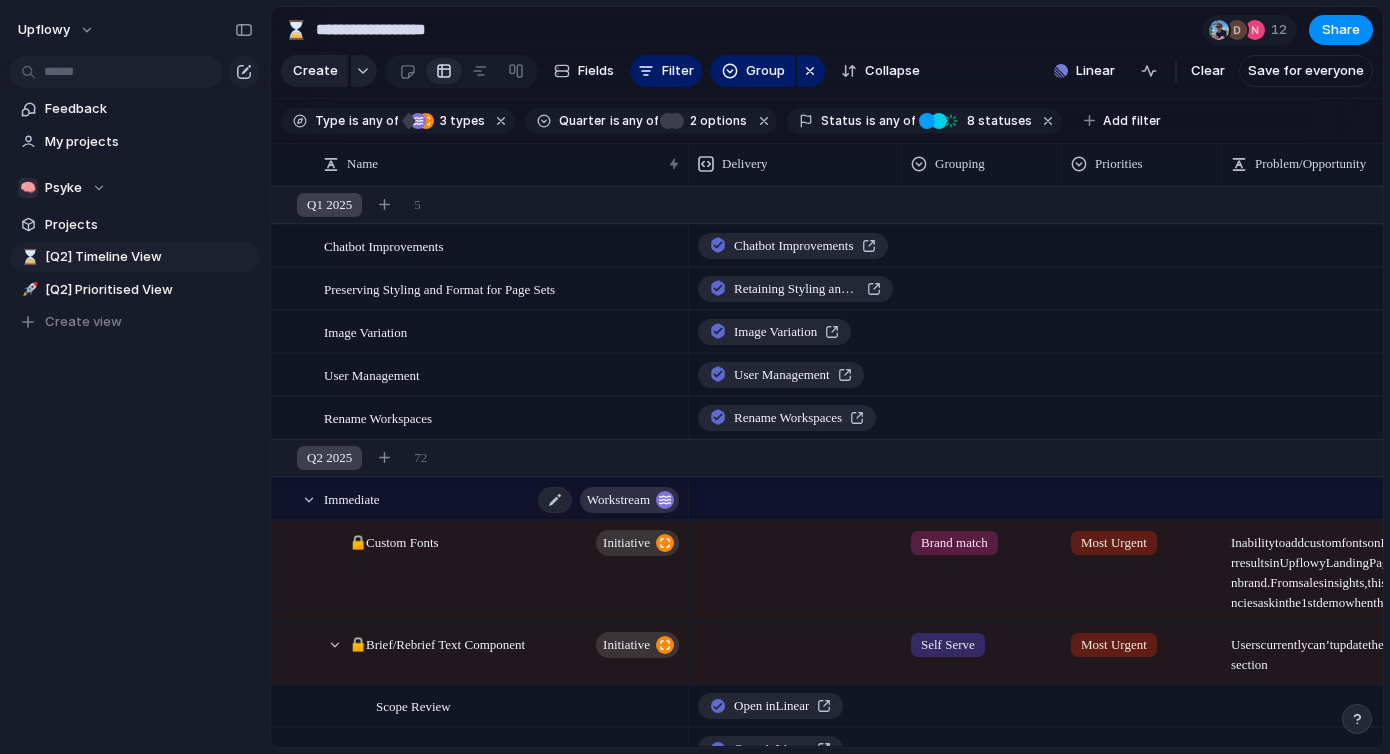 scroll, scrollTop: 139, scrollLeft: 0, axis: vertical 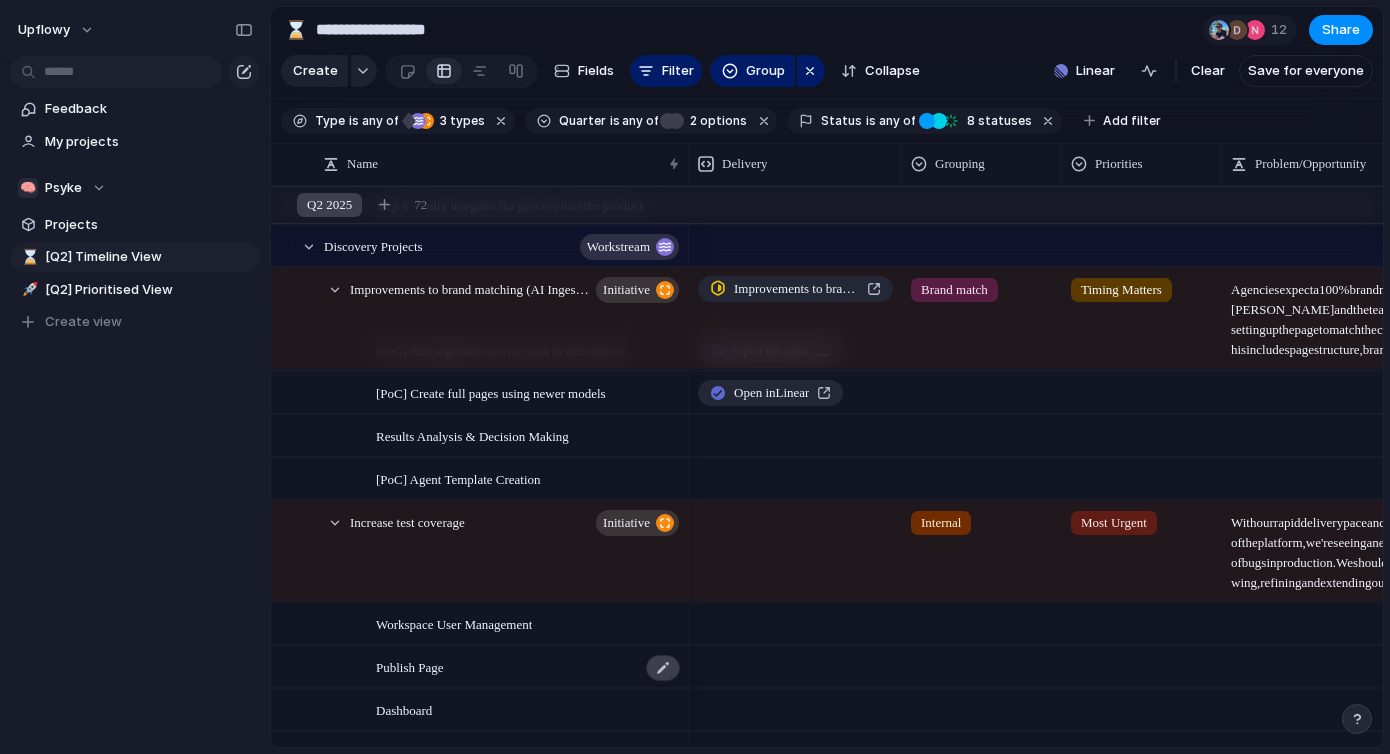click at bounding box center [663, 668] 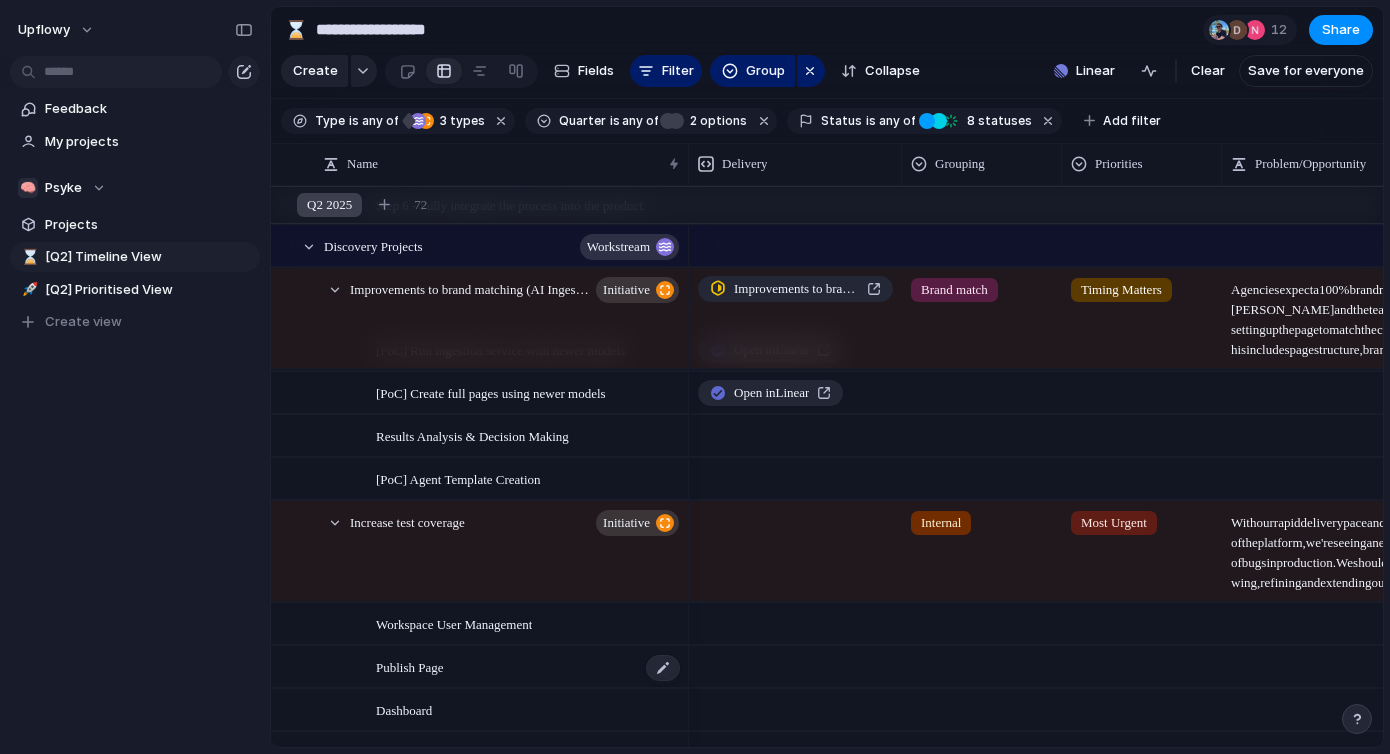 click on "Publish Page" at bounding box center (410, 666) 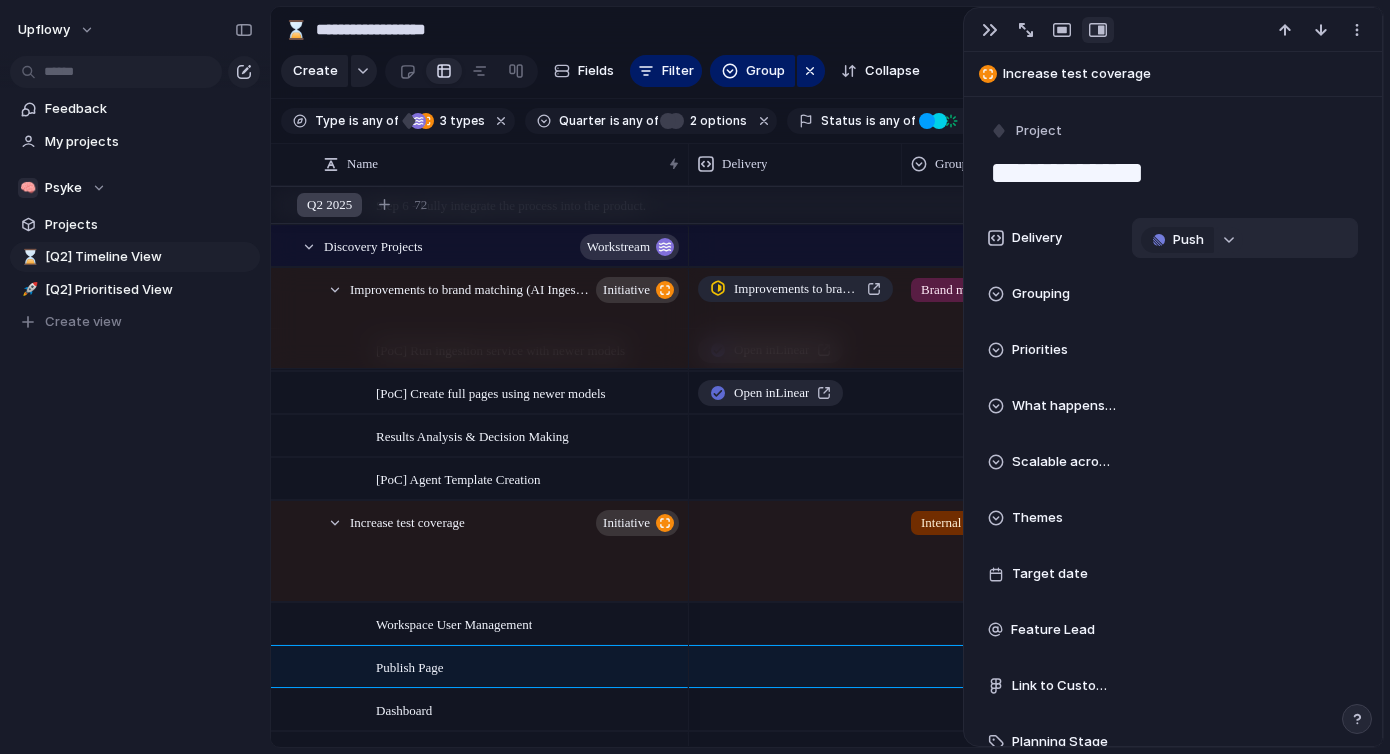 click at bounding box center (1230, 240) 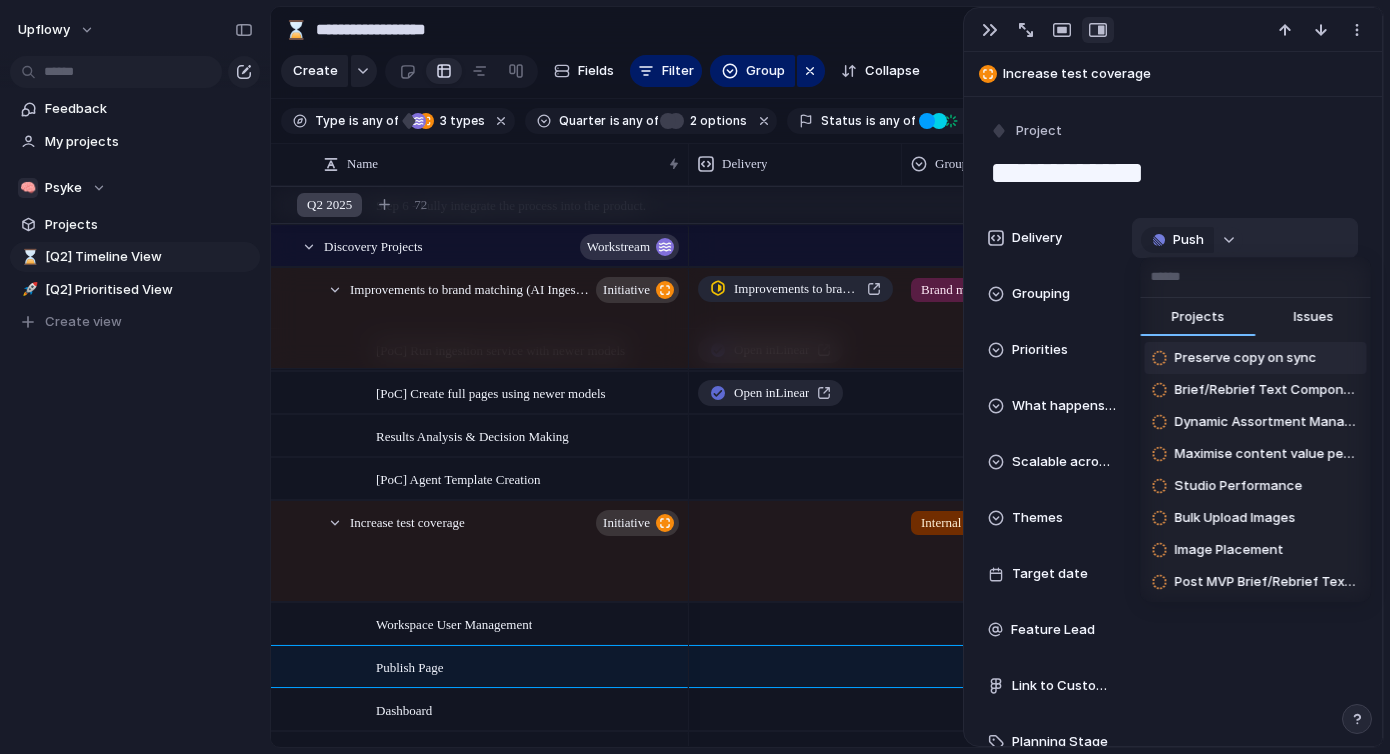 click on "Projects Issues Preserve copy on sync Brief/Rebrief Text  Component Dynamic Assortment Manager Maximise content value per variant Studio Performance Bulk Upload Images Image Placement Post MVP Brief/Rebrief Text Component" at bounding box center [695, 377] 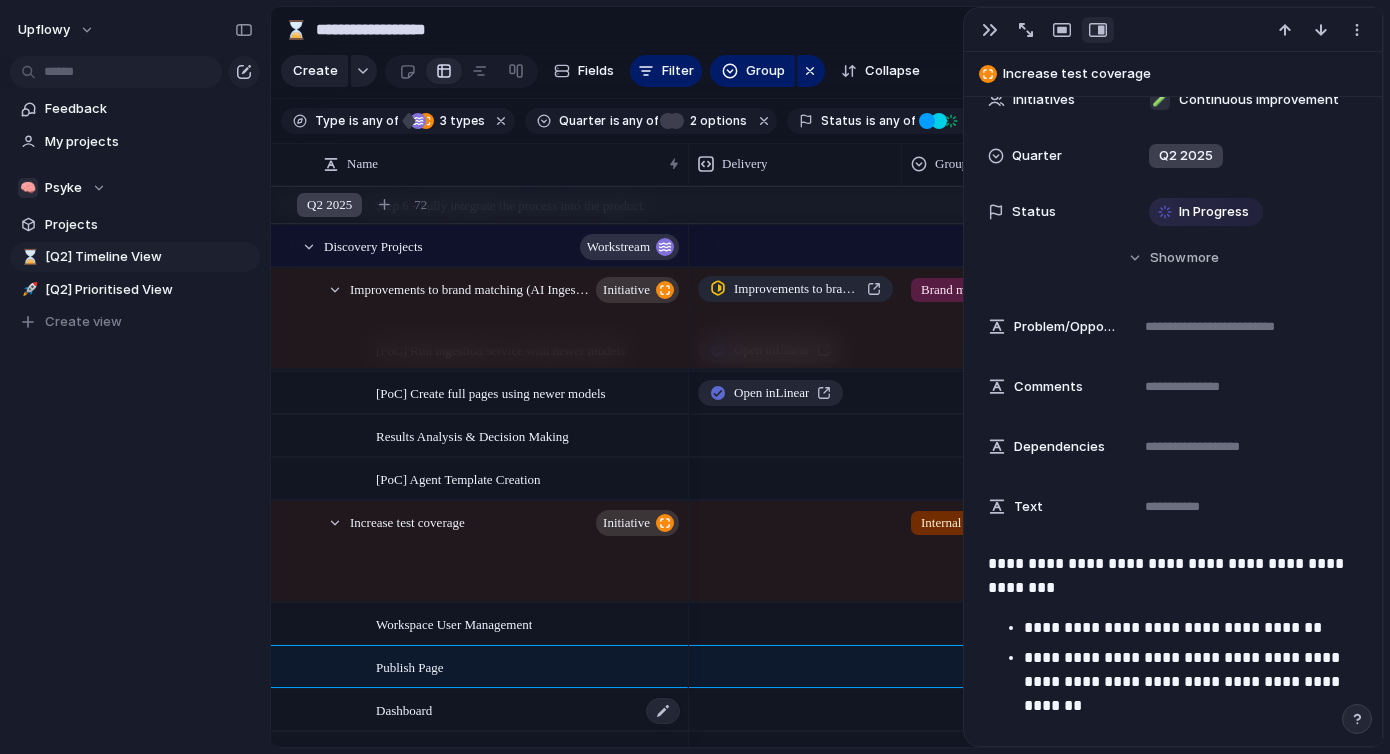 click on "Dashboard" at bounding box center [404, 709] 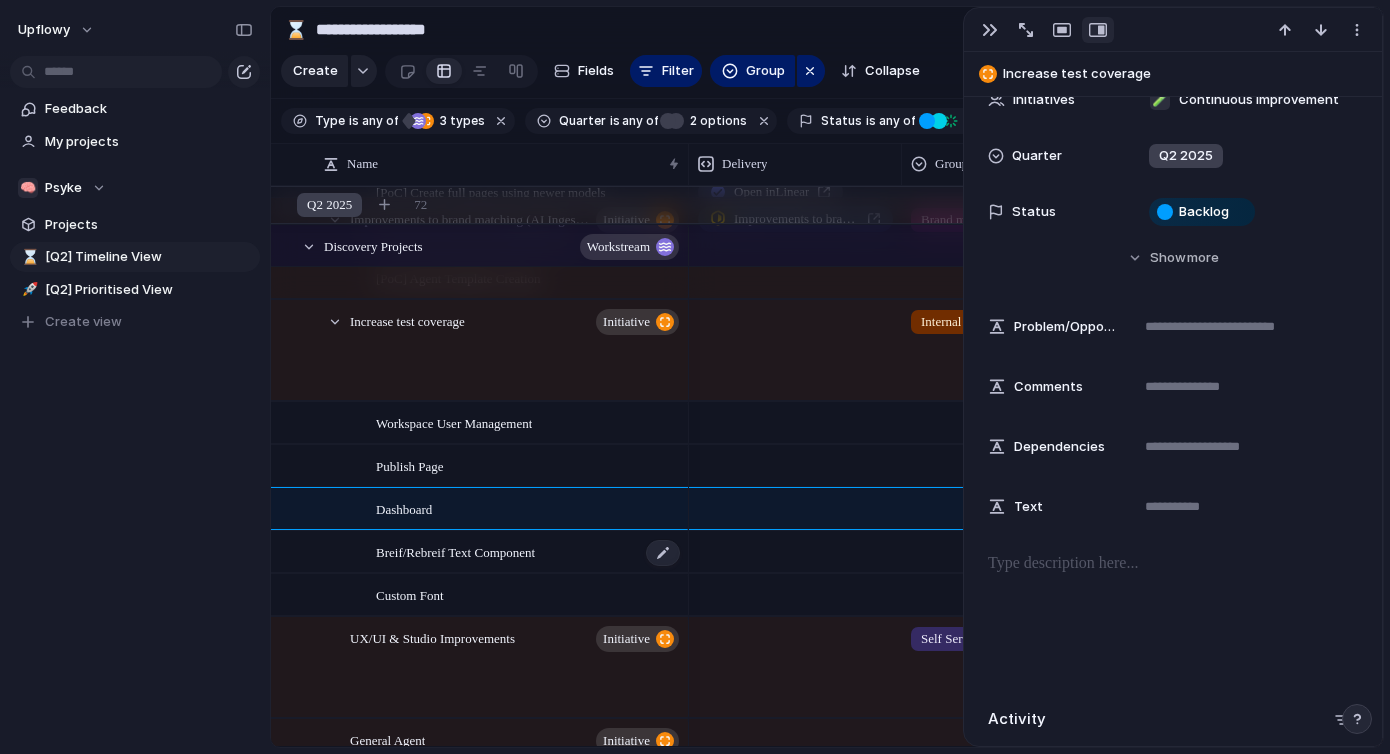 click on "Breif/Rebreif Text Component" at bounding box center (455, 551) 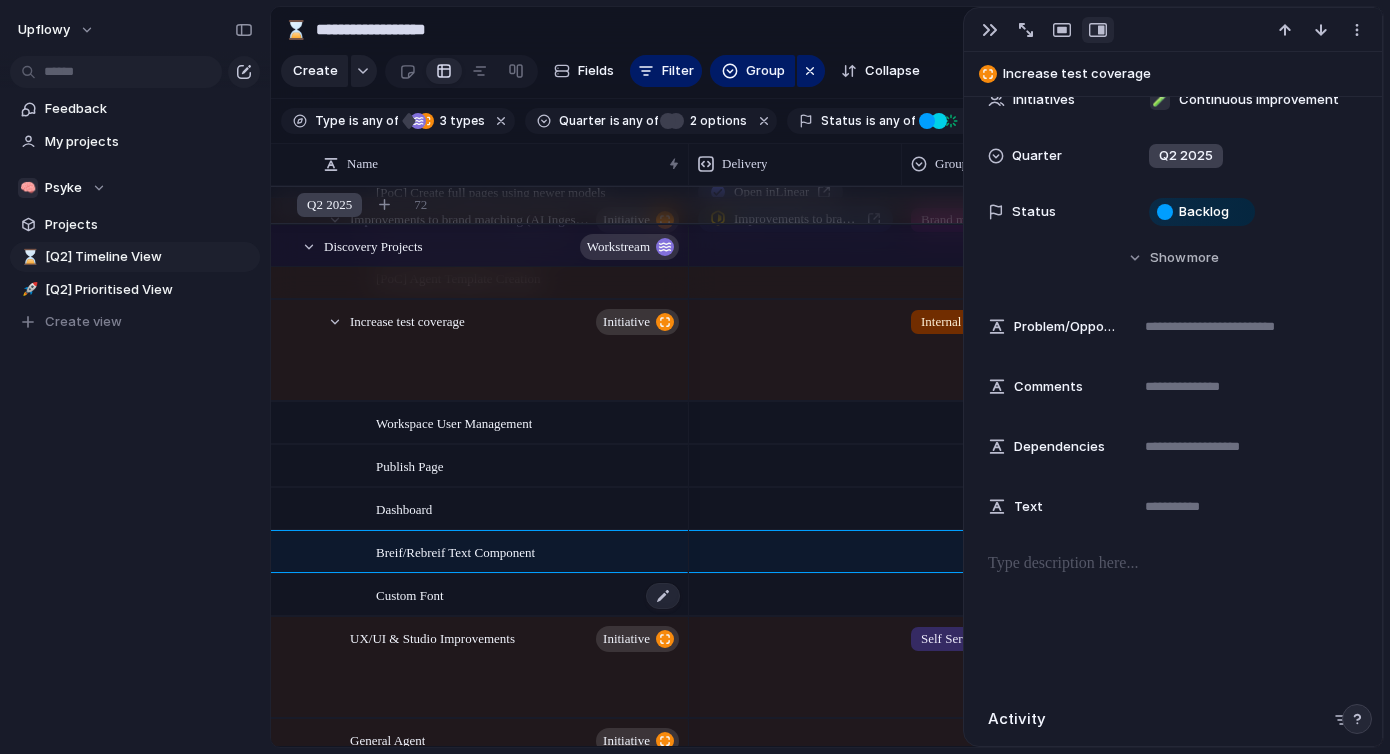 click on "Custom Font" at bounding box center [410, 594] 